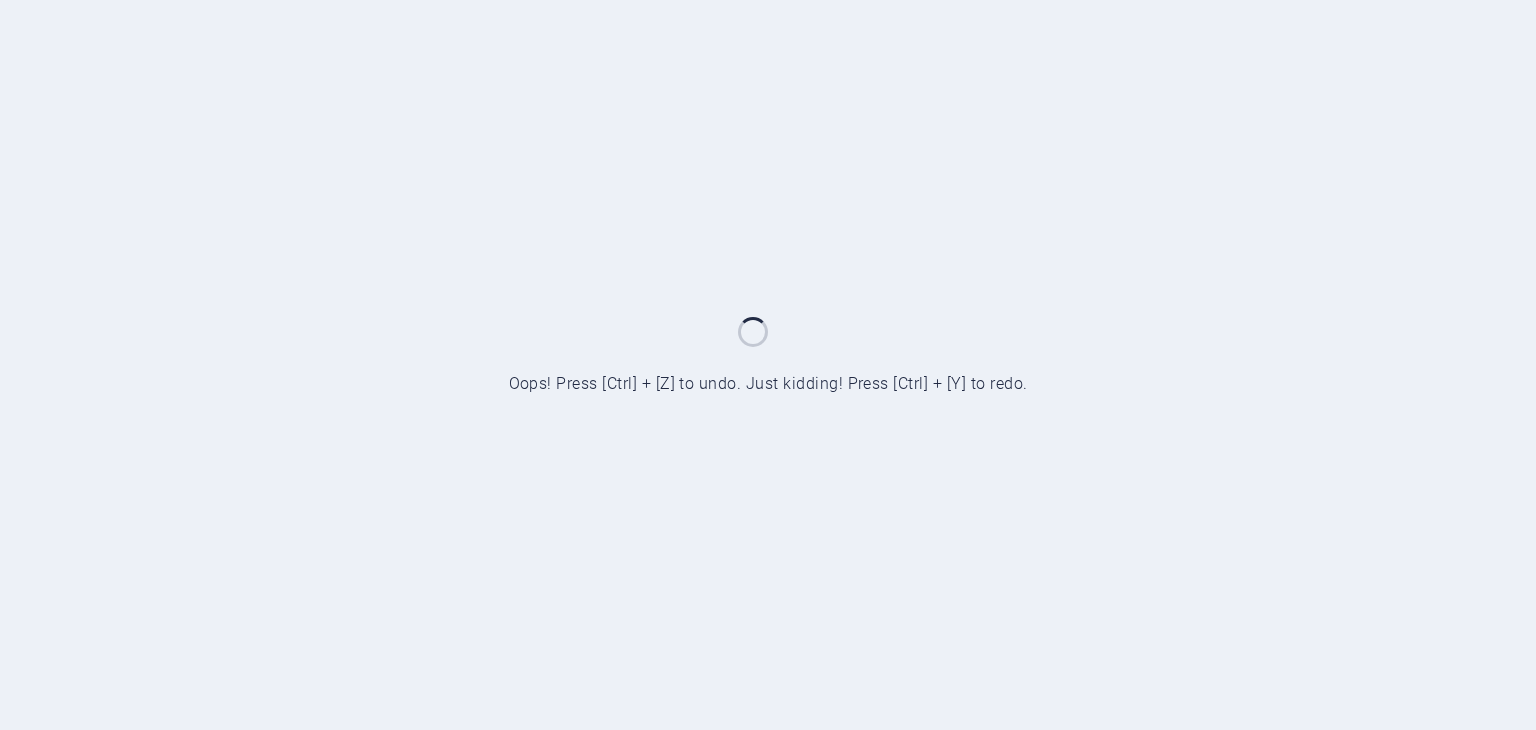 scroll, scrollTop: 0, scrollLeft: 0, axis: both 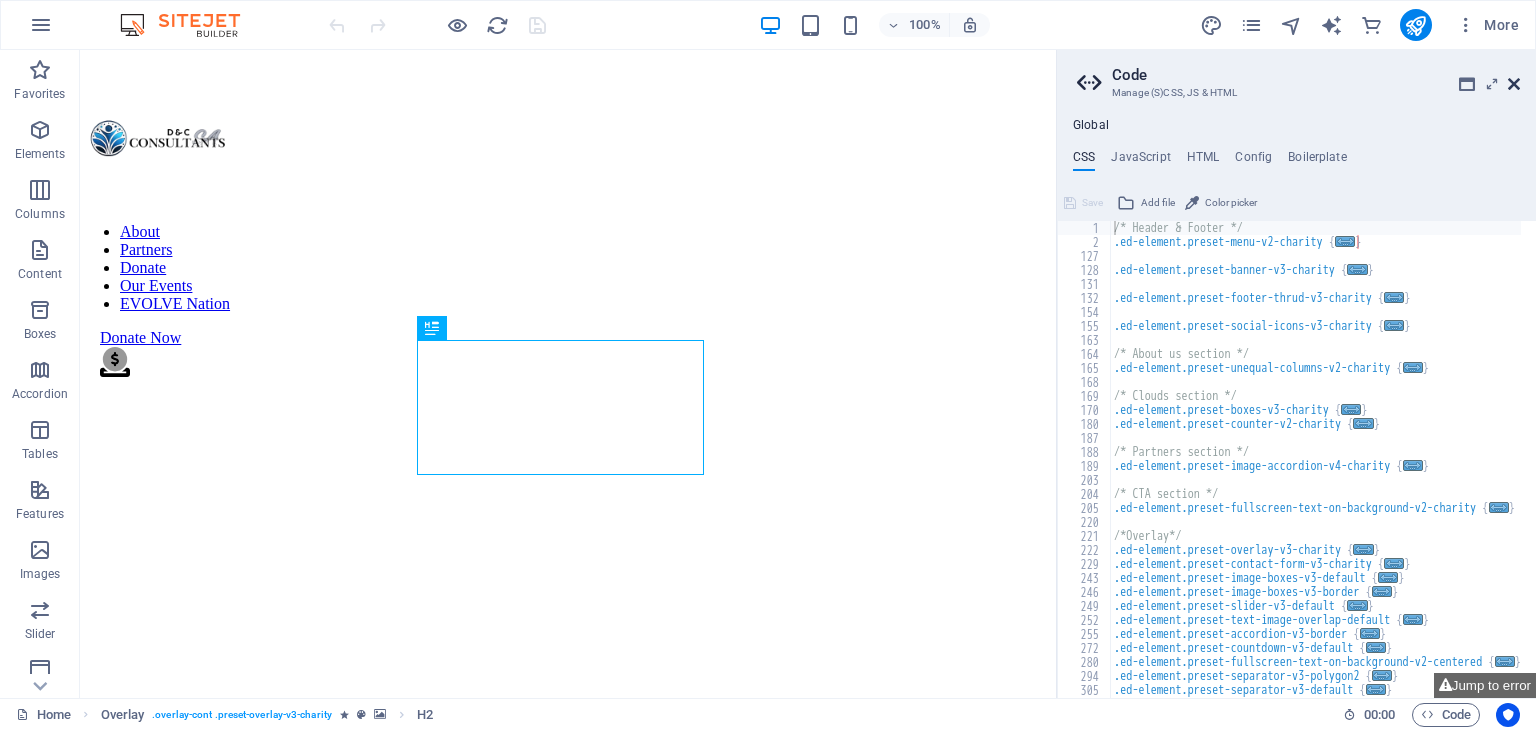 click at bounding box center [1514, 84] 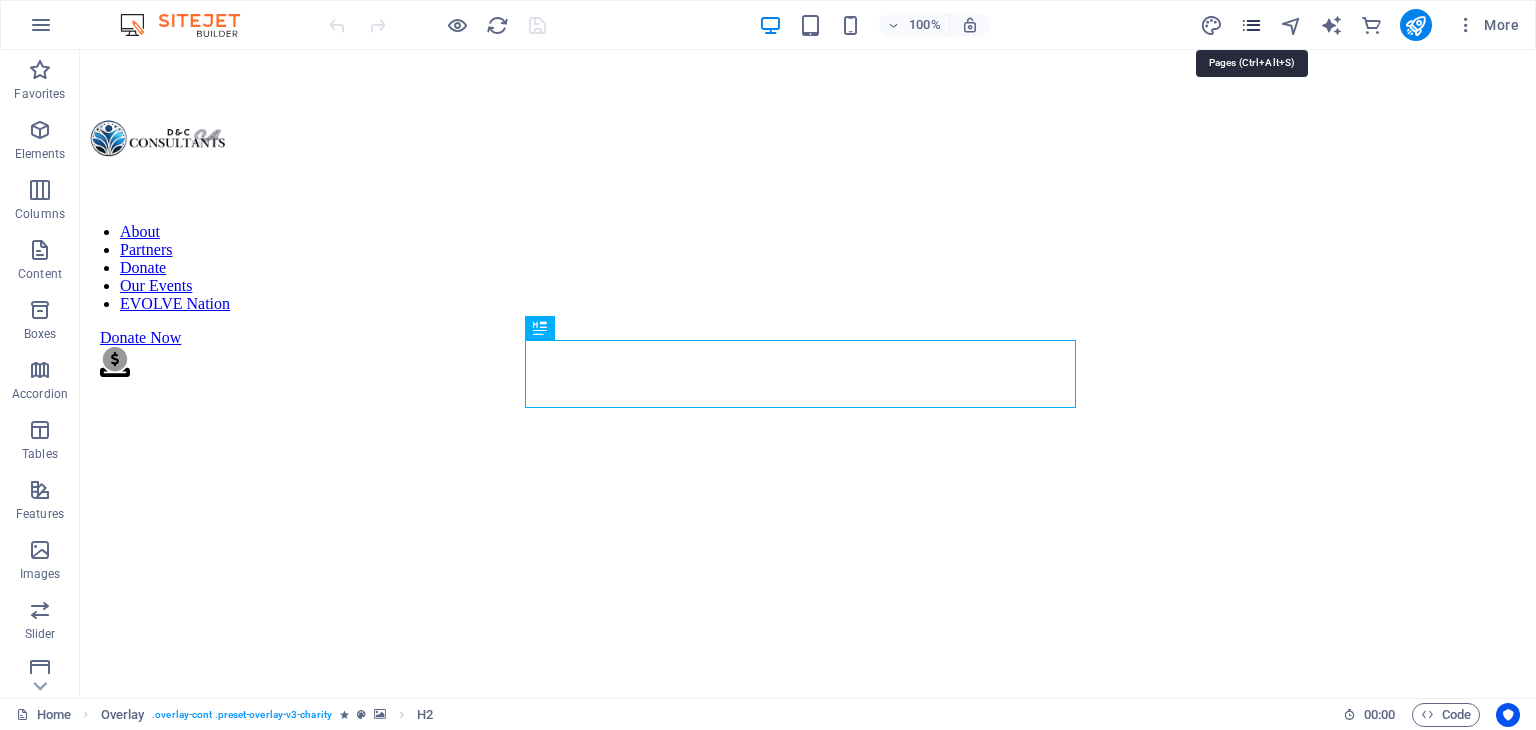 click at bounding box center (1251, 25) 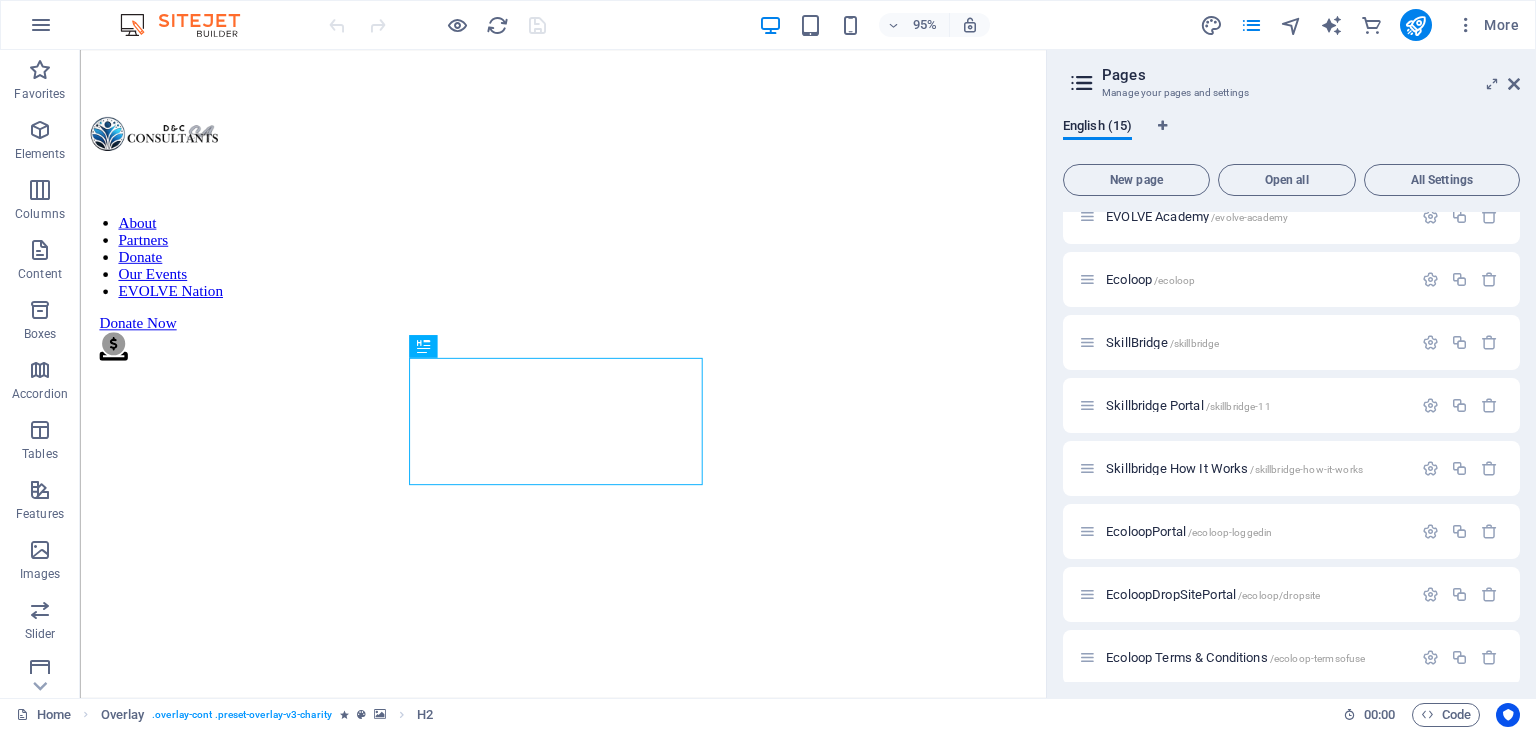 scroll, scrollTop: 475, scrollLeft: 0, axis: vertical 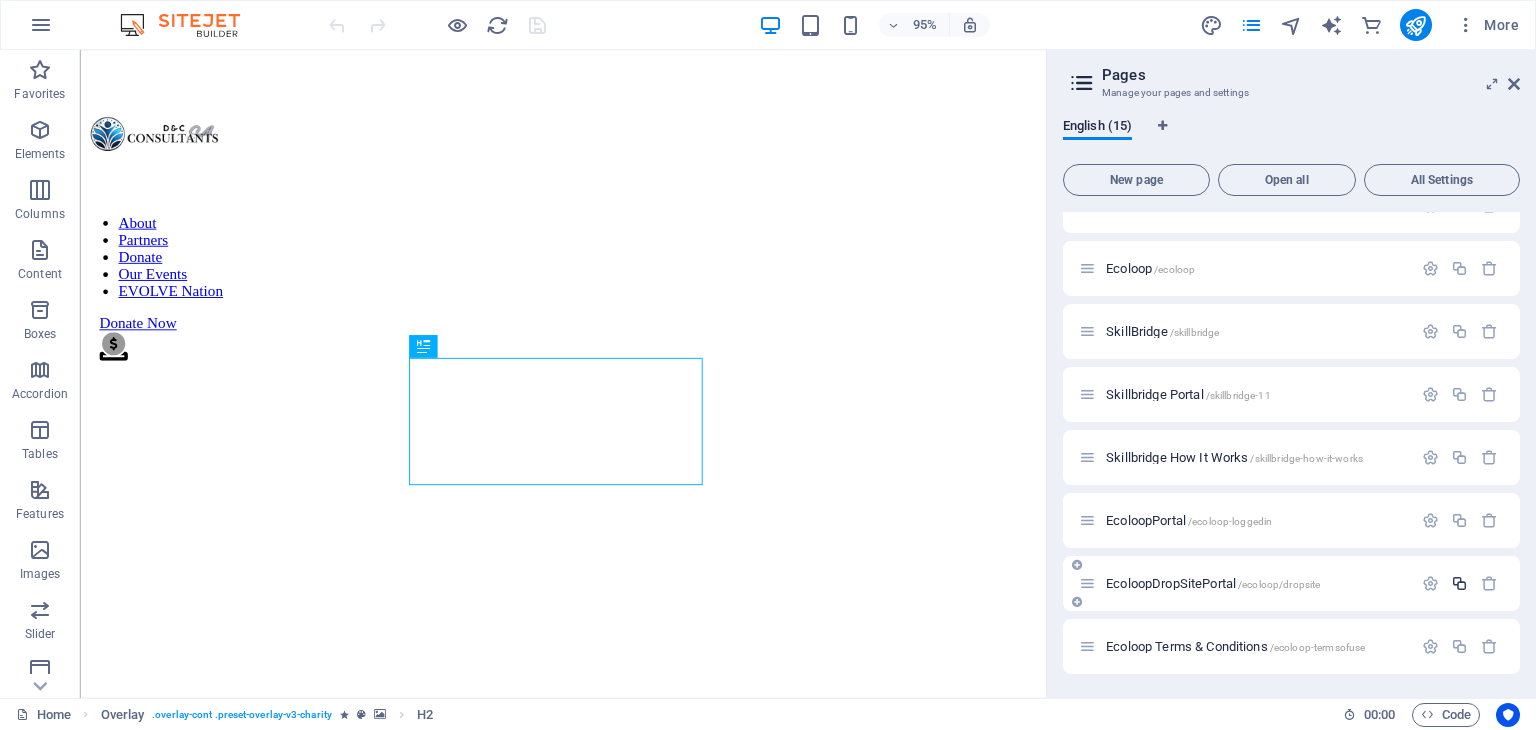 click at bounding box center (1459, 583) 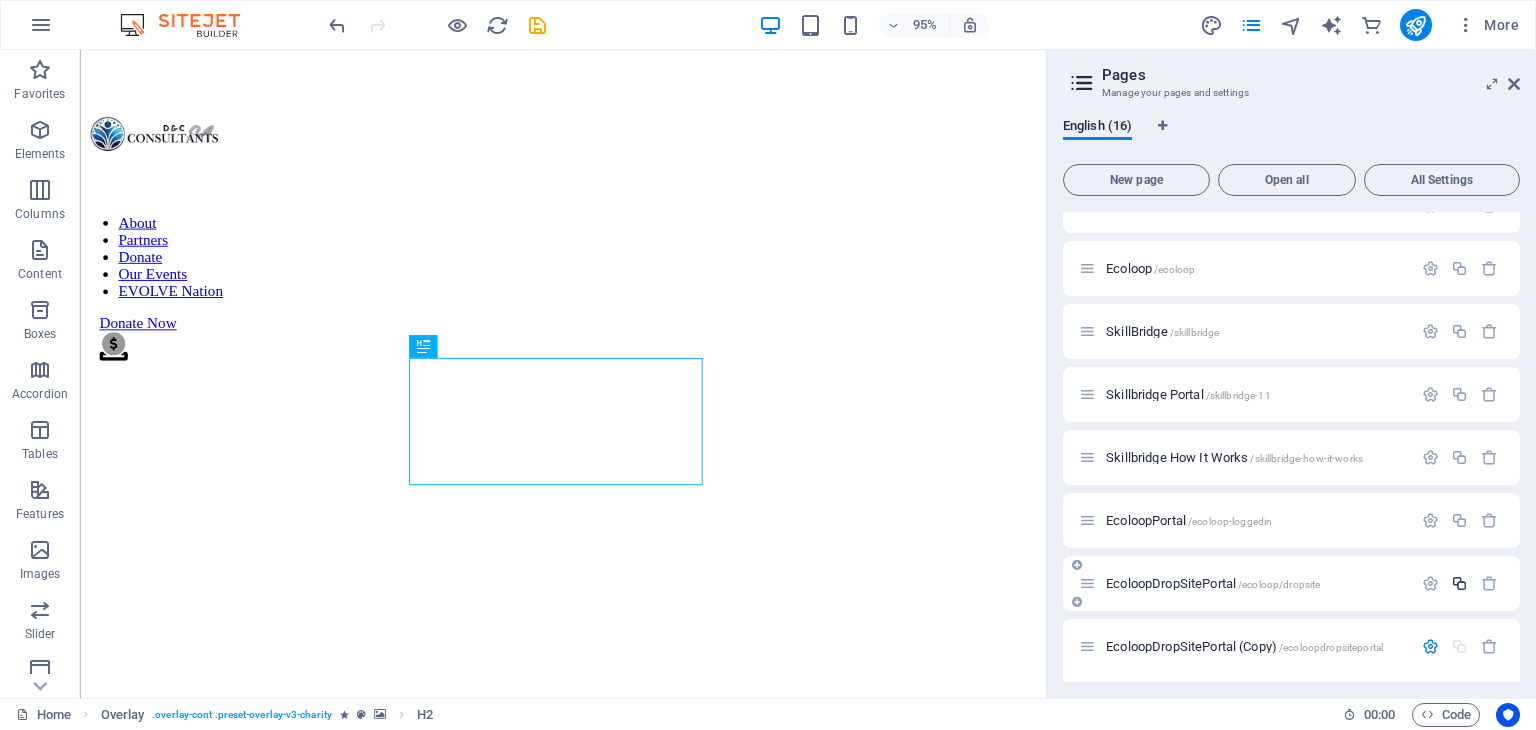 scroll, scrollTop: 750, scrollLeft: 0, axis: vertical 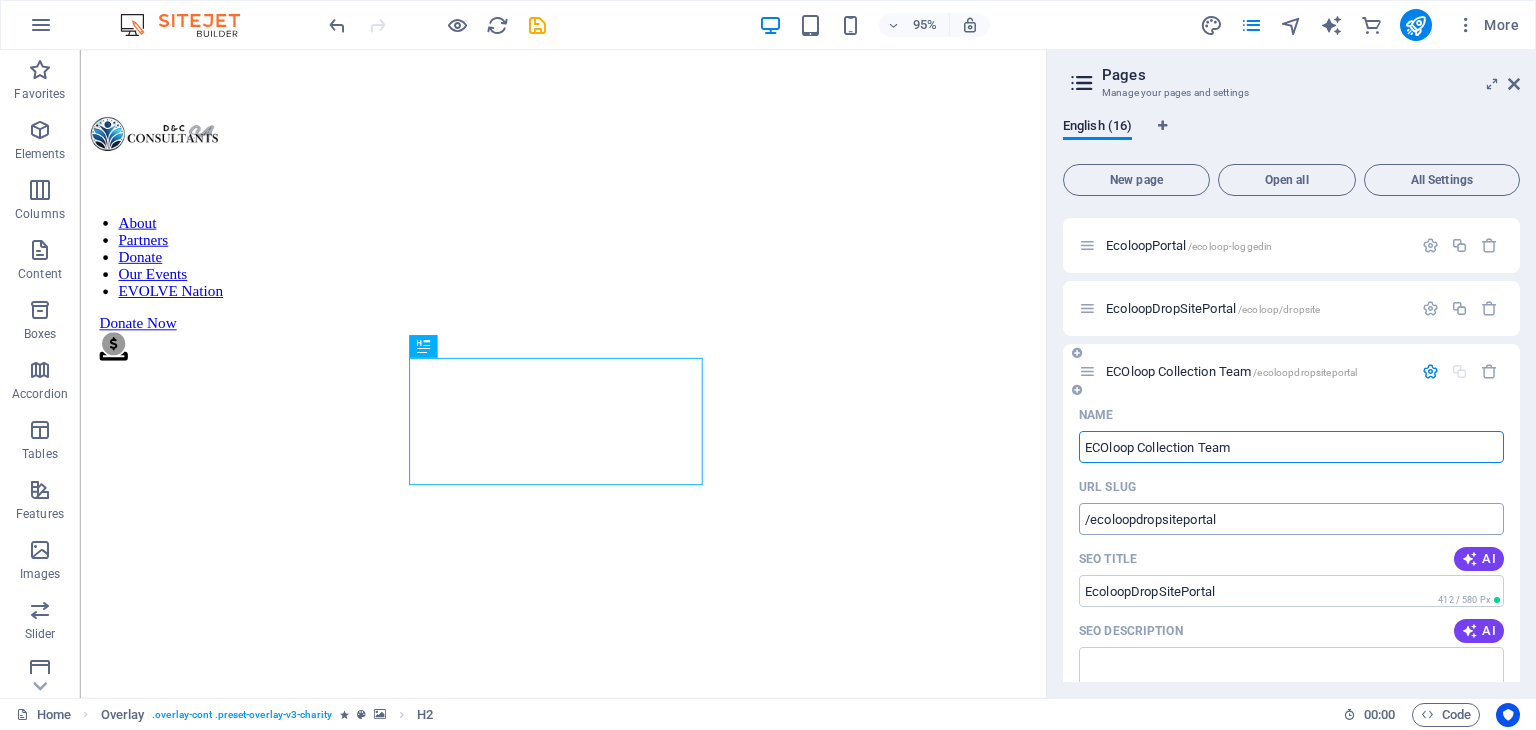type on "ECOloop Collection Team" 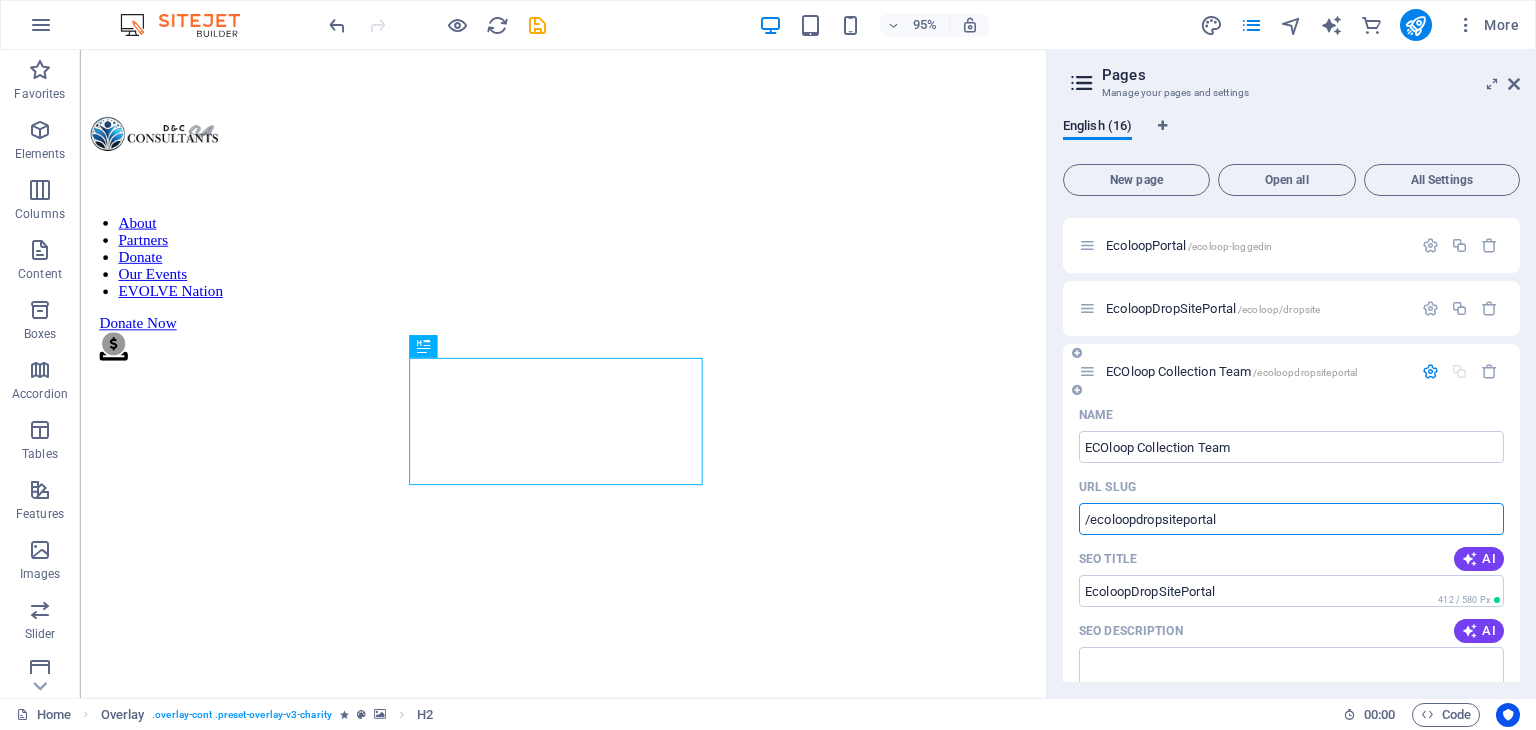 drag, startPoint x: 1230, startPoint y: 509, endPoint x: 1144, endPoint y: 504, distance: 86.145226 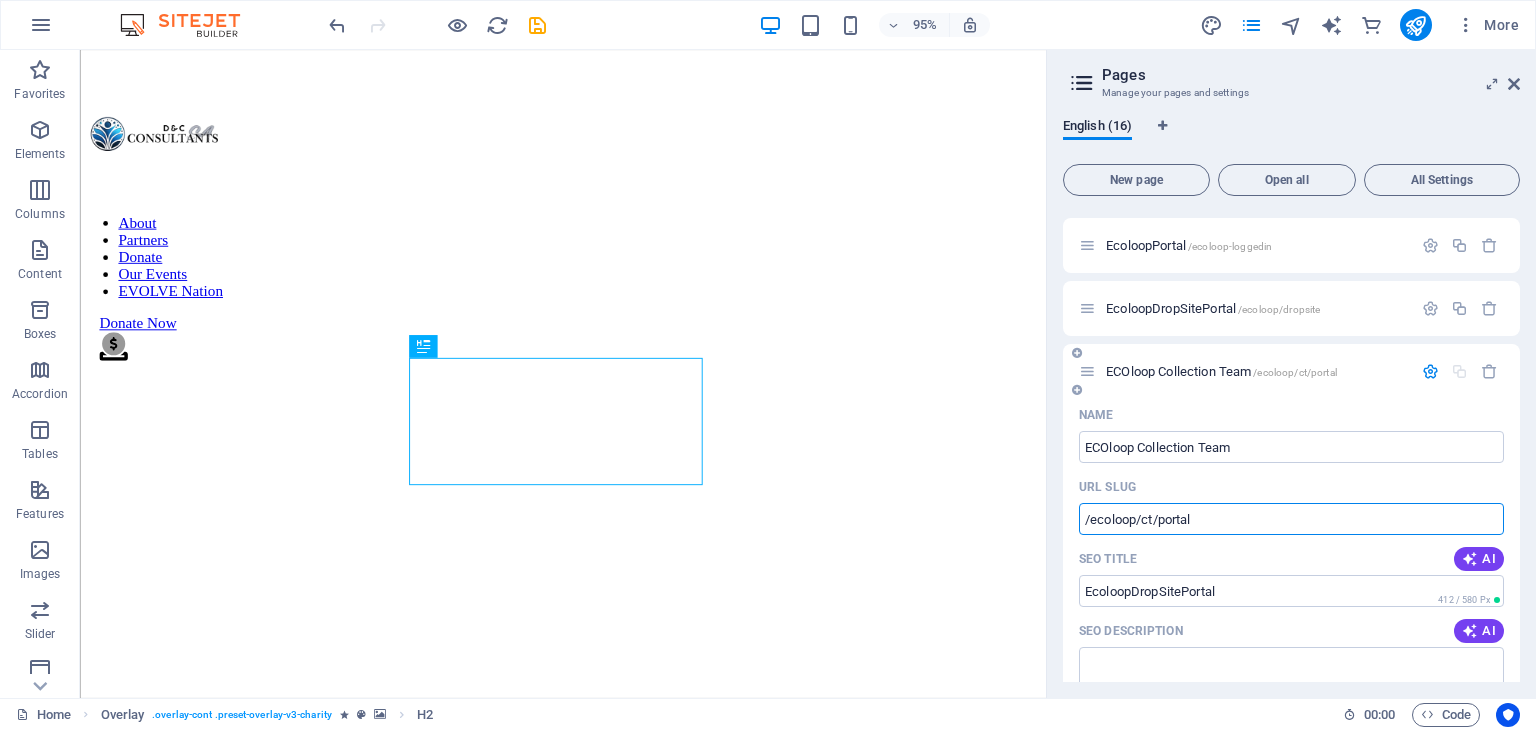 type on "/ecoloop/ct/portal" 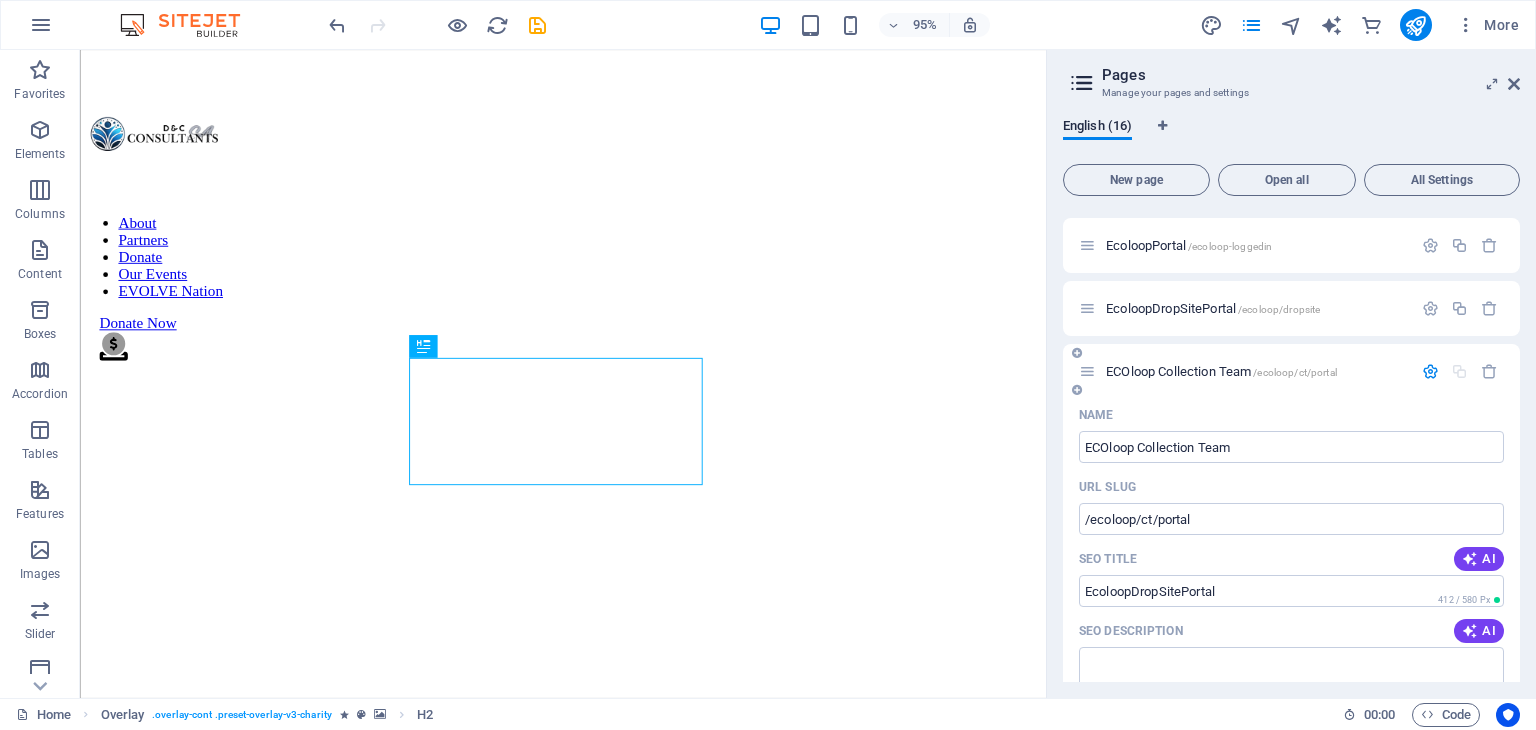 click on "URL SLUG" at bounding box center (1291, 487) 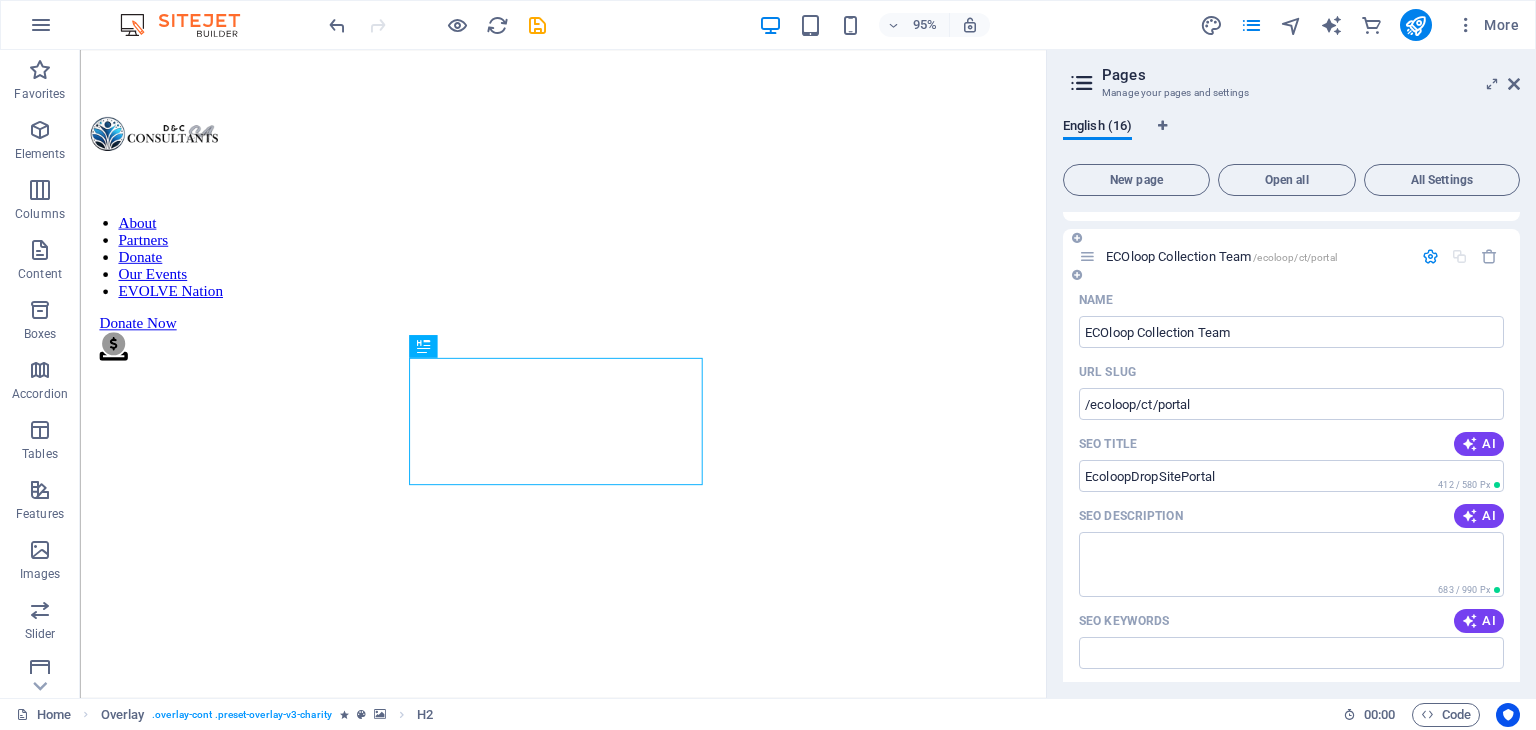 scroll, scrollTop: 862, scrollLeft: 0, axis: vertical 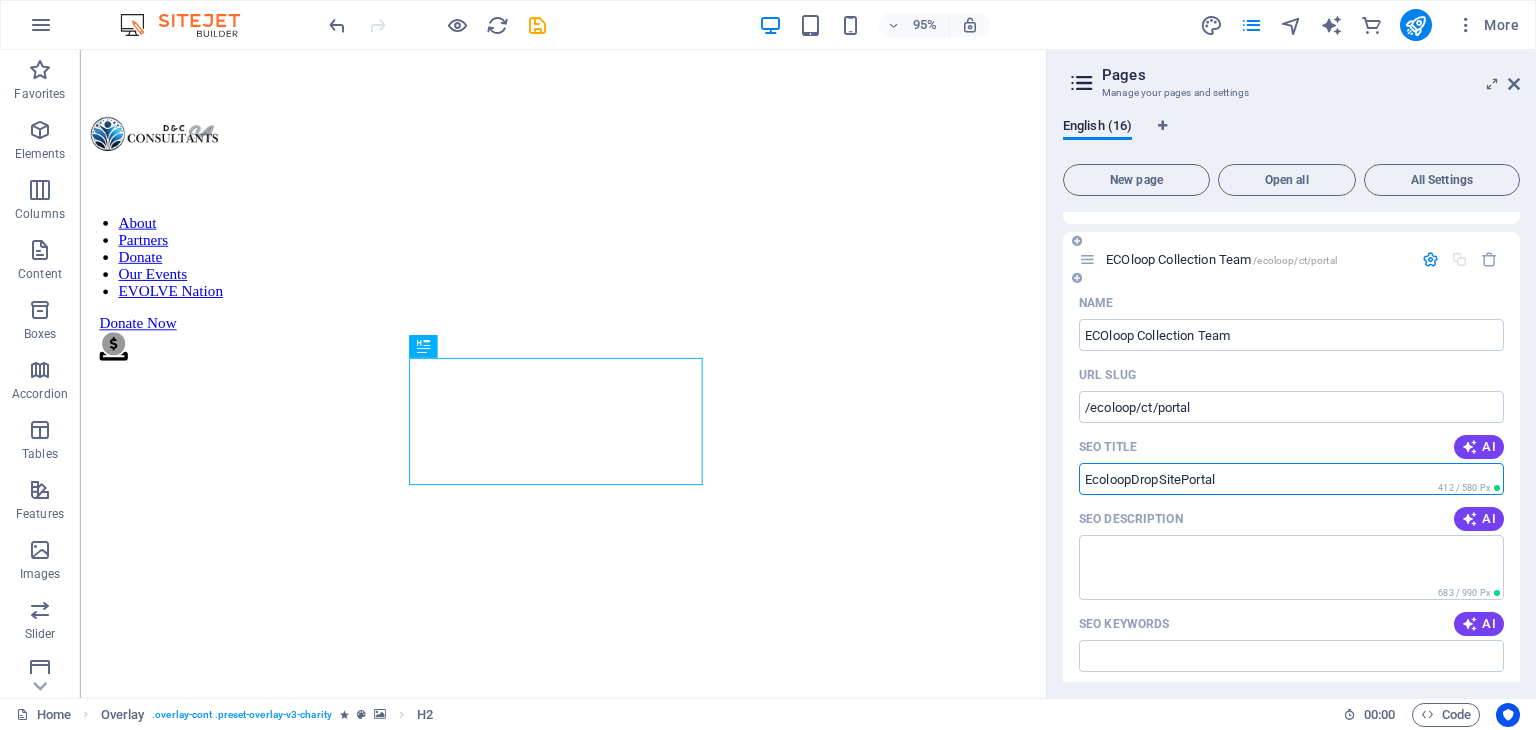drag, startPoint x: 1224, startPoint y: 475, endPoint x: 1130, endPoint y: 479, distance: 94.08507 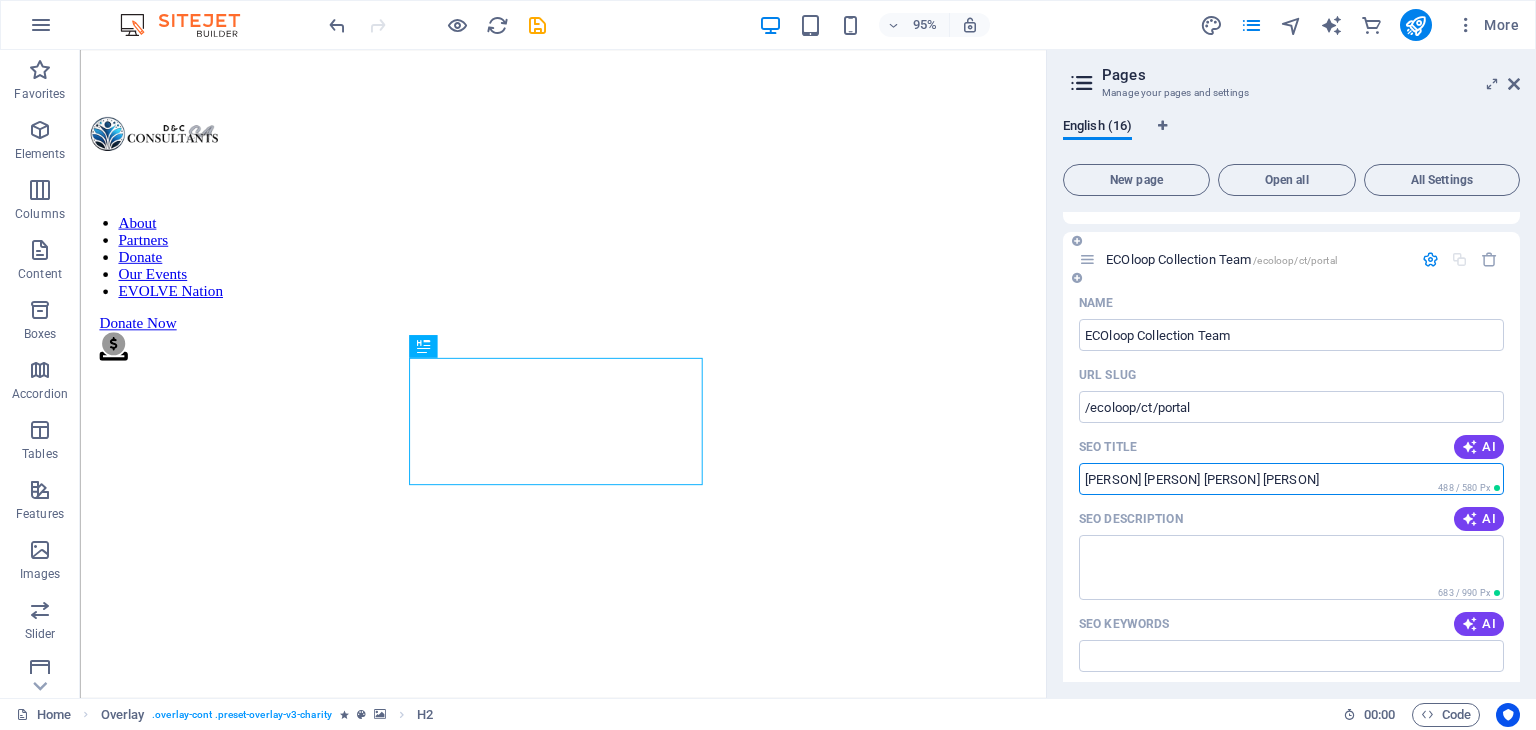 type on "[PERSON] [PERSON] [PERSON] [PERSON]" 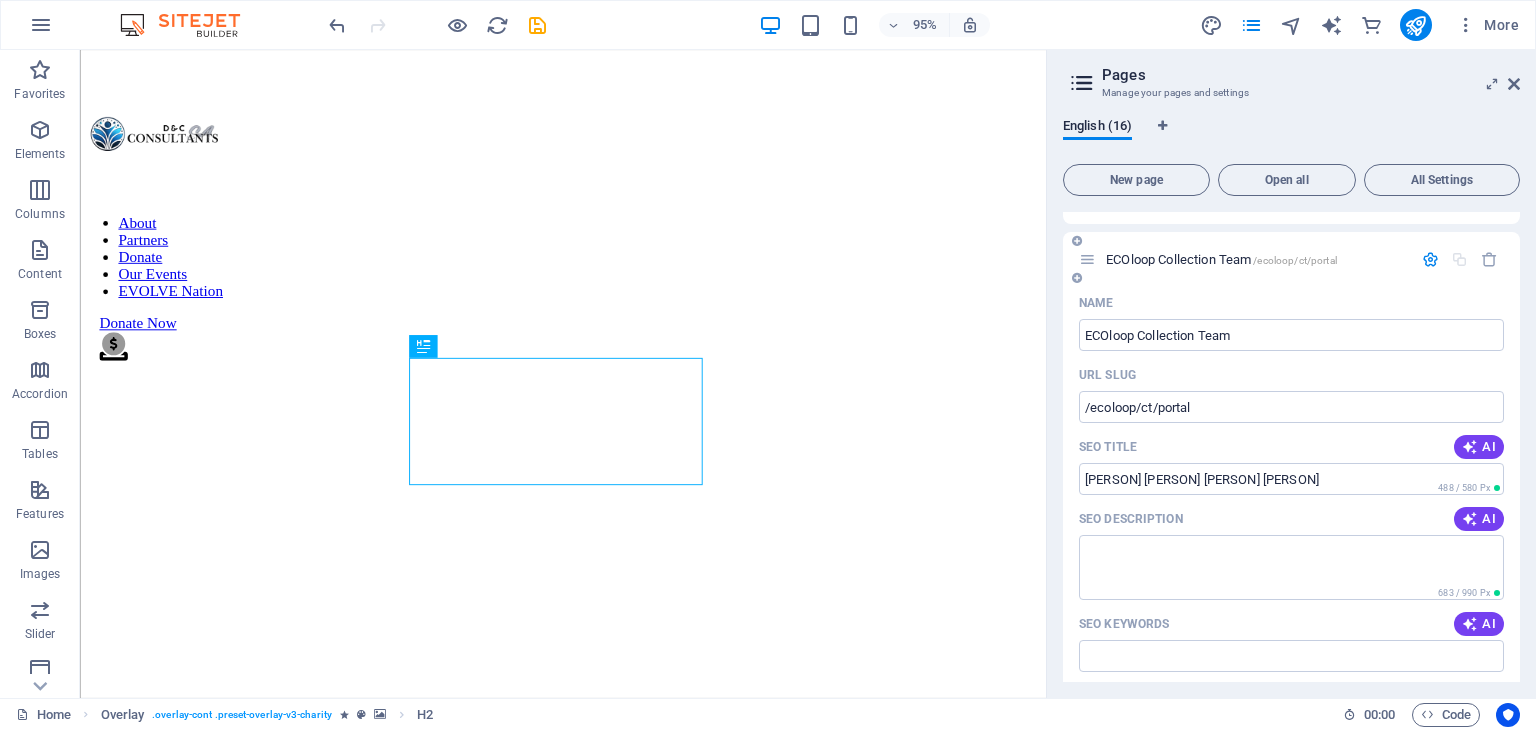 click on "SEO Description AI" at bounding box center (1291, 519) 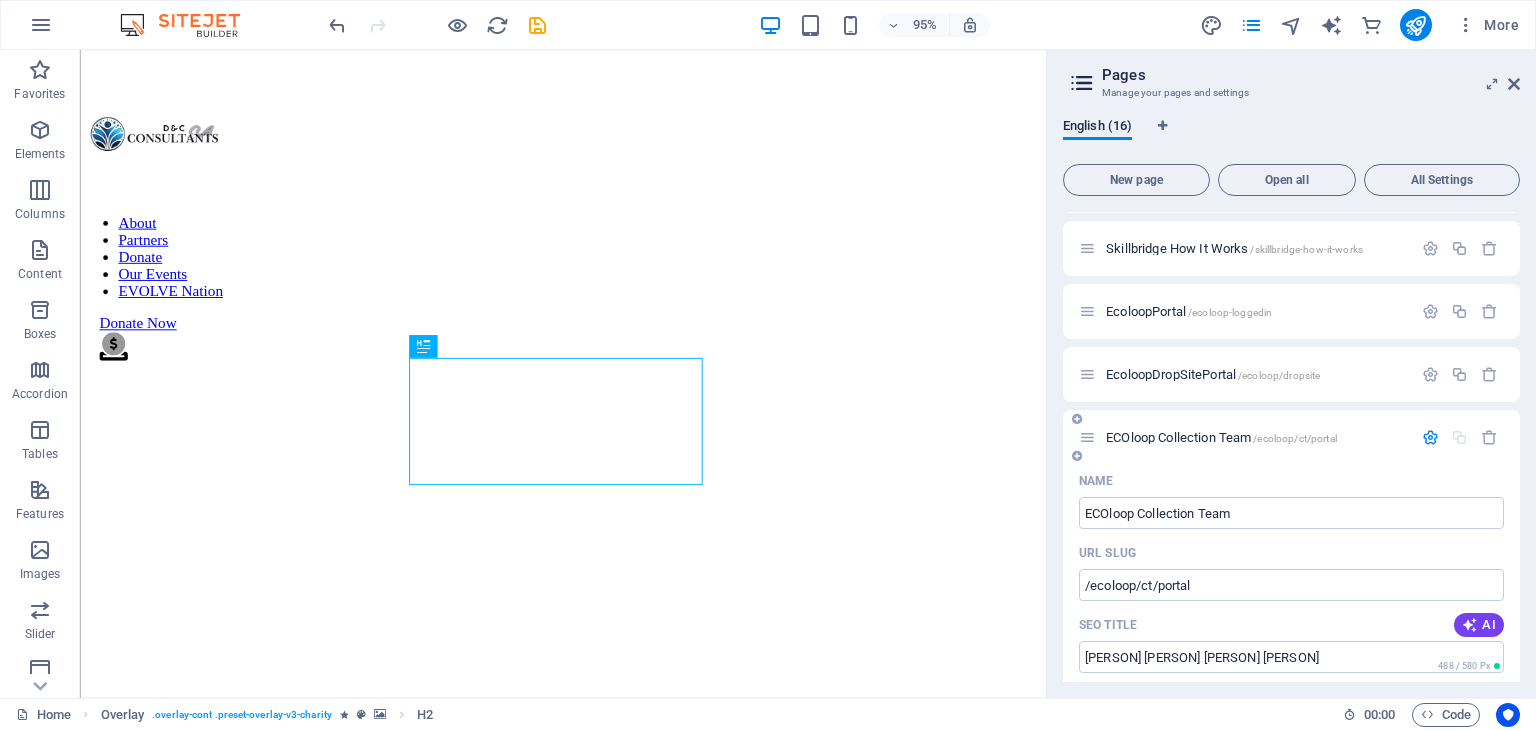 scroll, scrollTop: 684, scrollLeft: 0, axis: vertical 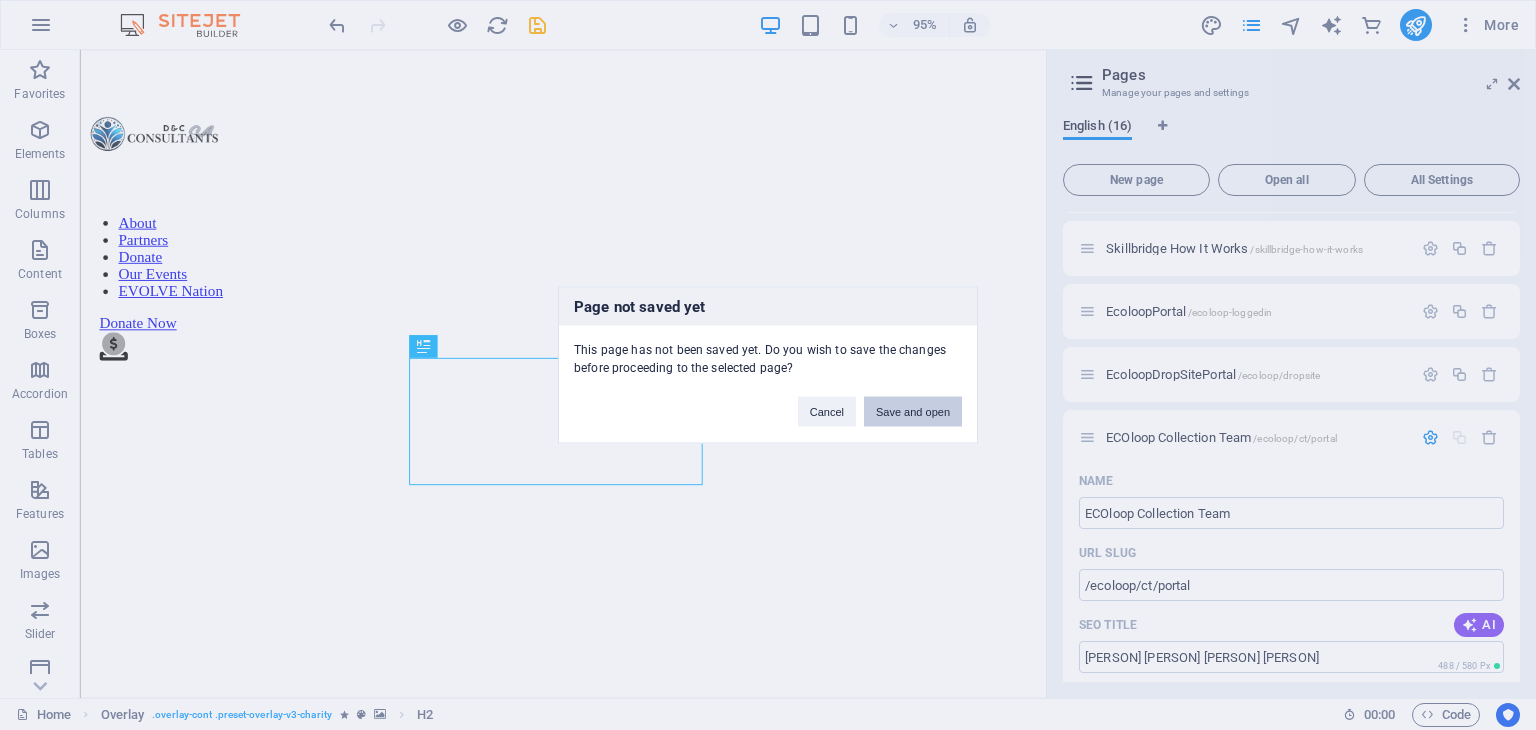 click on "Save and open" at bounding box center (913, 412) 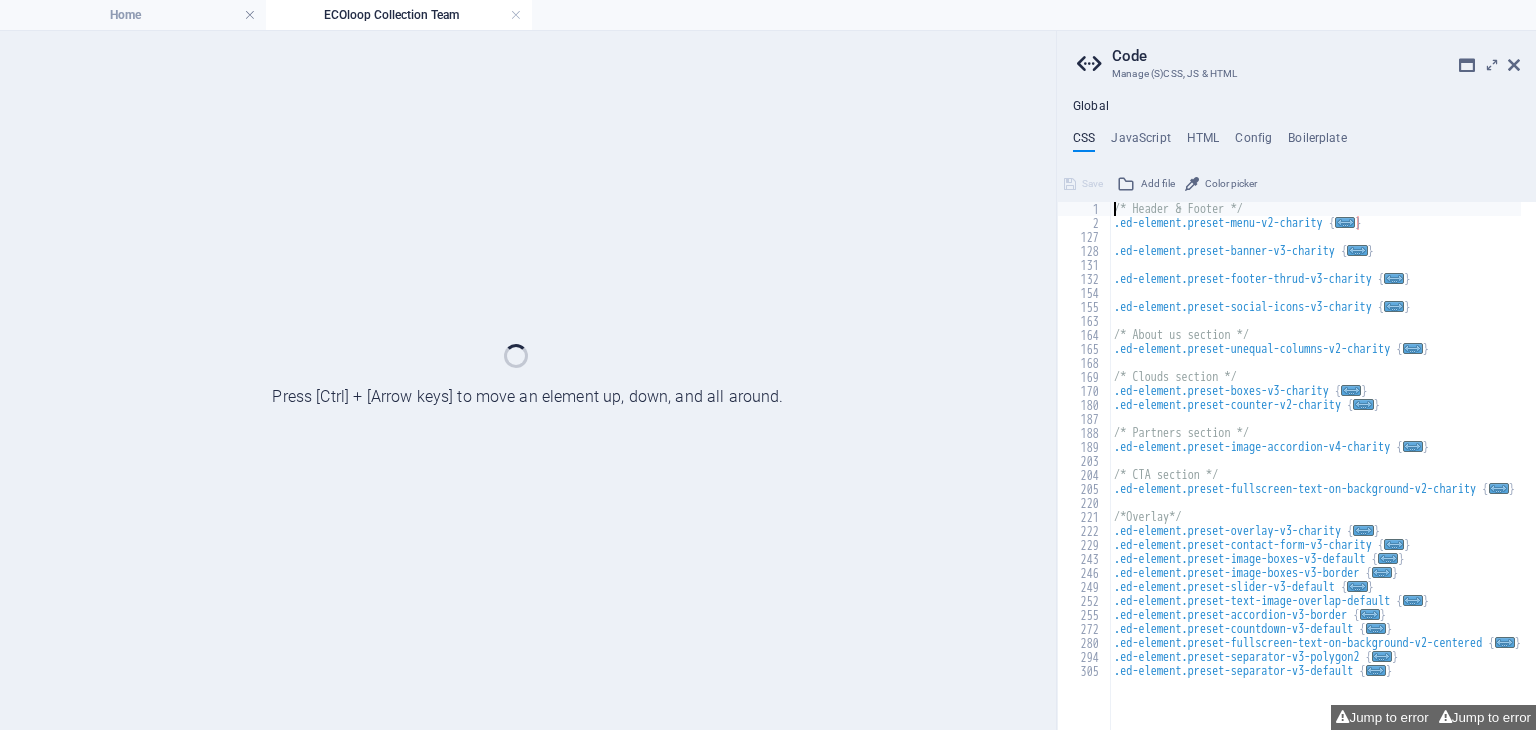 scroll, scrollTop: 0, scrollLeft: 0, axis: both 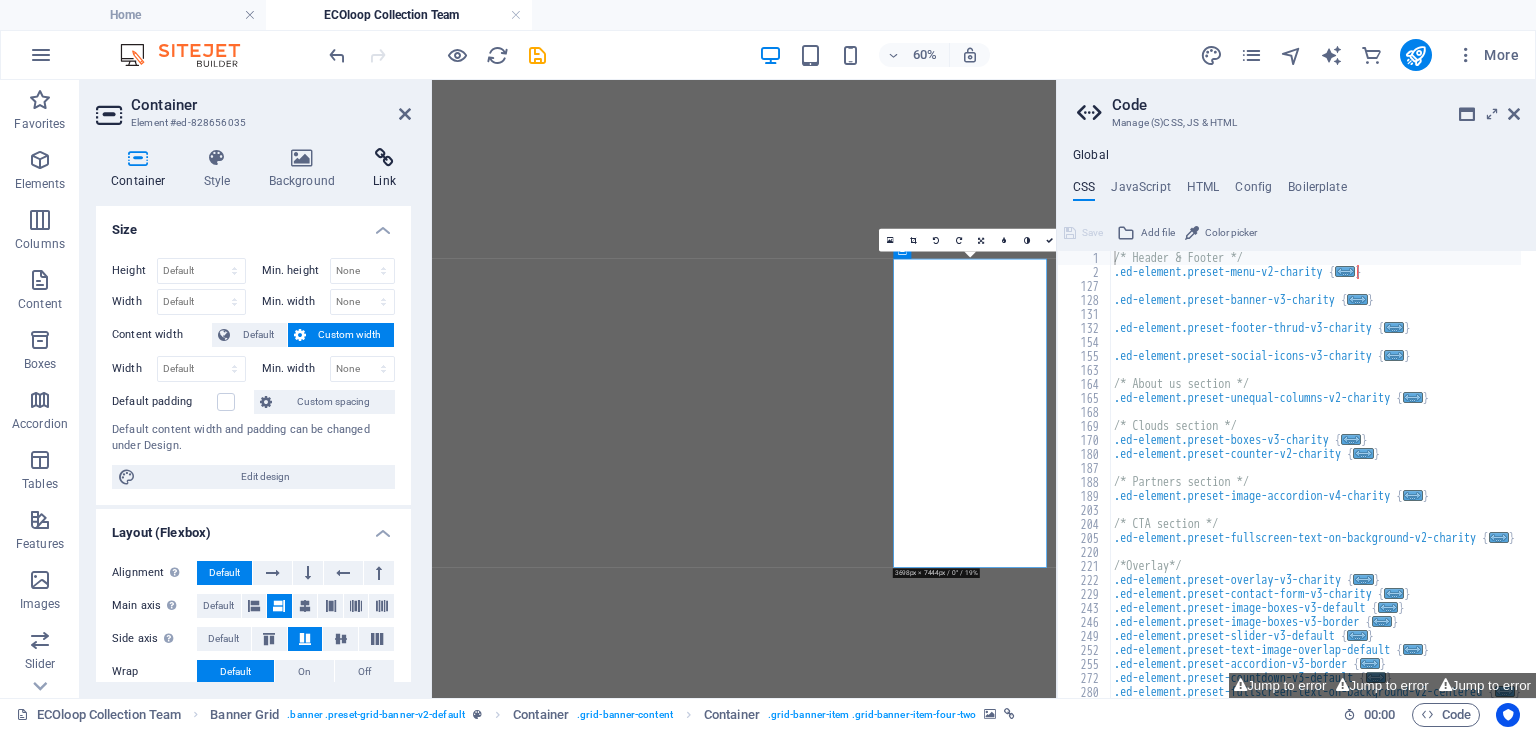 click at bounding box center (384, 158) 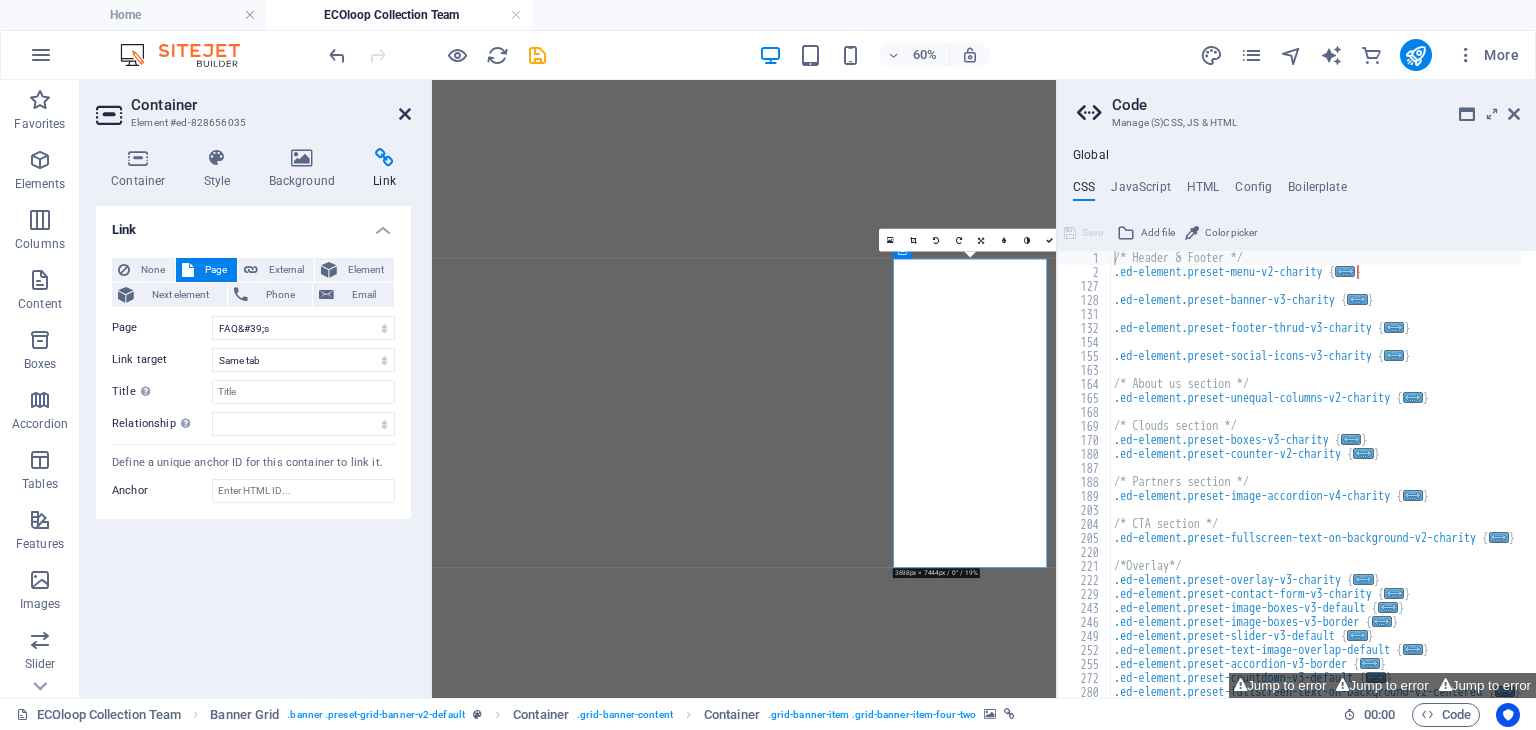 click at bounding box center [405, 114] 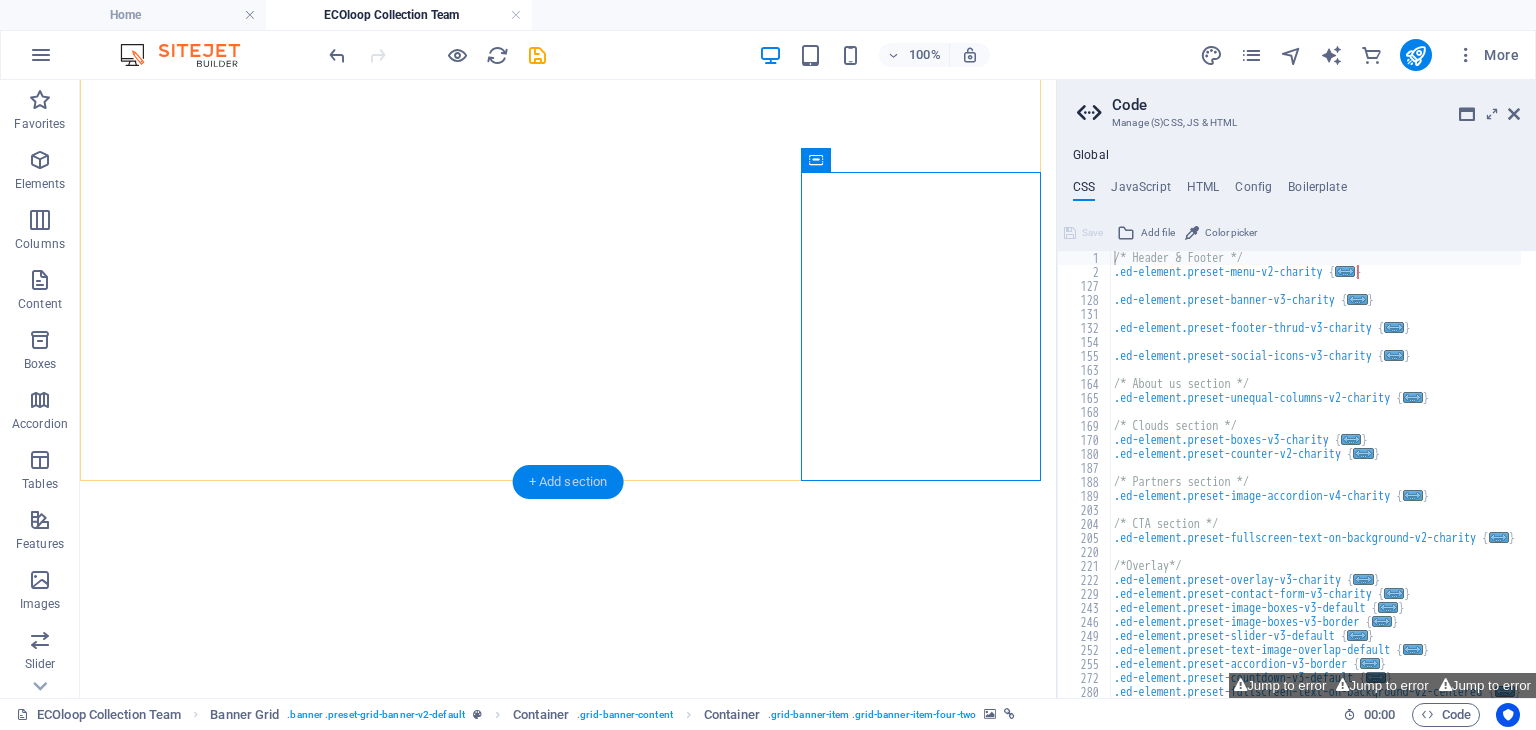 click on "+ Add section" at bounding box center [568, 482] 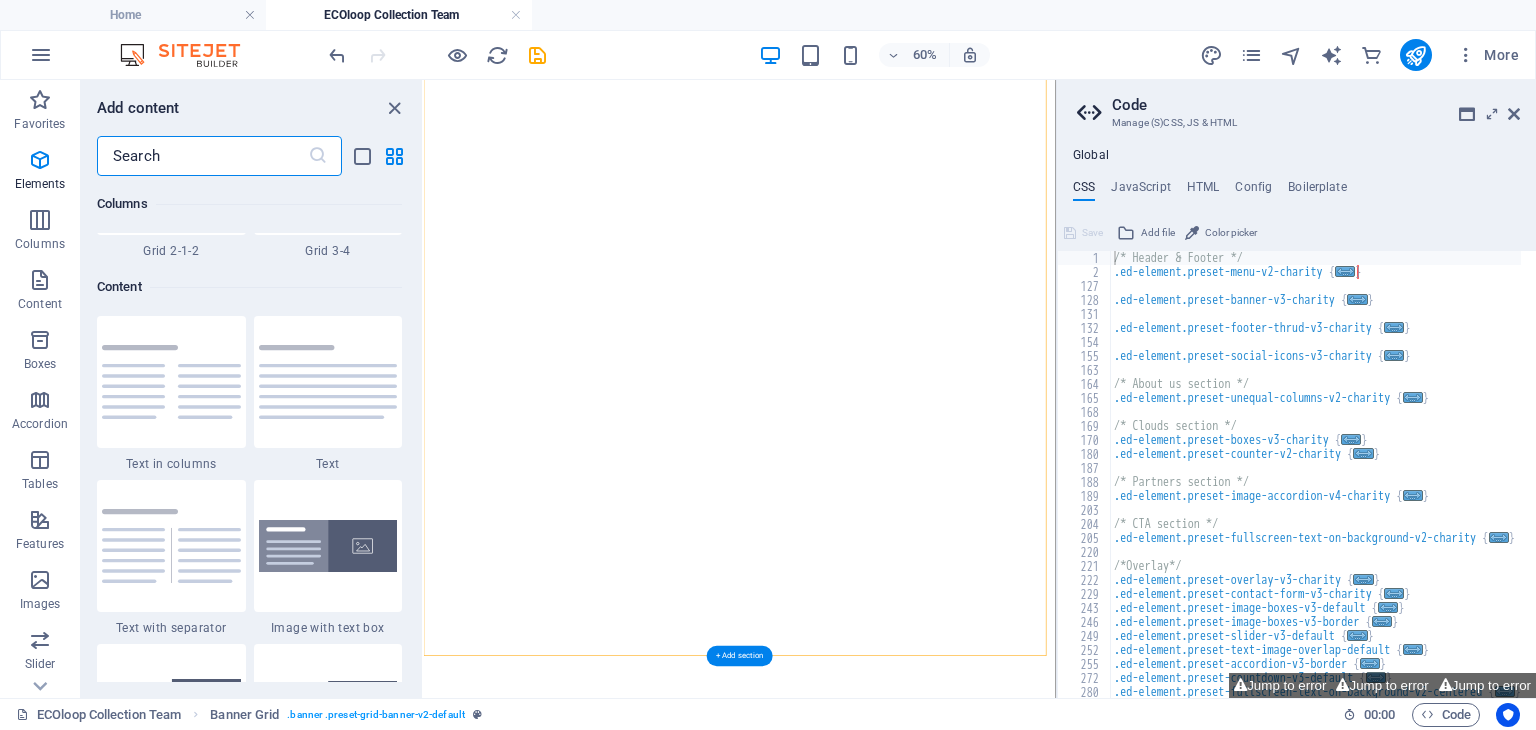scroll, scrollTop: 3499, scrollLeft: 0, axis: vertical 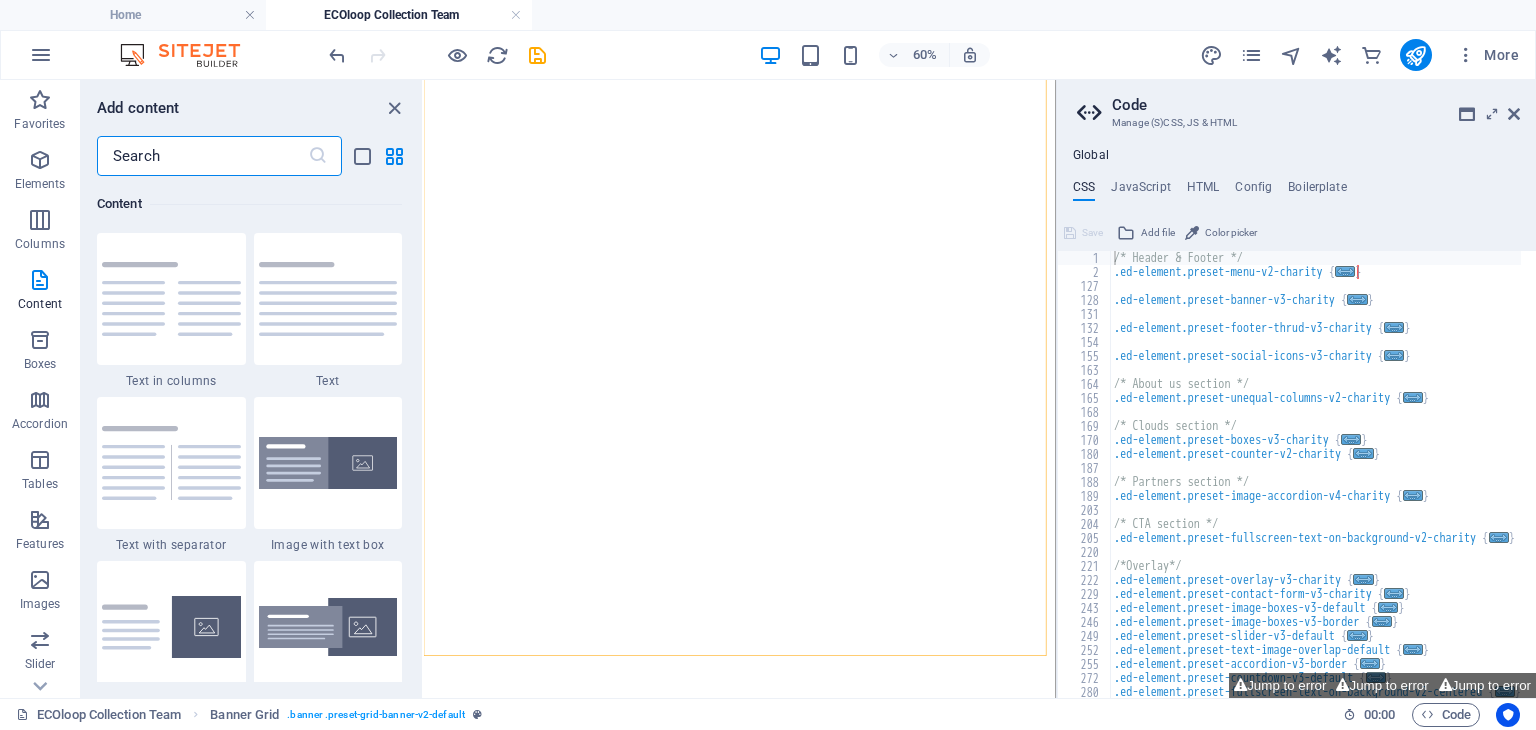 click at bounding box center (202, 156) 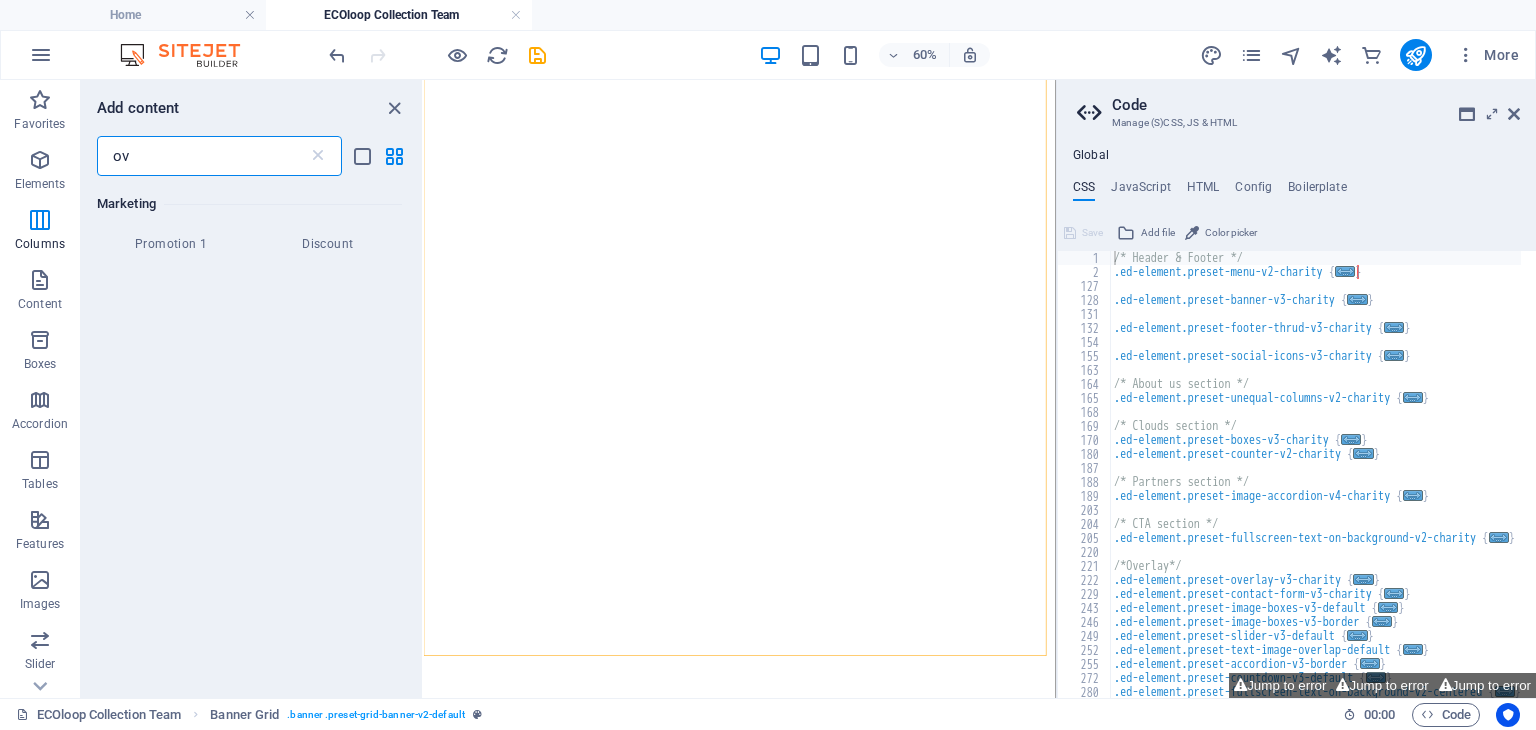 scroll, scrollTop: 0, scrollLeft: 0, axis: both 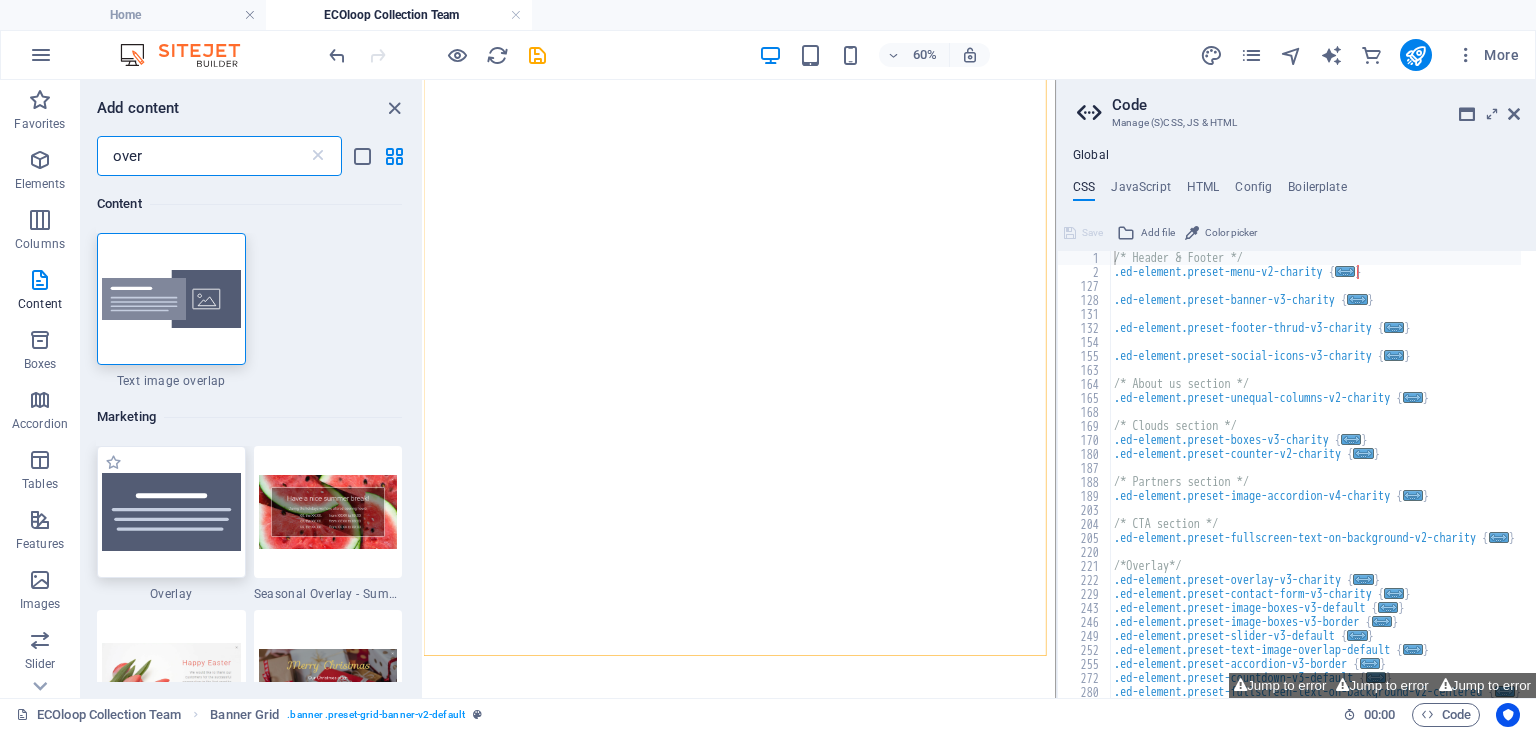 type on "over" 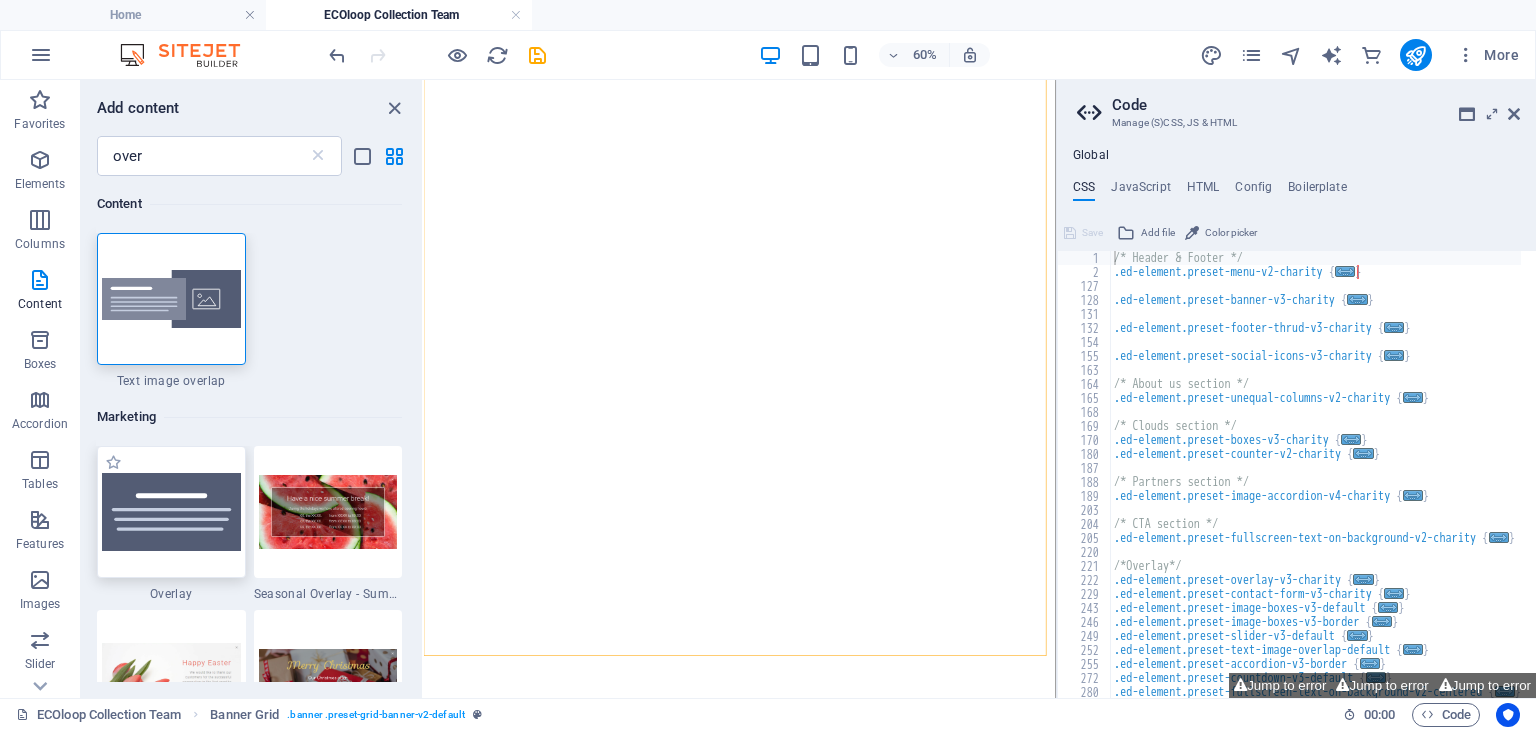 click at bounding box center [171, 512] 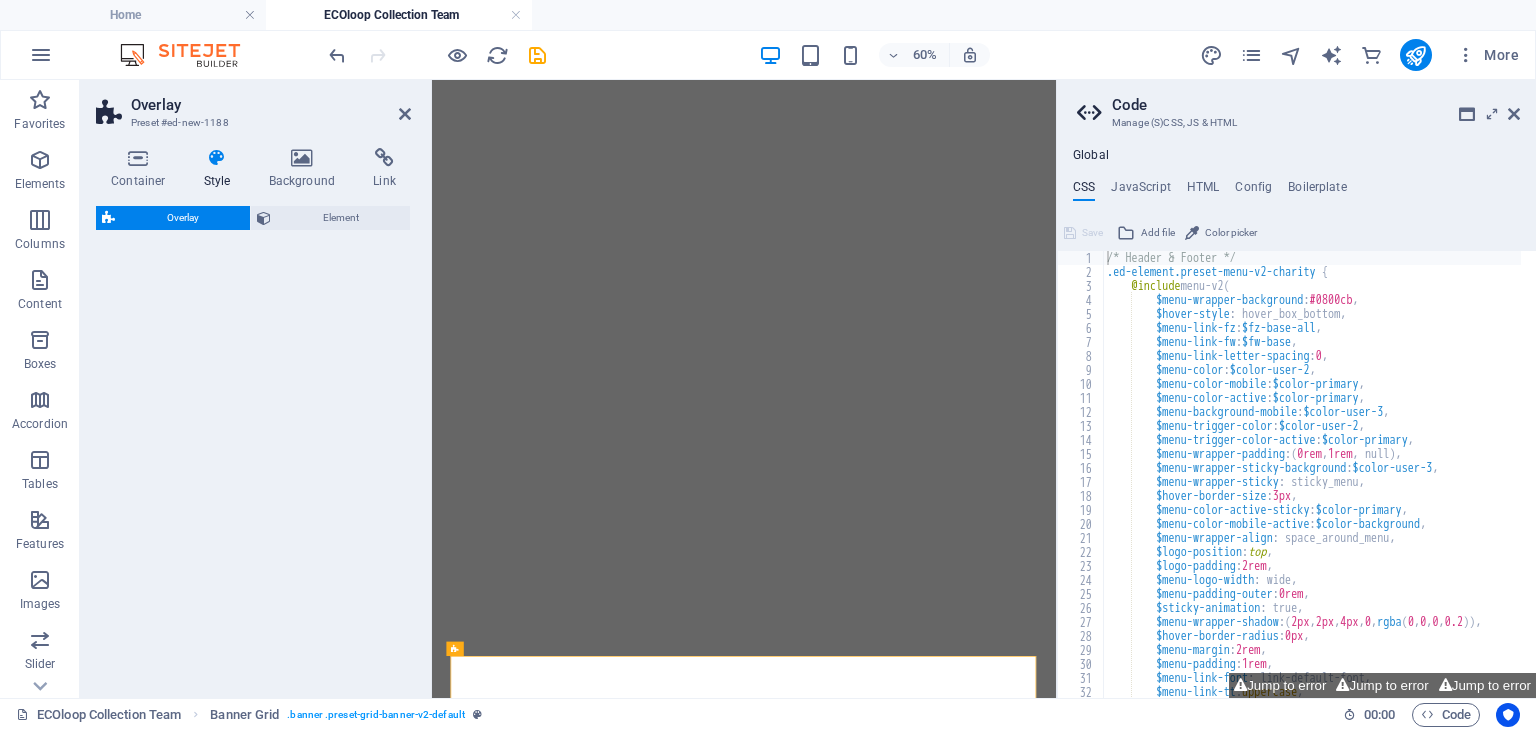 select on "rem" 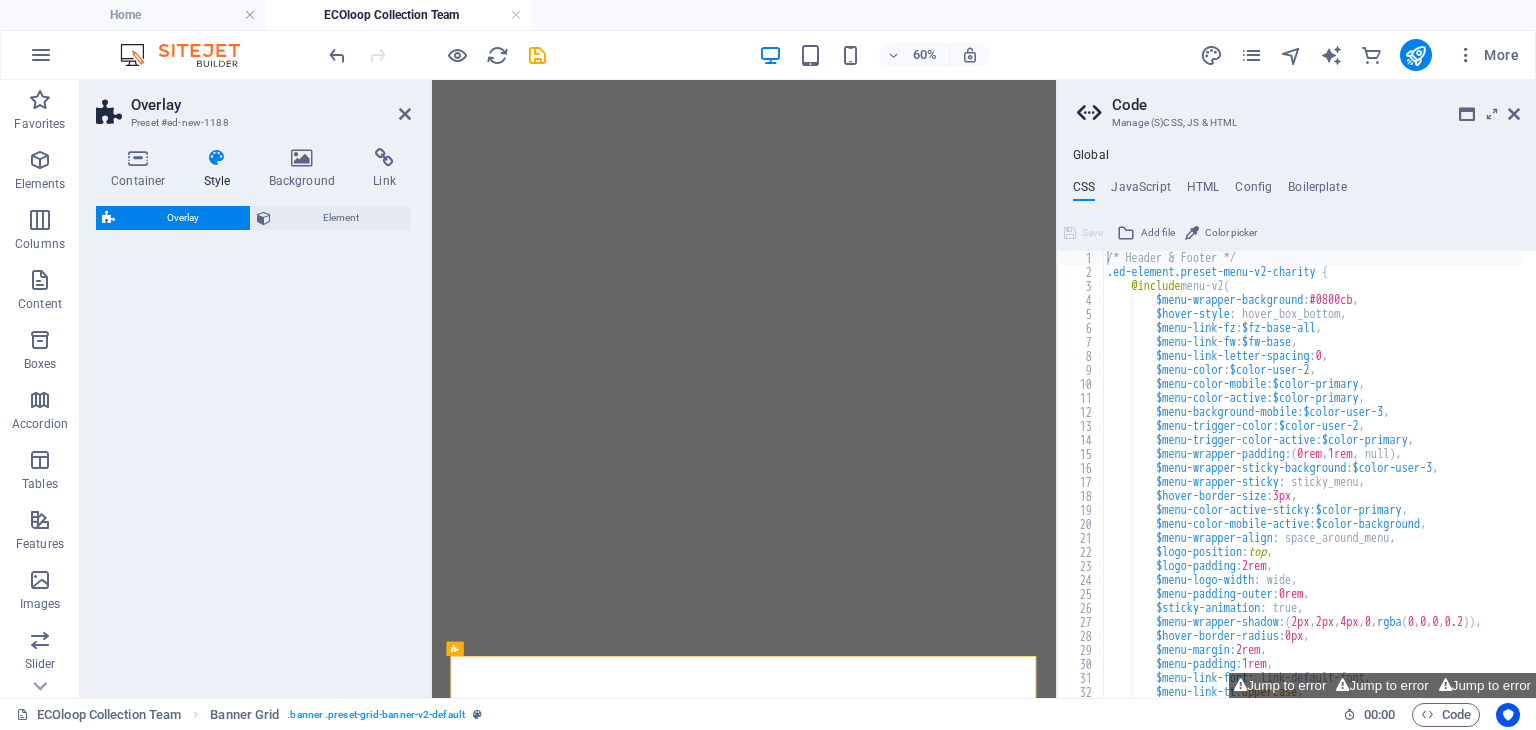 select on "rem" 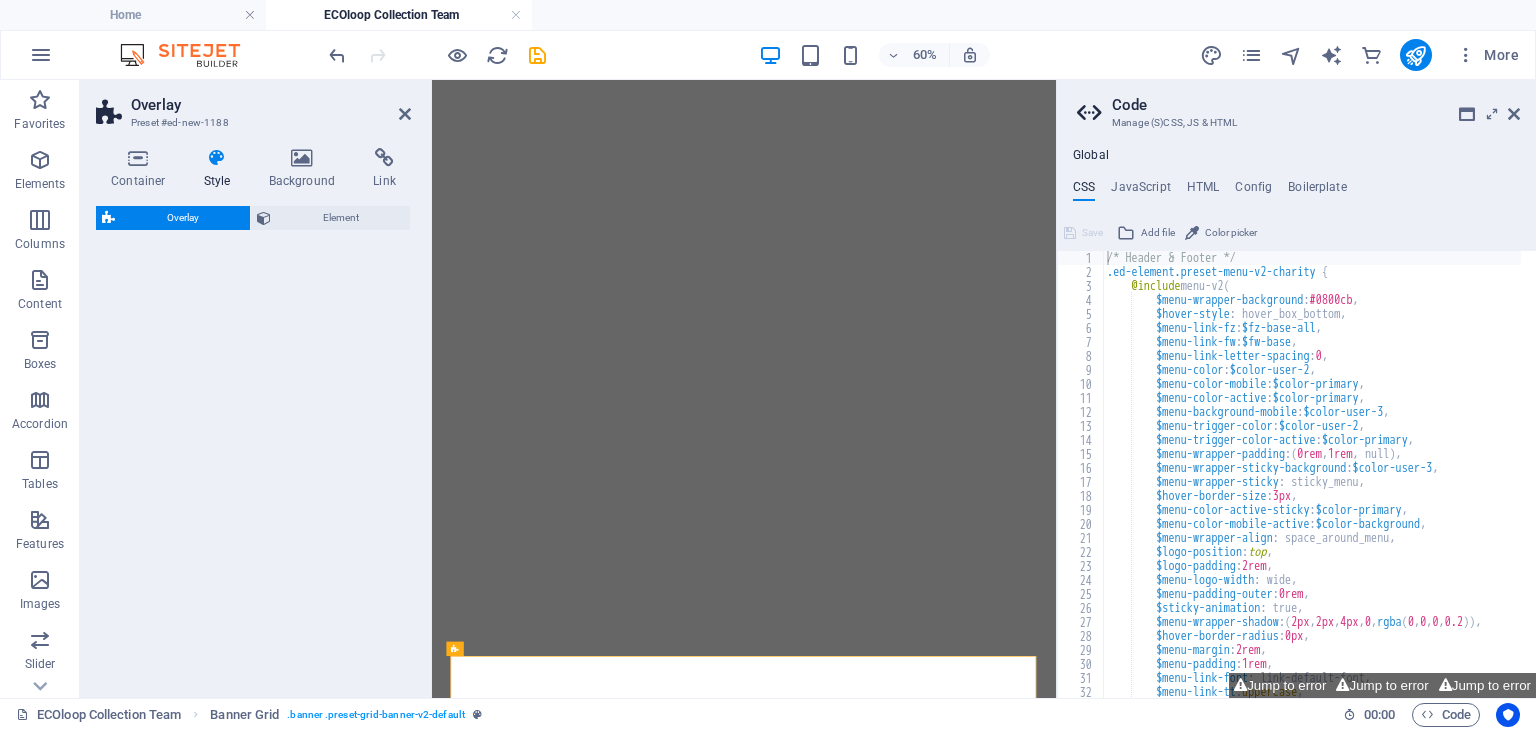 select on "preset-overlay-v3-default" 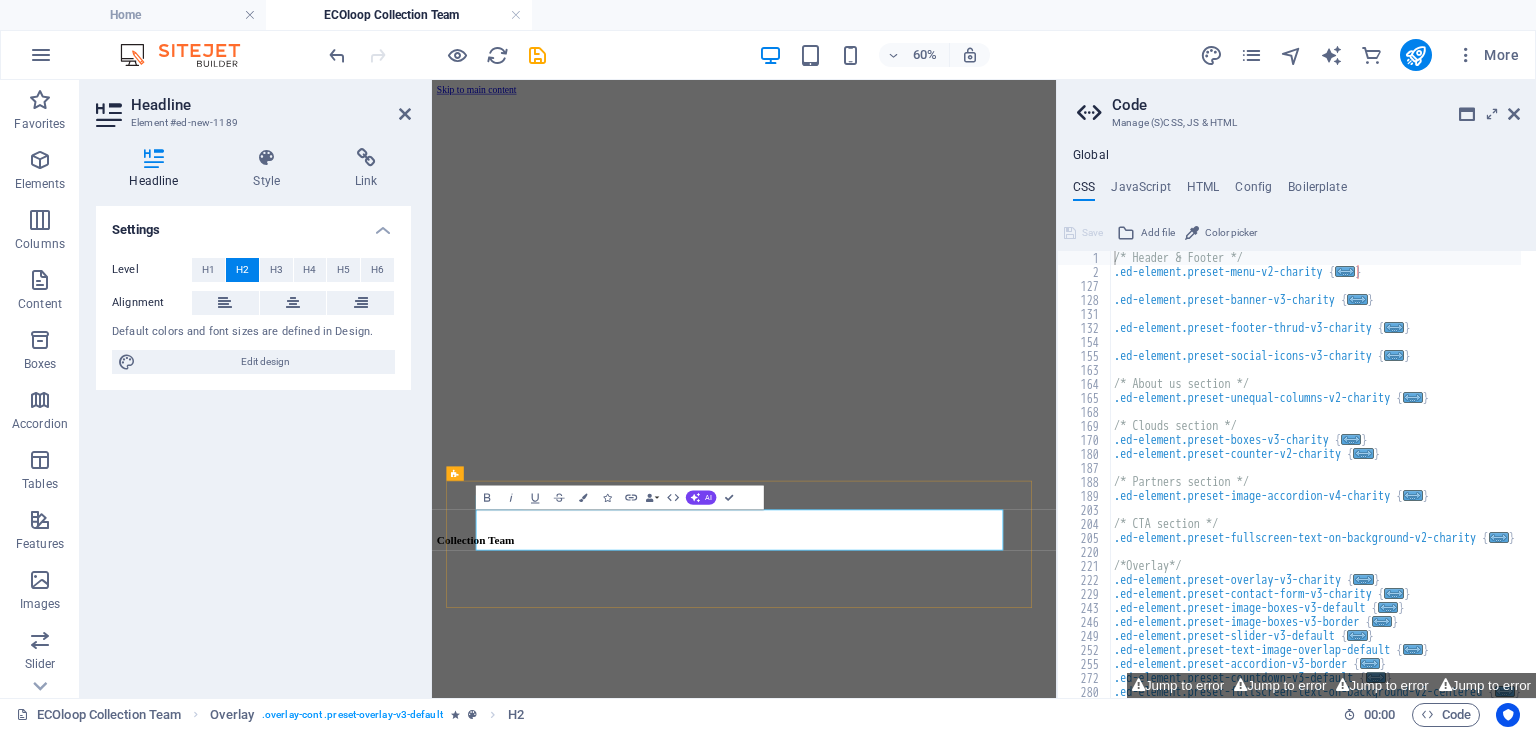 scroll, scrollTop: 772, scrollLeft: 0, axis: vertical 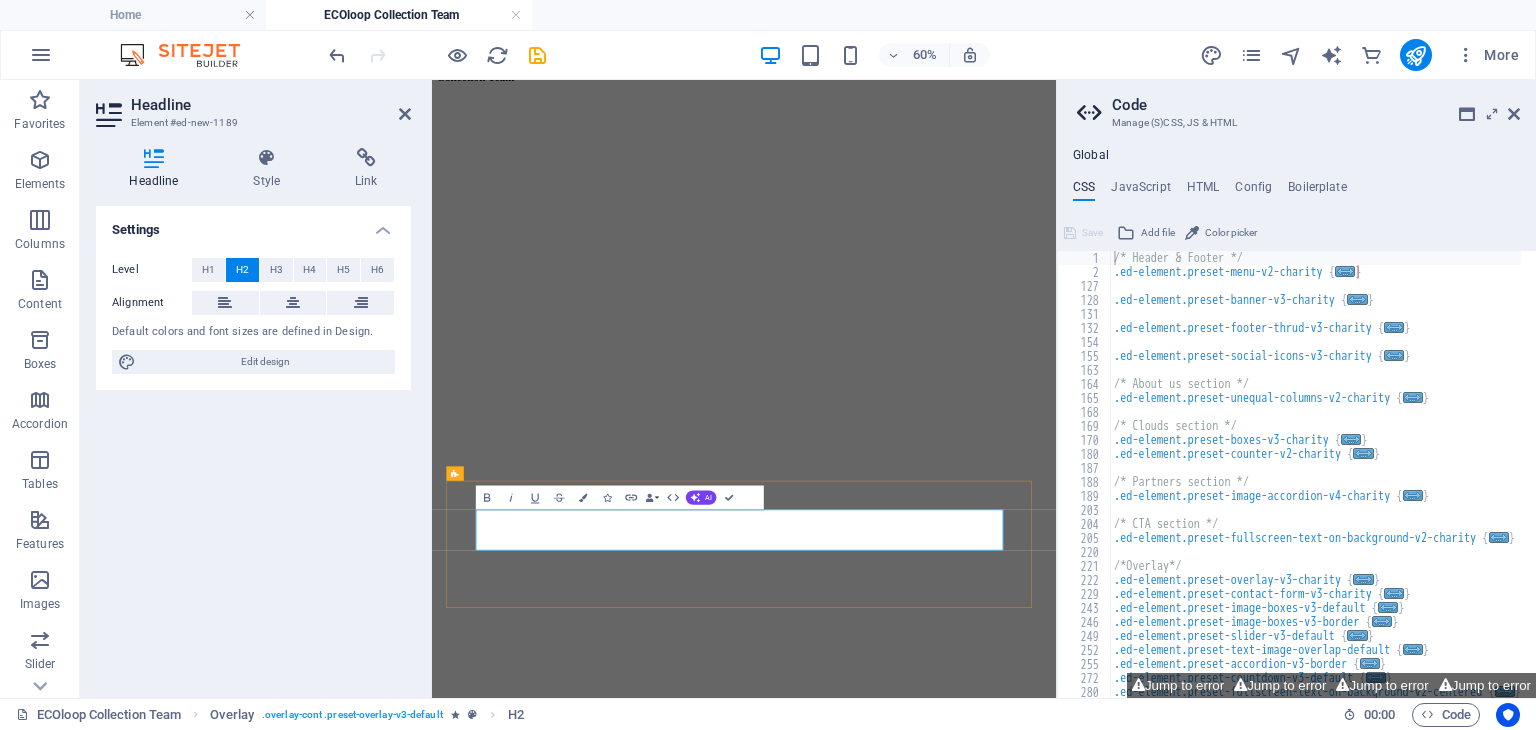 click on "ECOloop Drop Off Sites:" at bounding box center [952, 3040] 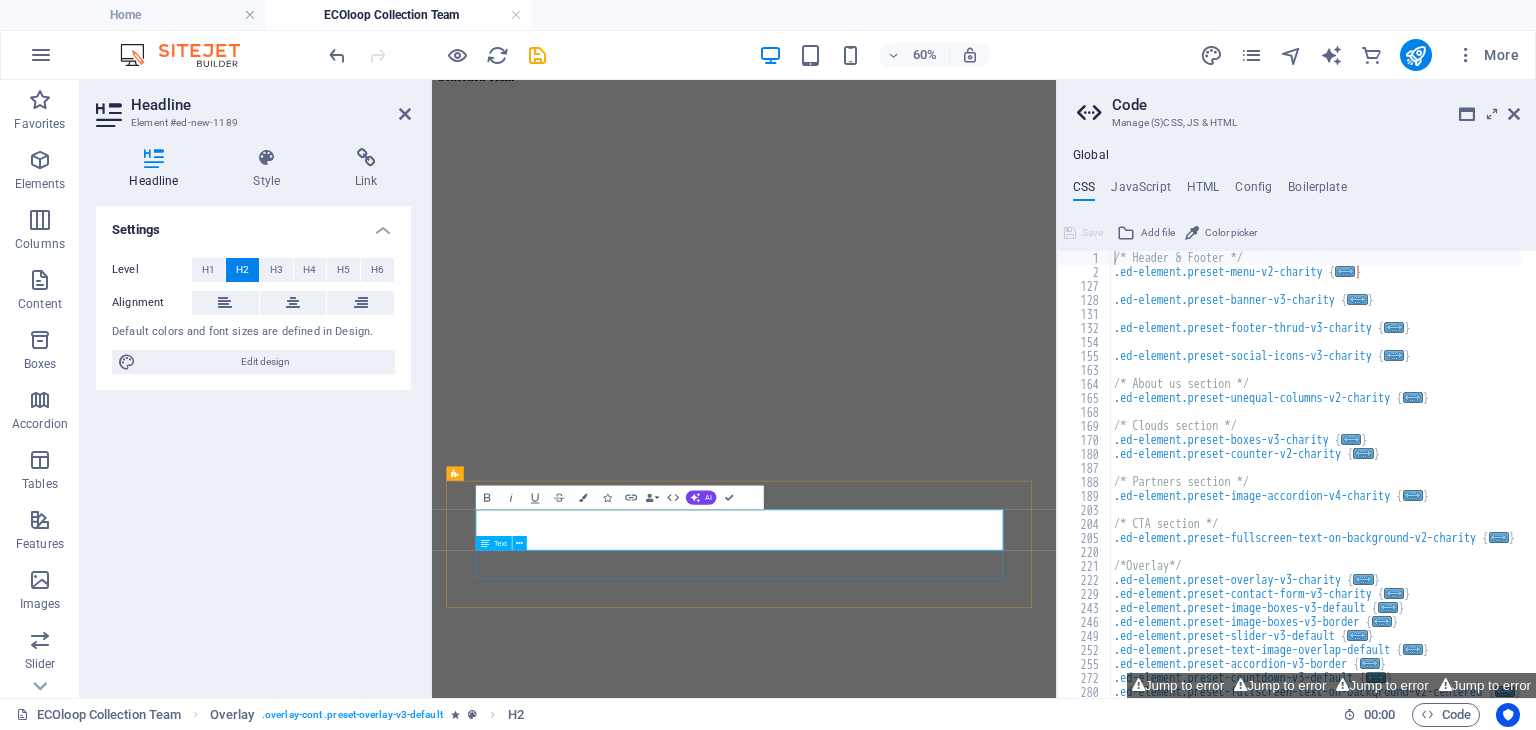 click on "Lorem ipsum dolor sit amet, consectetur adipisicing elit. Explicabo, cupiditate necessitatibus sapiente nisi soluta placeat esse velit dolorem eius aliquam!" at bounding box center [952, 3083] 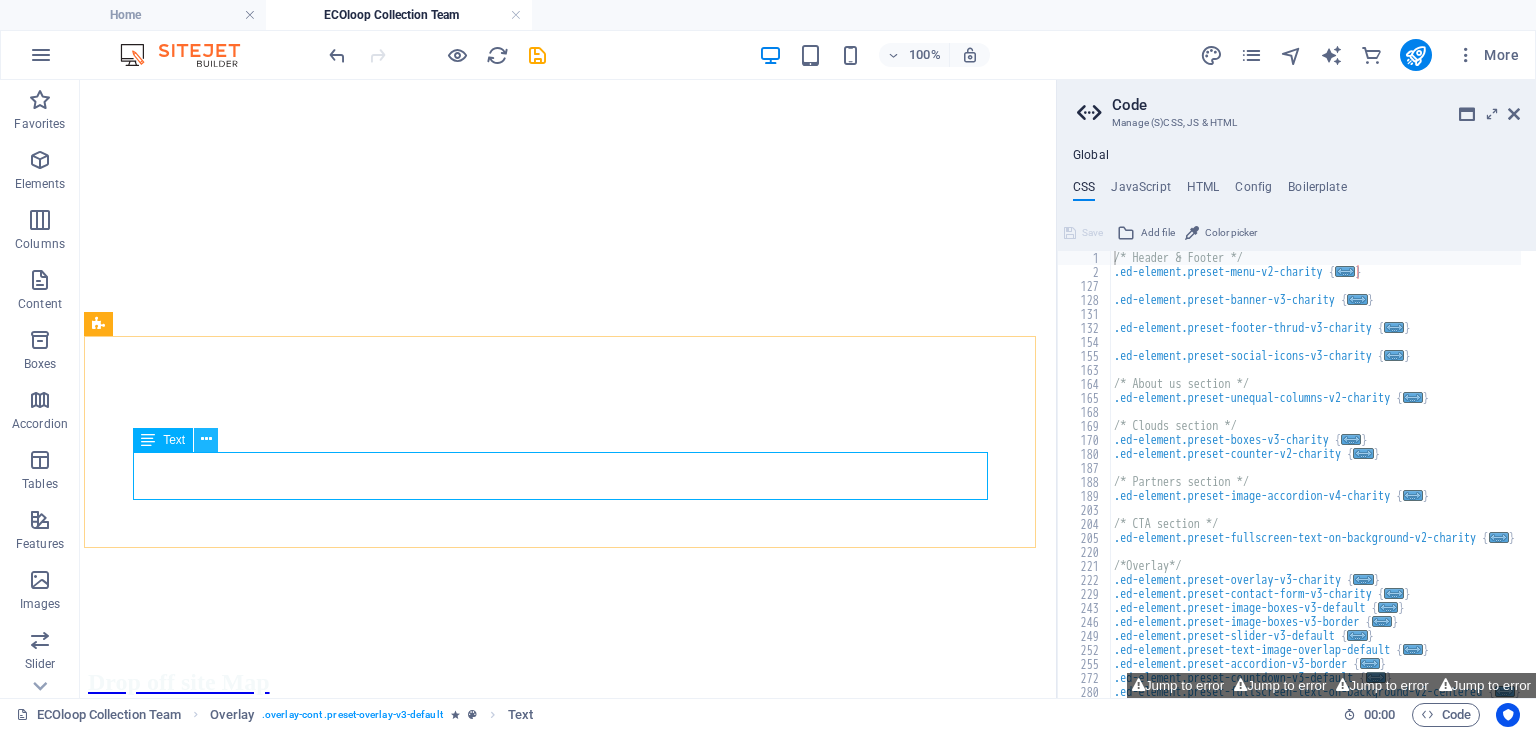 click at bounding box center (206, 439) 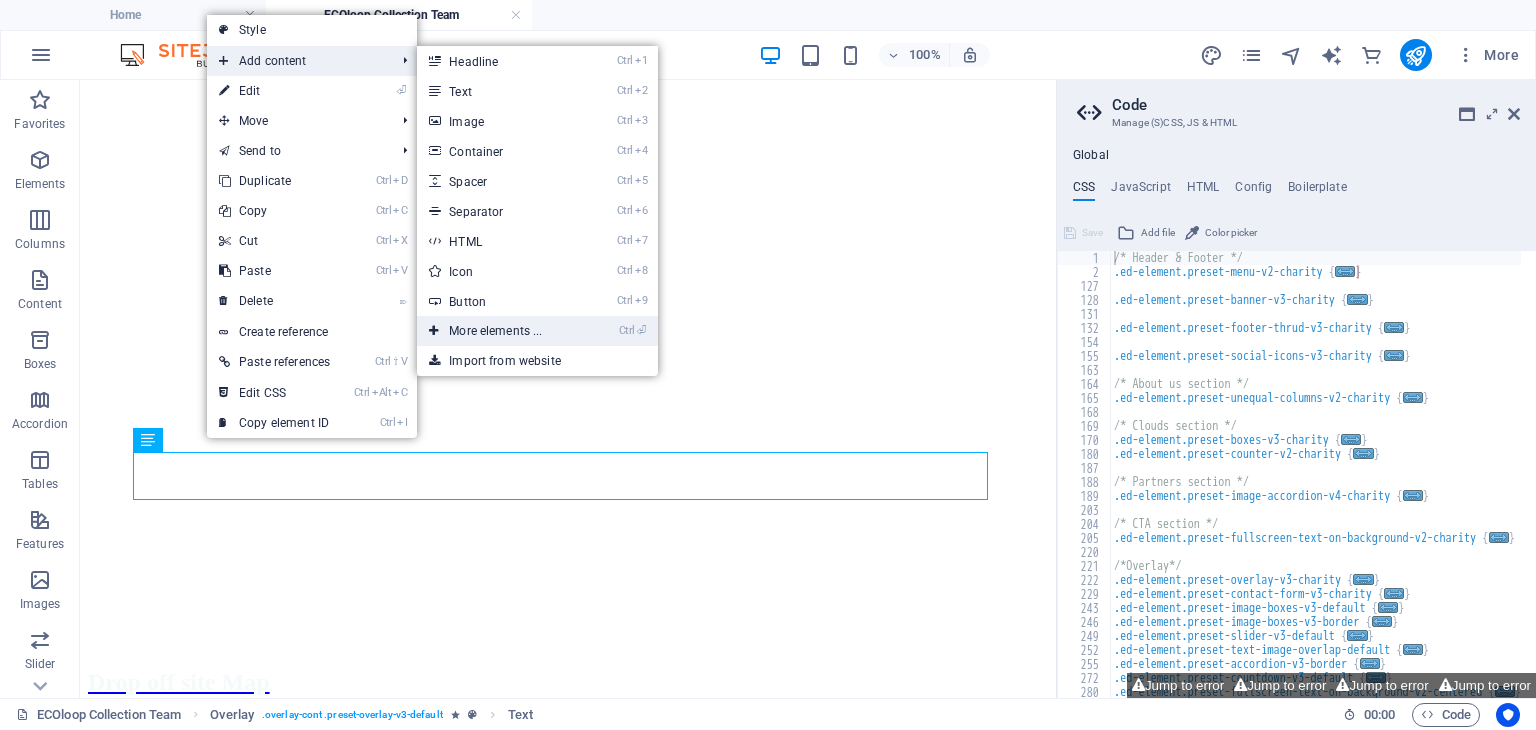 click on "Ctrl ⏎  More elements ..." at bounding box center [499, 331] 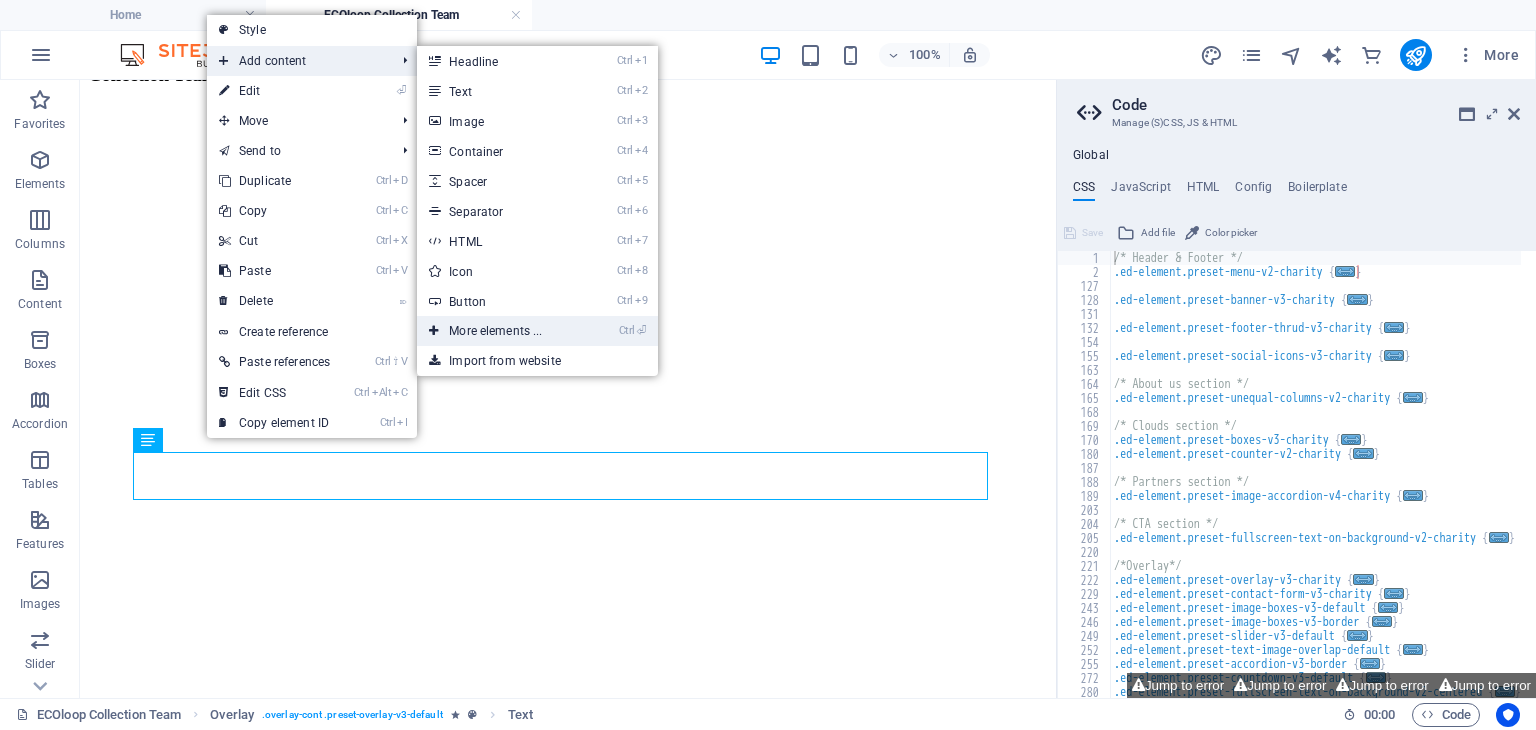 scroll, scrollTop: 673, scrollLeft: 0, axis: vertical 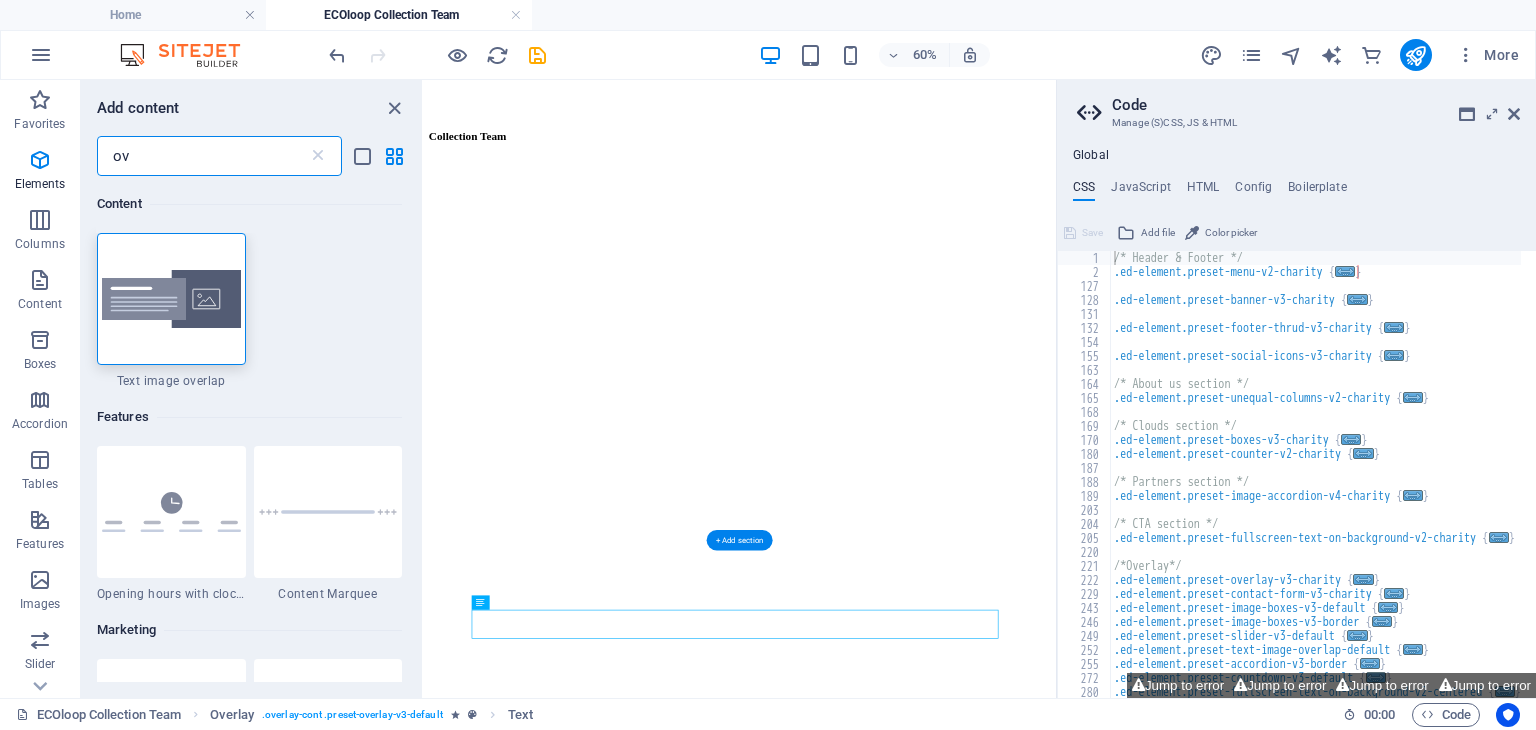 type on "o" 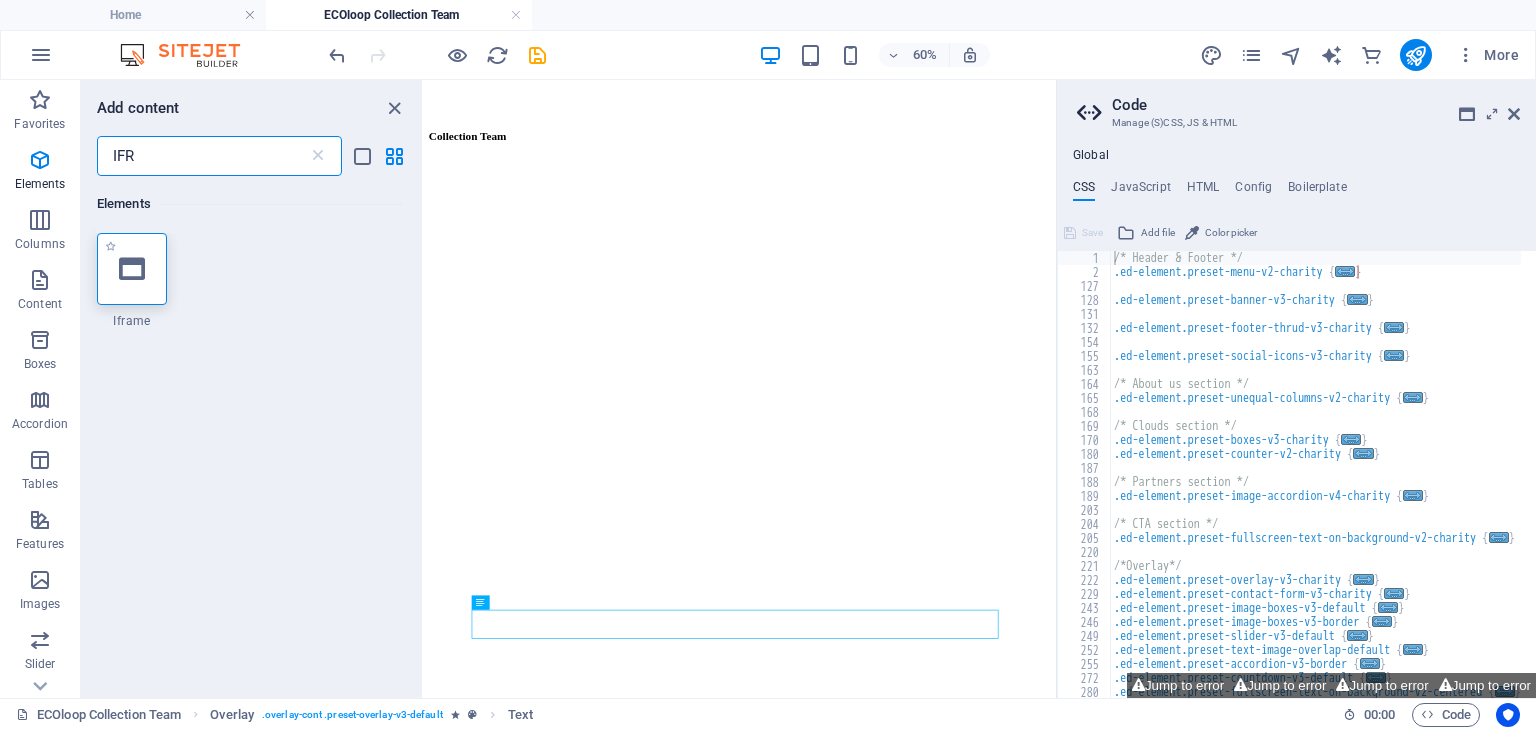 type on "IFR" 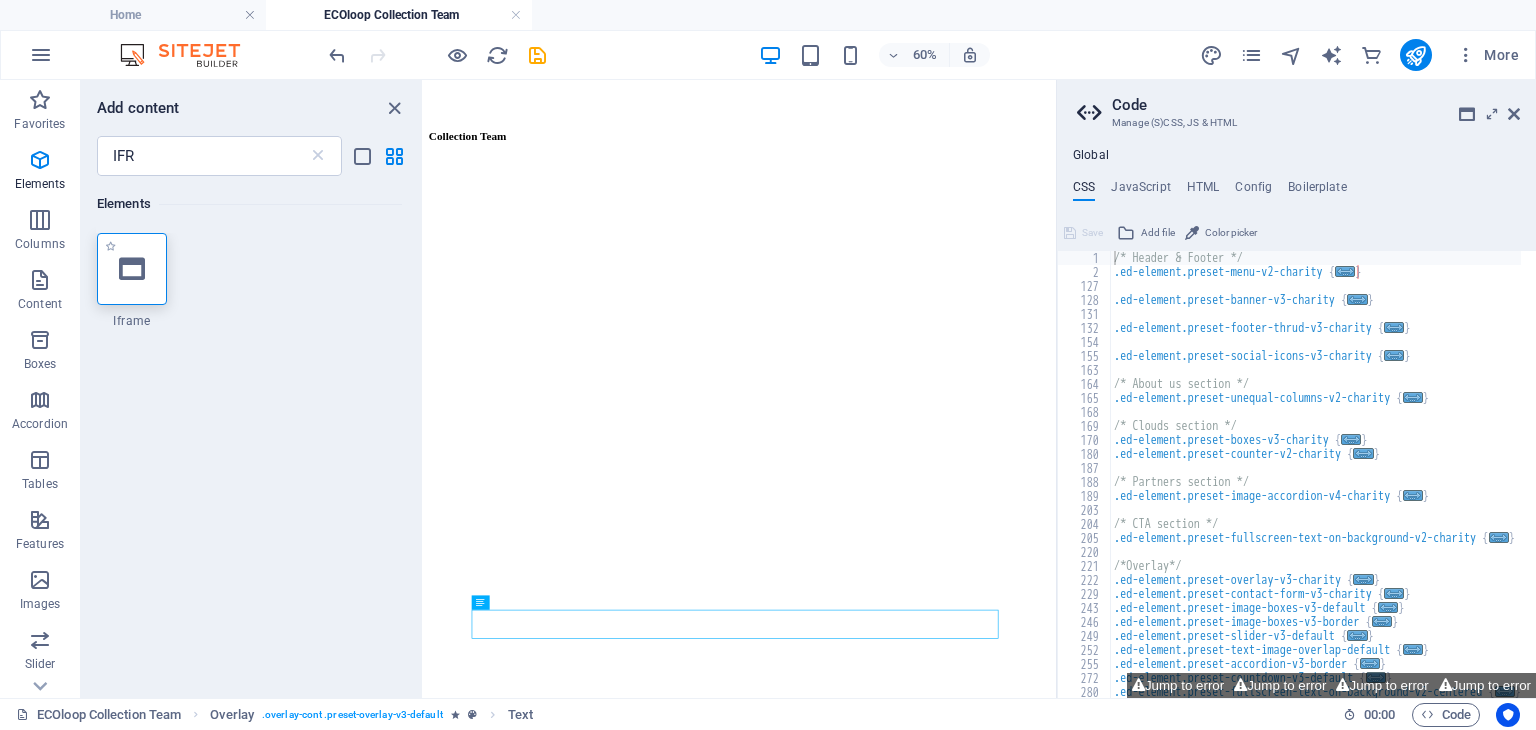 click at bounding box center [132, 269] 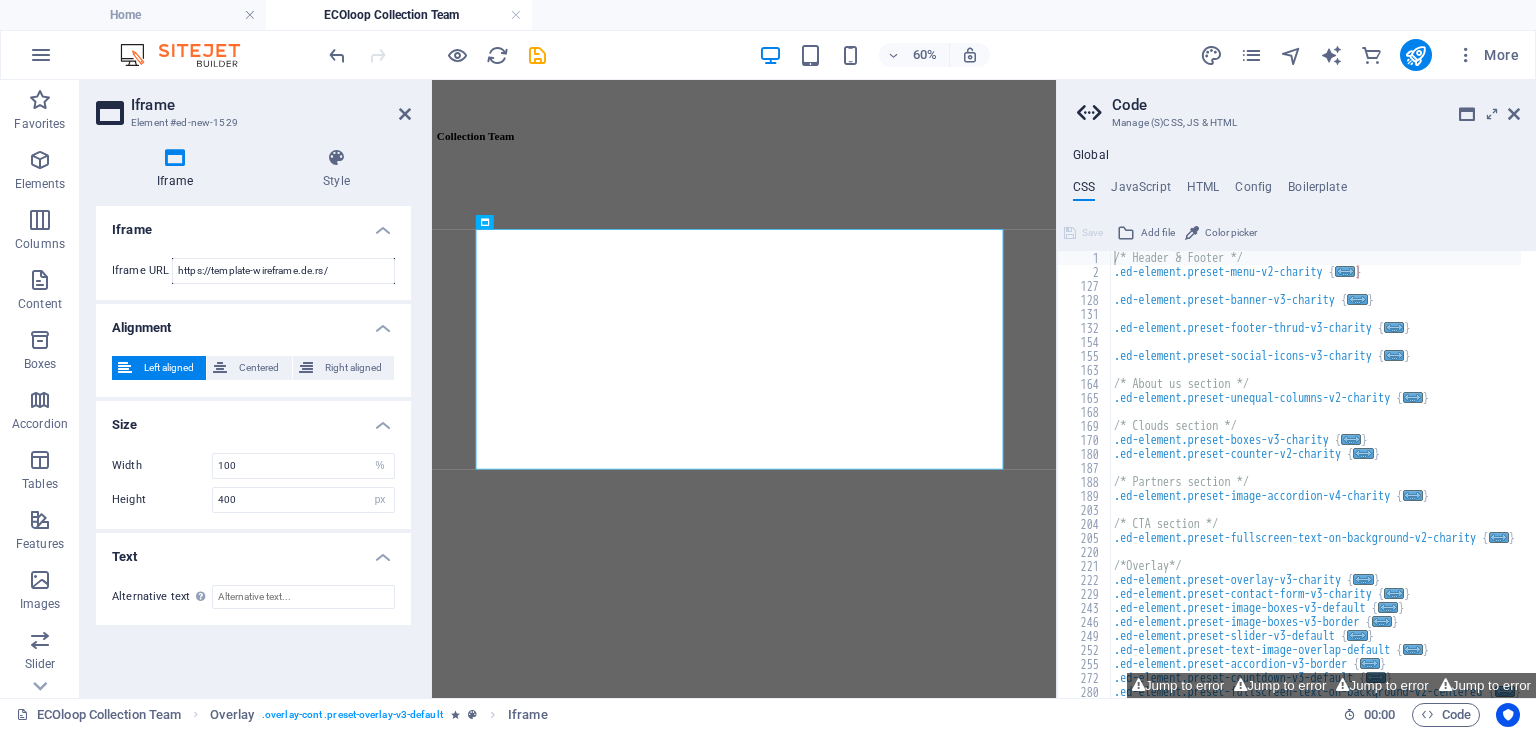 scroll, scrollTop: 1240, scrollLeft: 0, axis: vertical 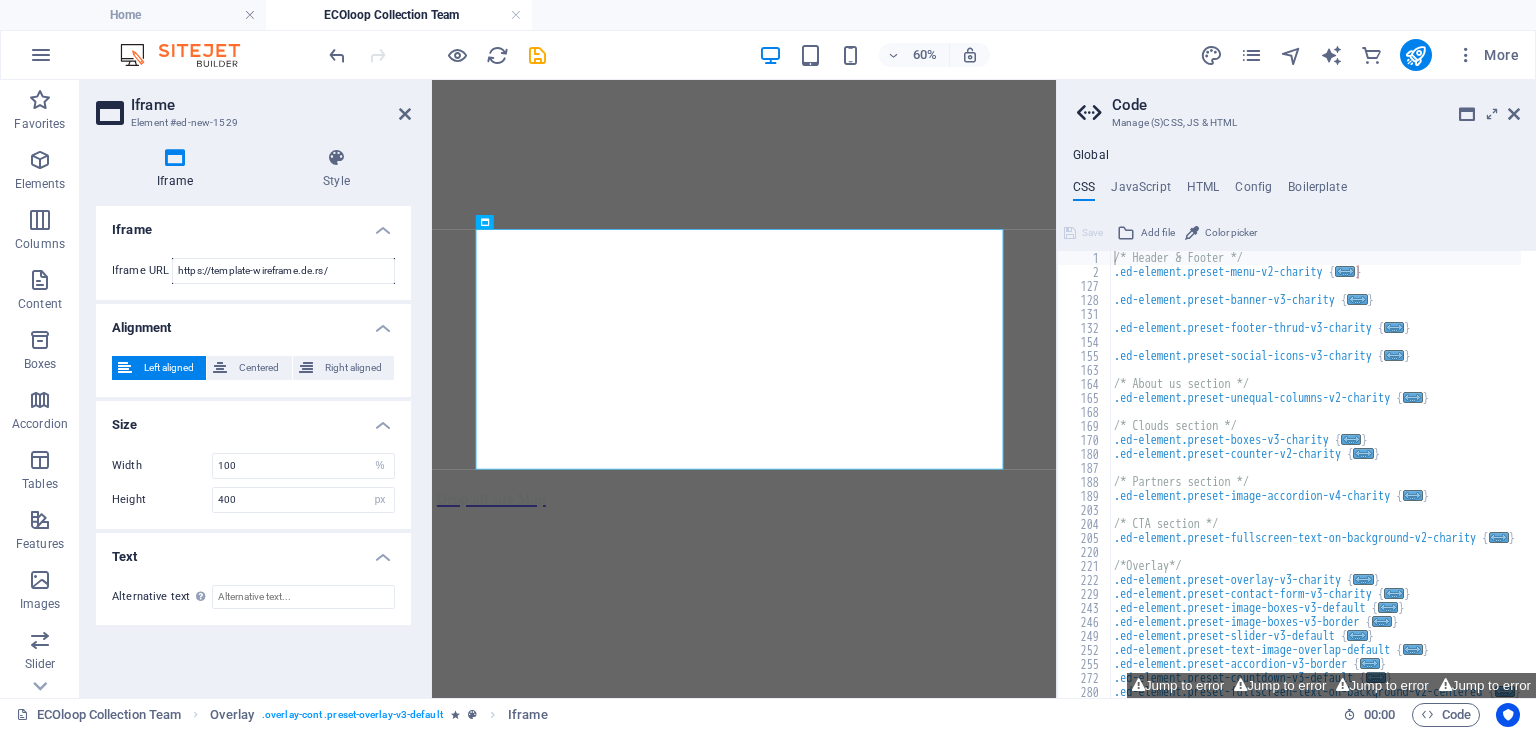 click on "Iframe URL https://template-wireframe.de.rs/" at bounding box center (253, 271) 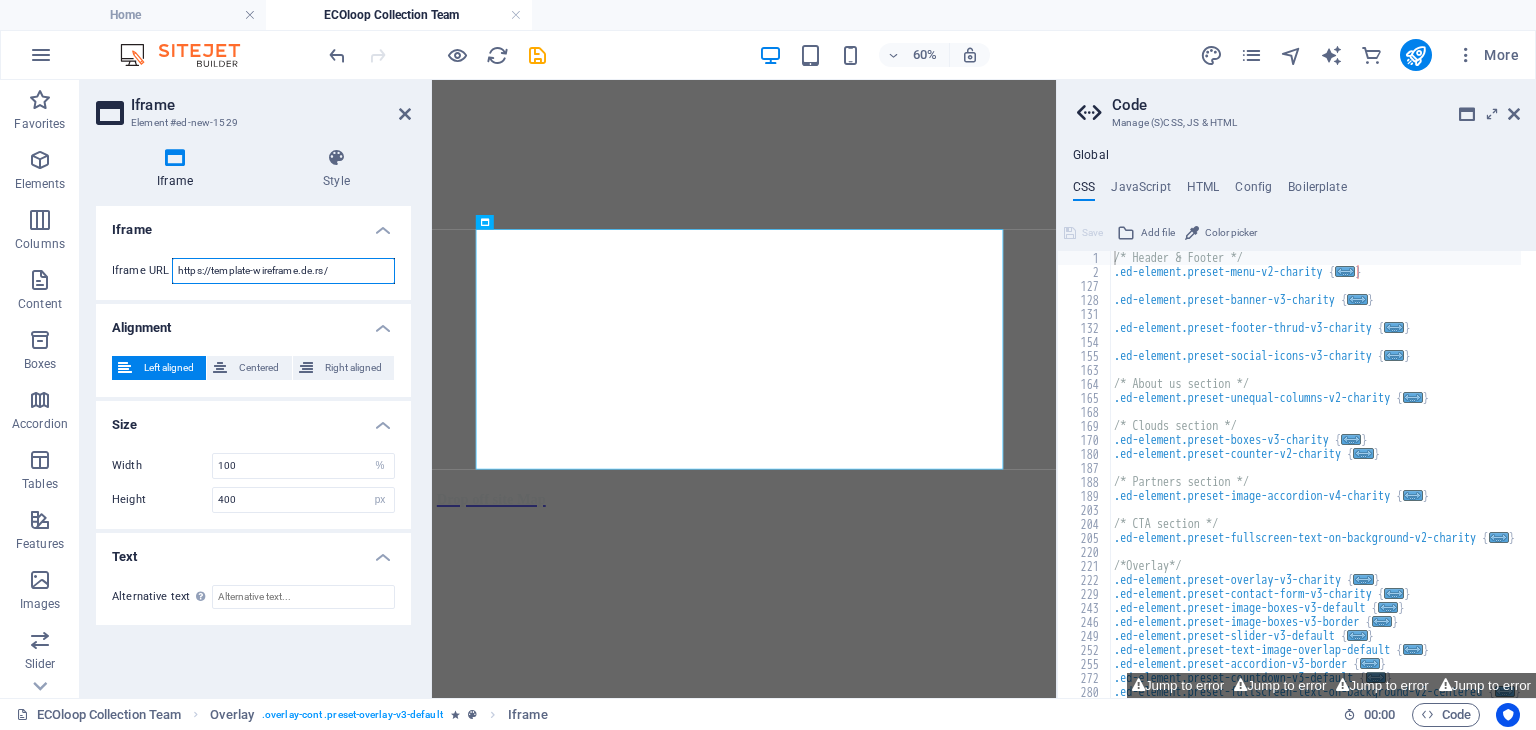 click on "https://template-wireframe.de.rs/" at bounding box center (283, 271) 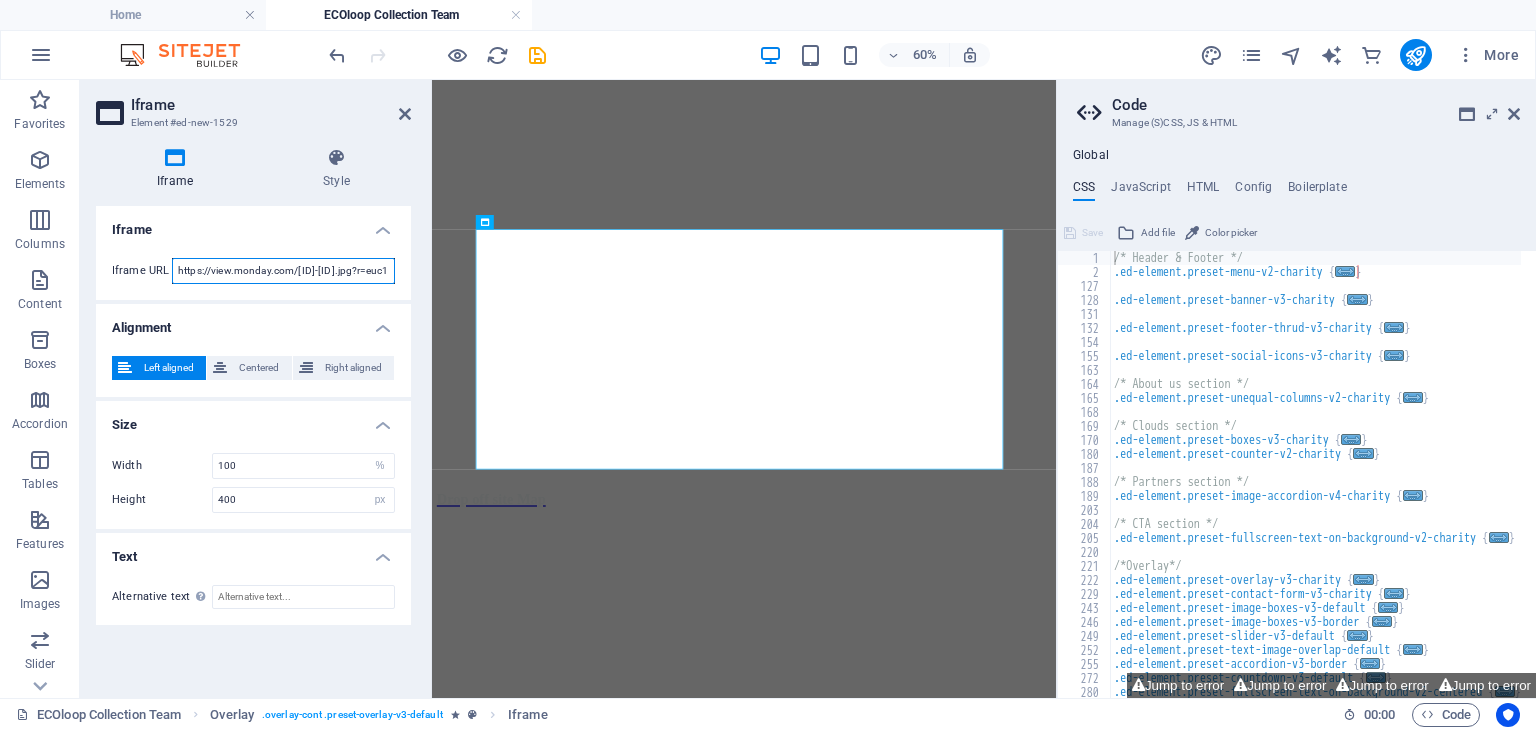 scroll, scrollTop: 0, scrollLeft: 185, axis: horizontal 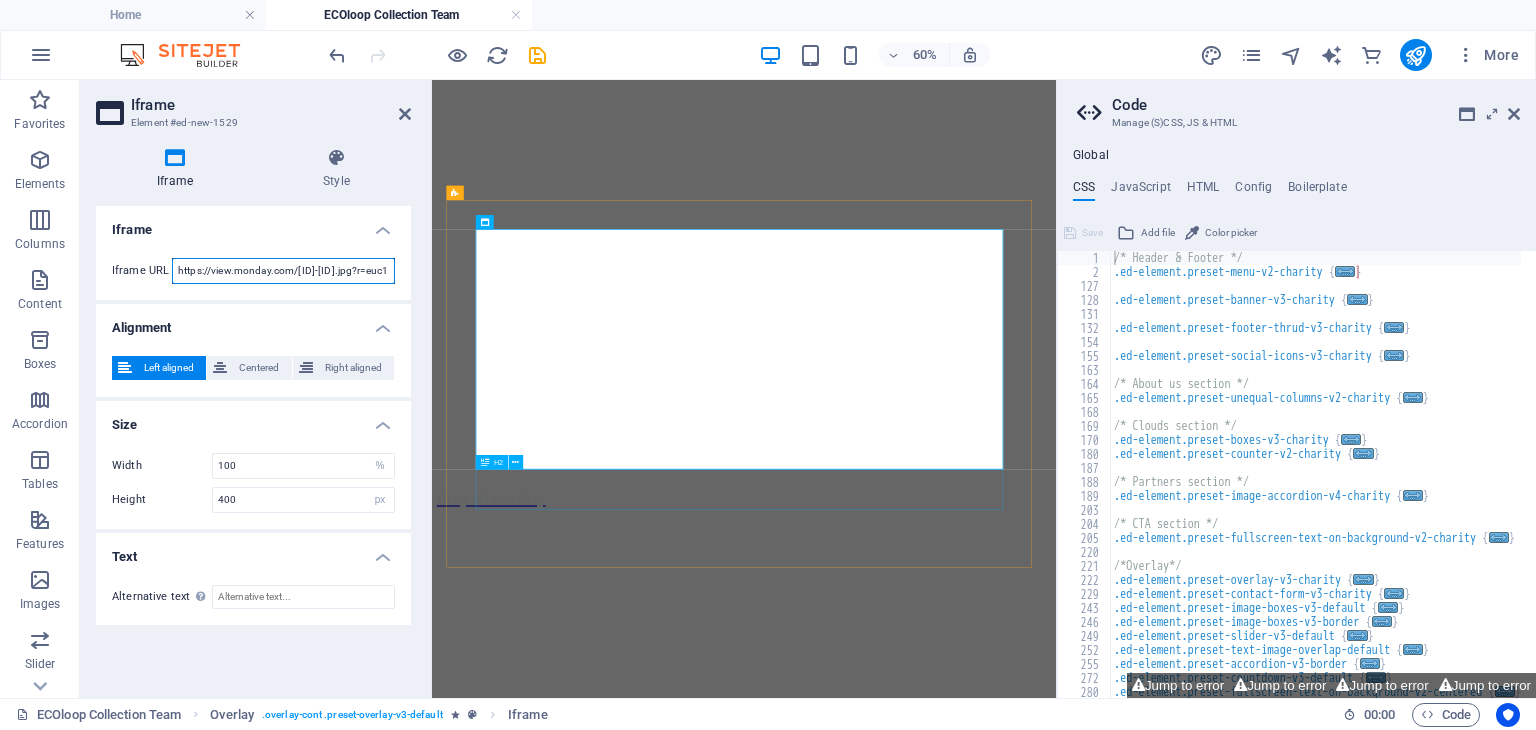 type on "https://view.monday.com/[ID]-[ID].jpg?r=euc1" 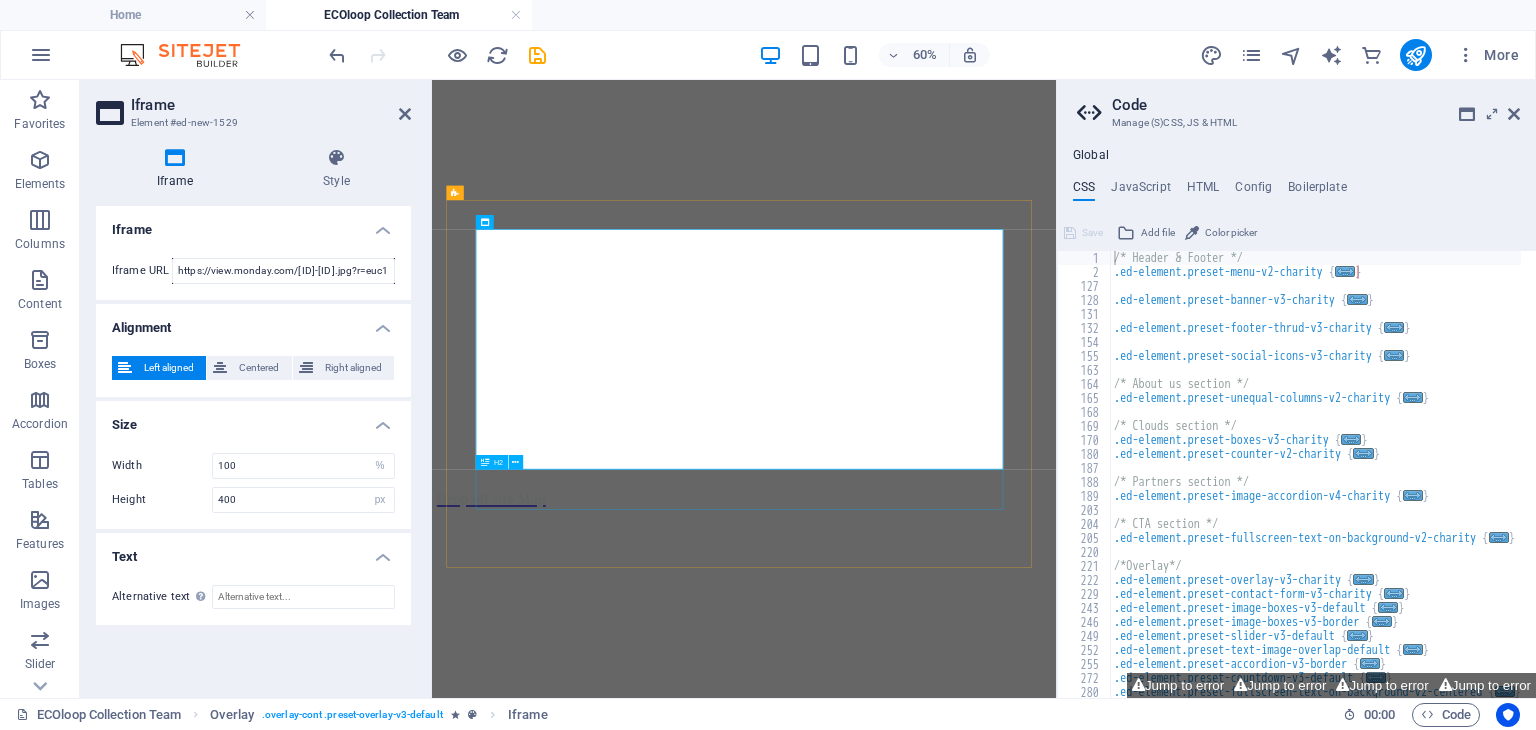 scroll, scrollTop: 0, scrollLeft: 0, axis: both 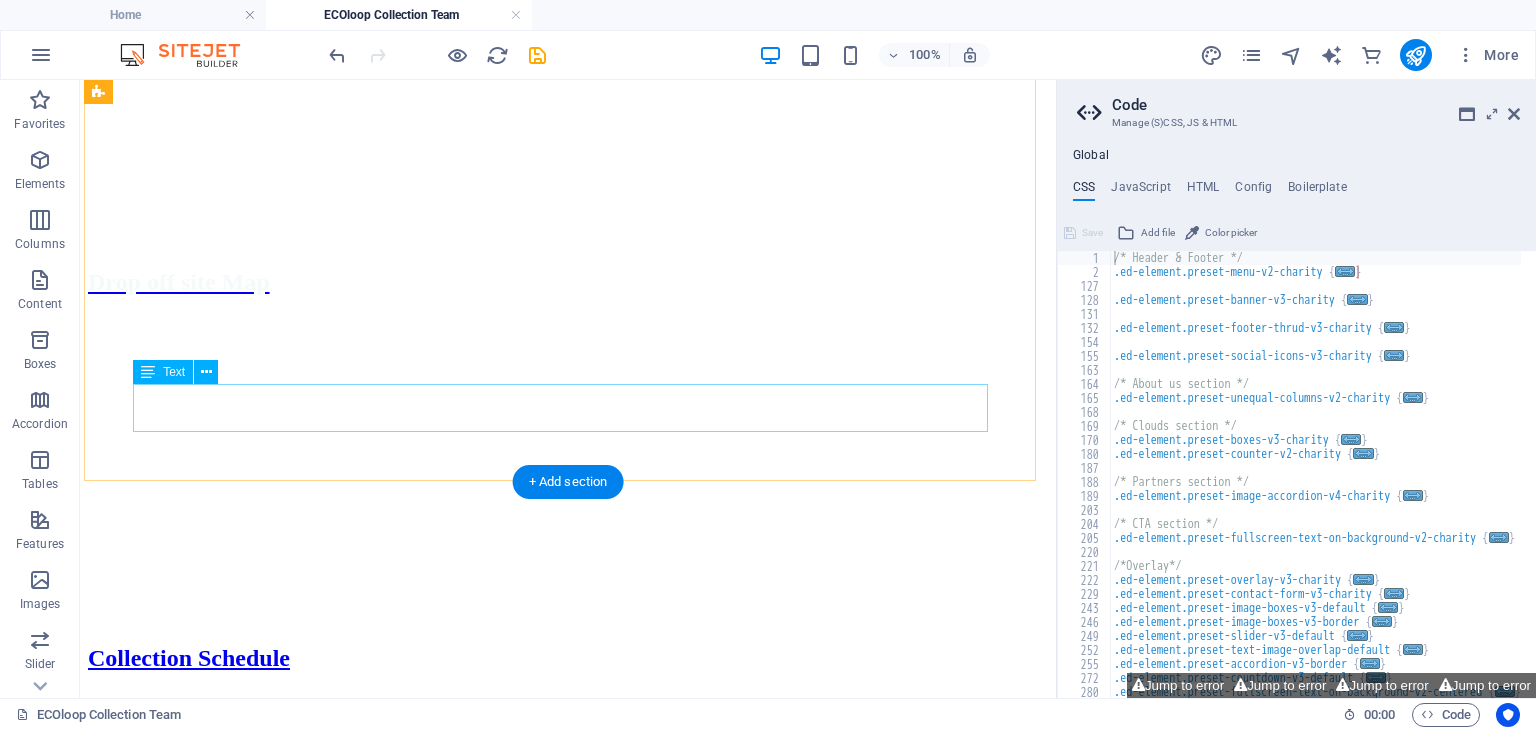 click on "Lorem ipsum dolor sit amet, consectetur adipisicing elit. Explicabo, cupiditate necessitatibus sapiente nisi soluta placeat esse velit dolorem eius aliquam!" at bounding box center [568, 1882] 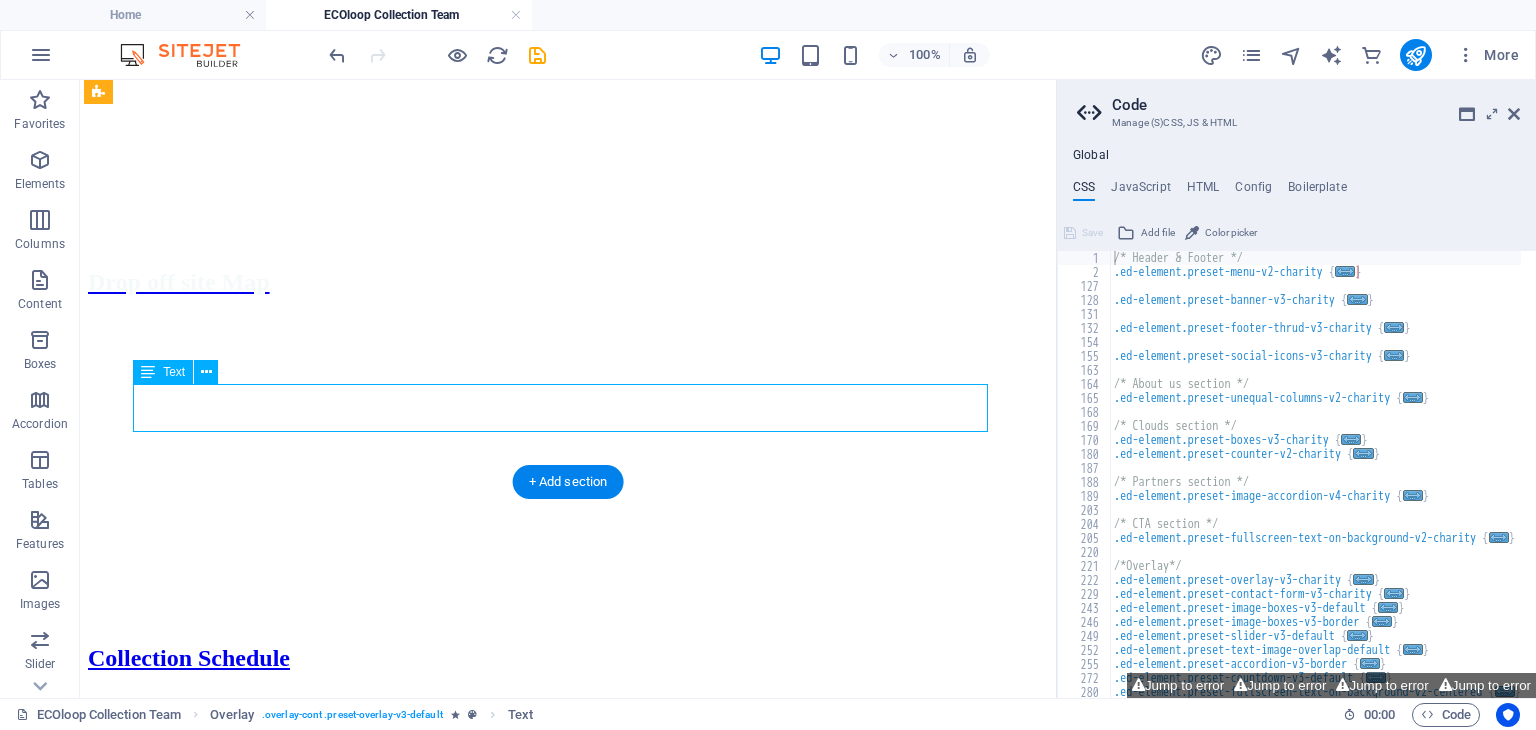 scroll, scrollTop: 1124, scrollLeft: 0, axis: vertical 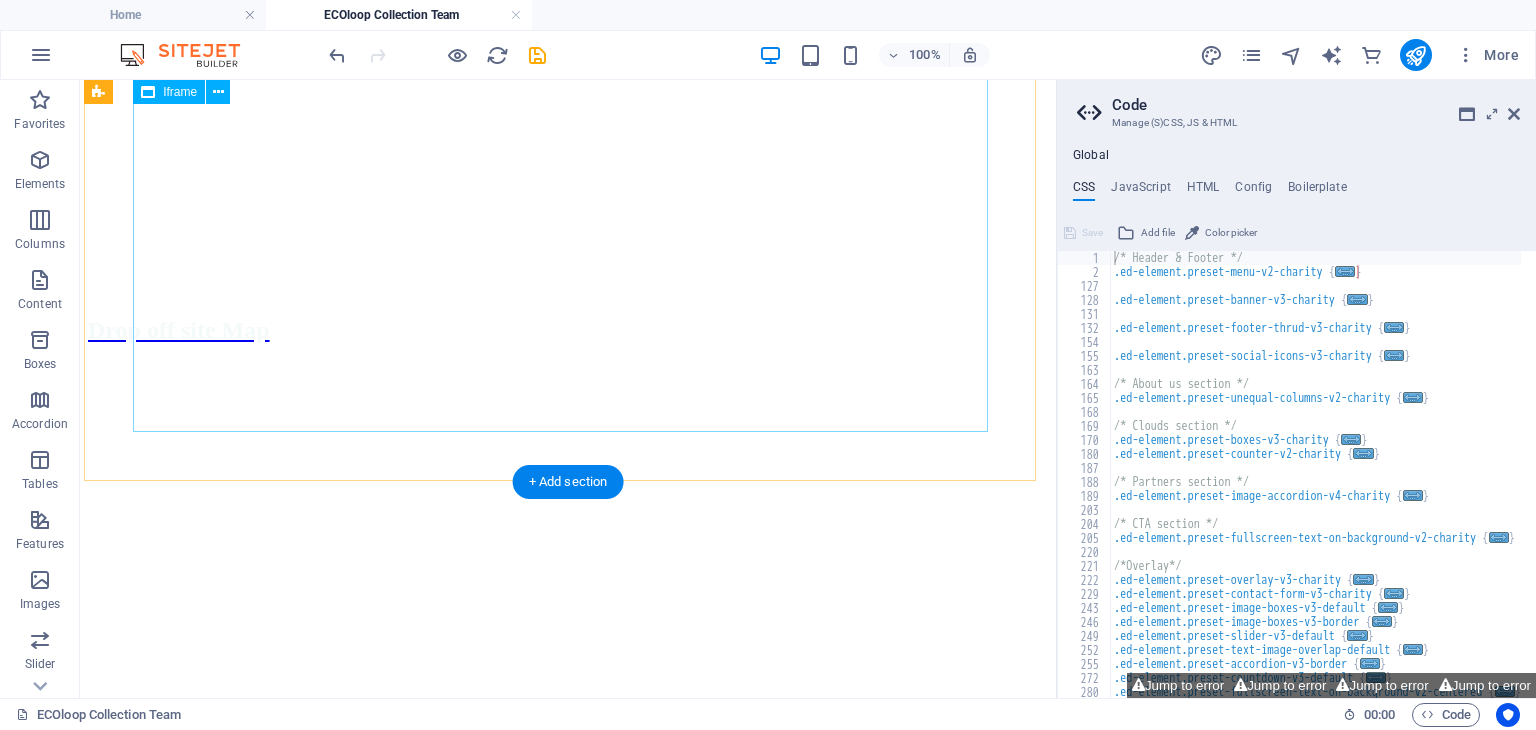 click on "</div>" at bounding box center (568, 1694) 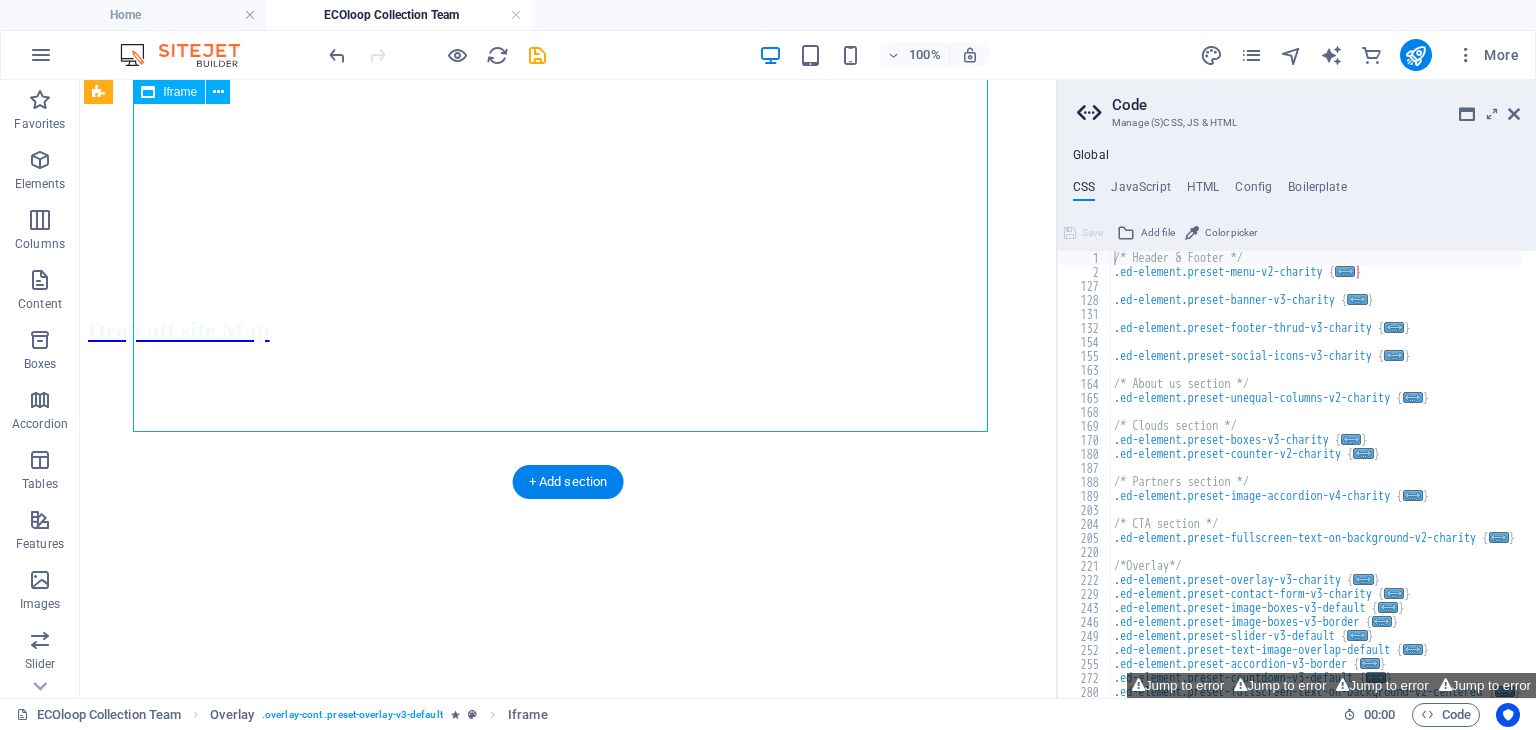 click on "</div>" at bounding box center [568, 1694] 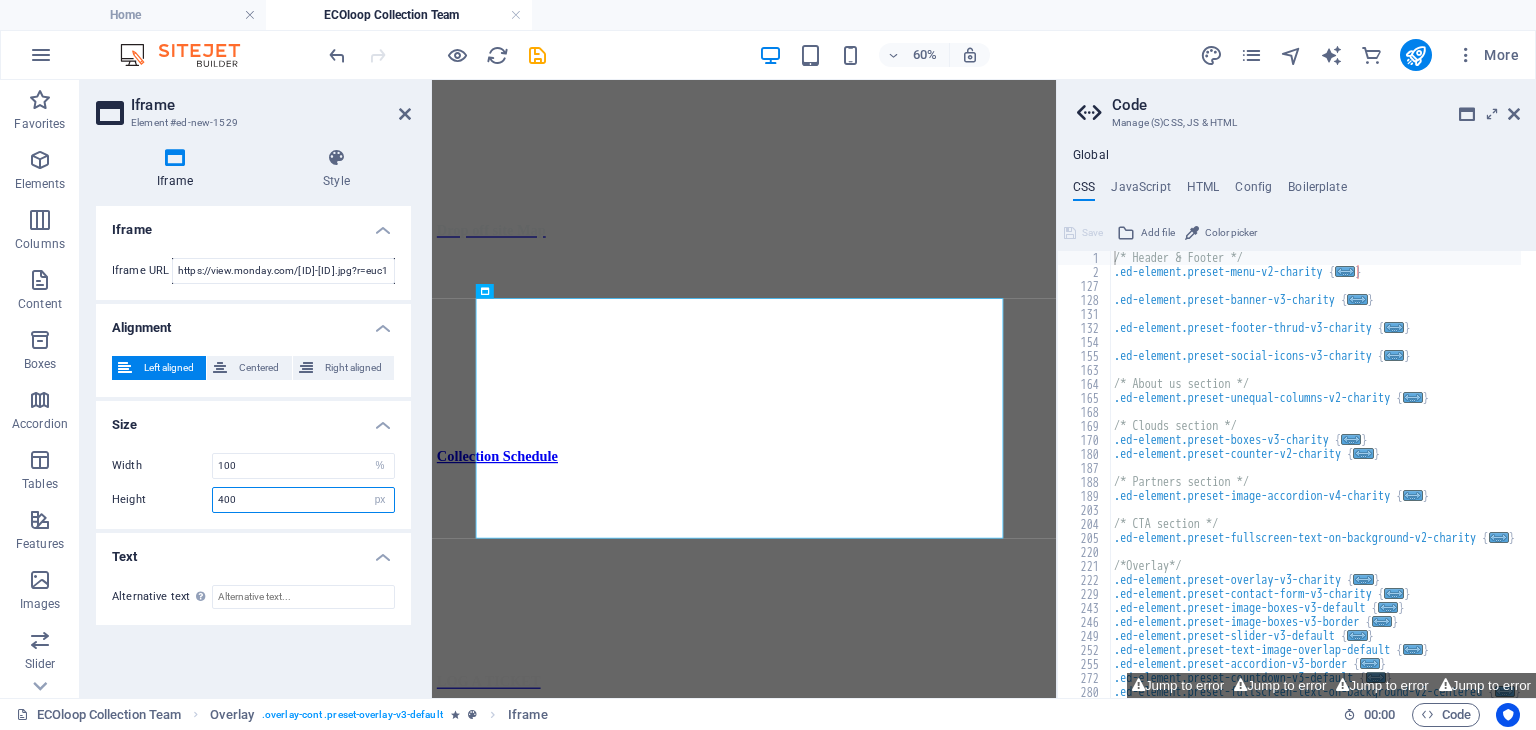 click on "400" at bounding box center [303, 500] 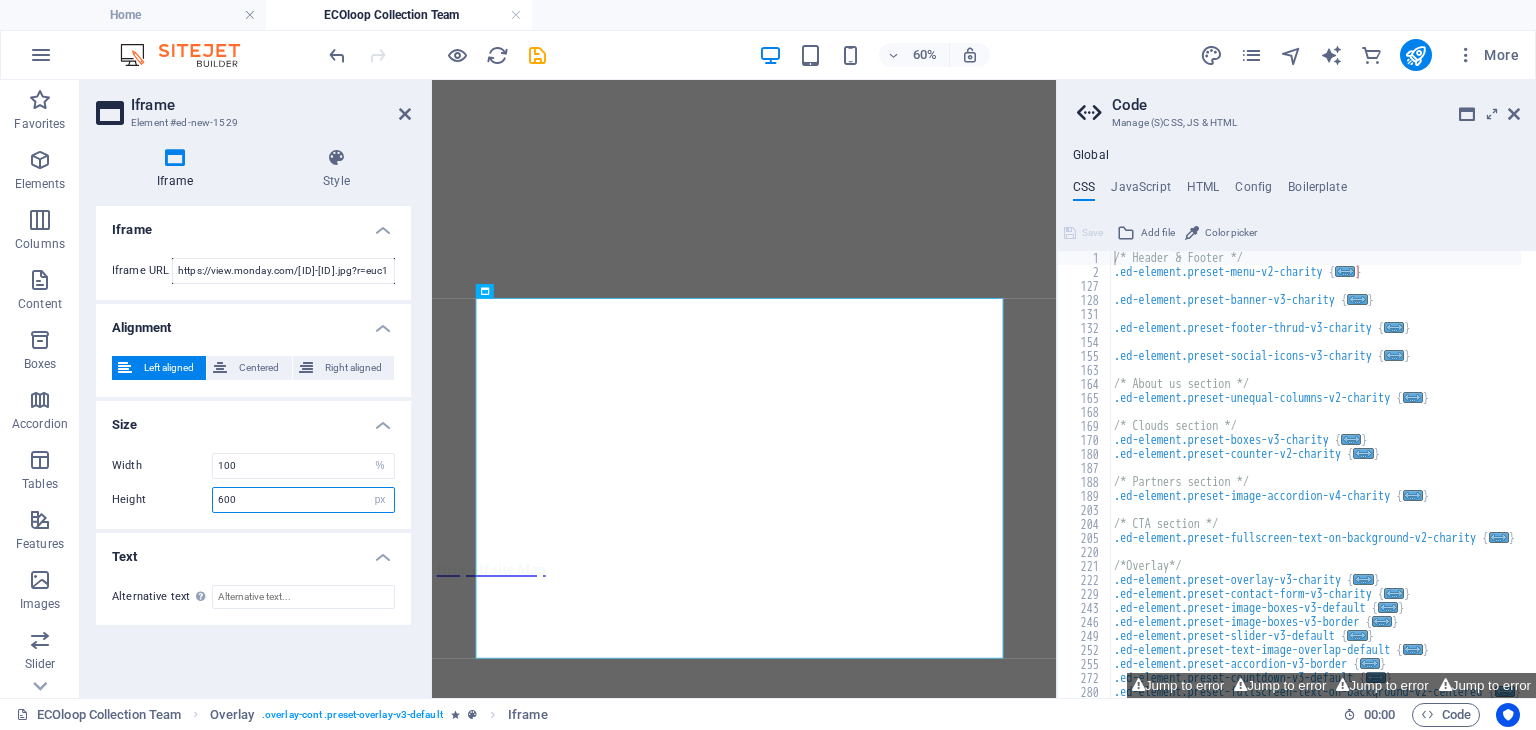 click on "600" at bounding box center (303, 500) 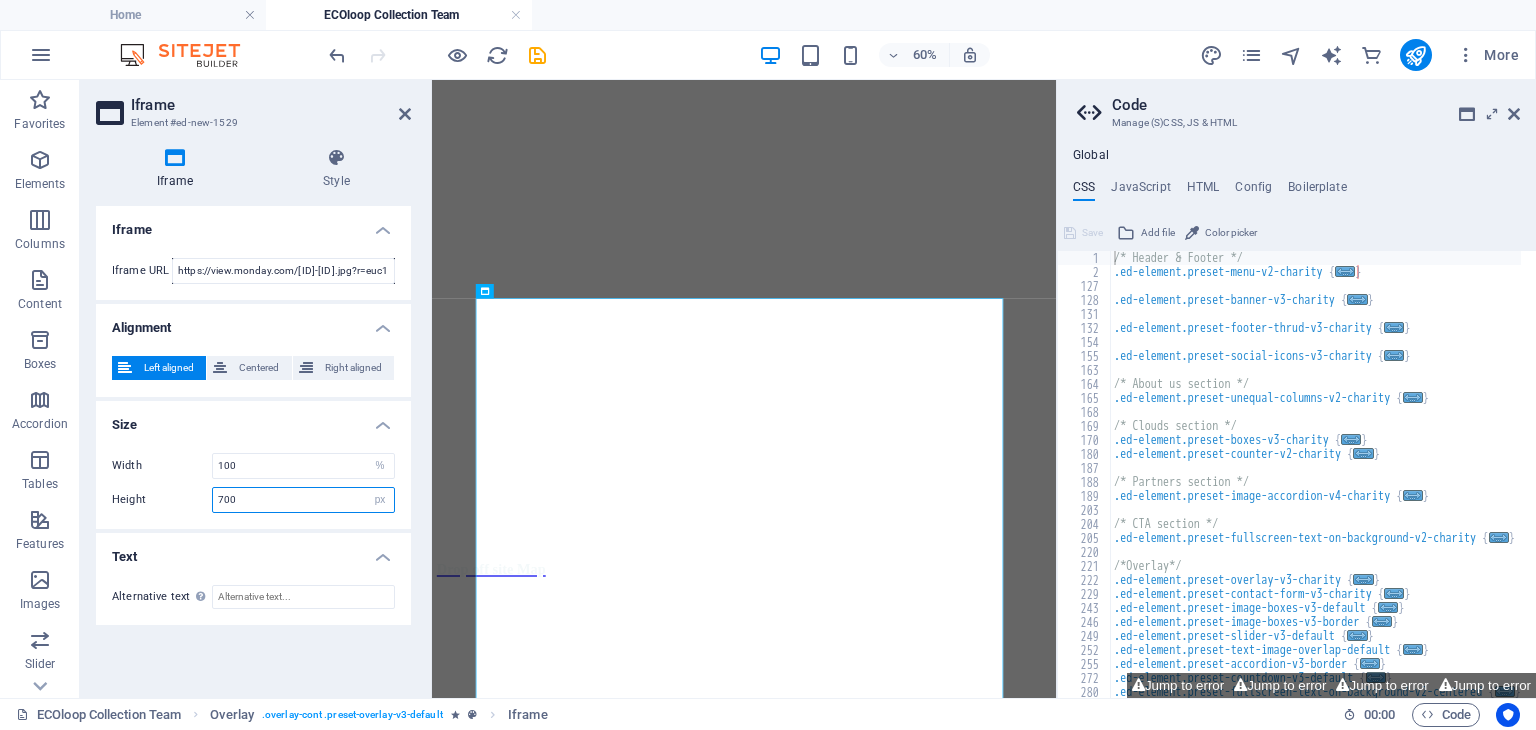 click on "700" at bounding box center (303, 500) 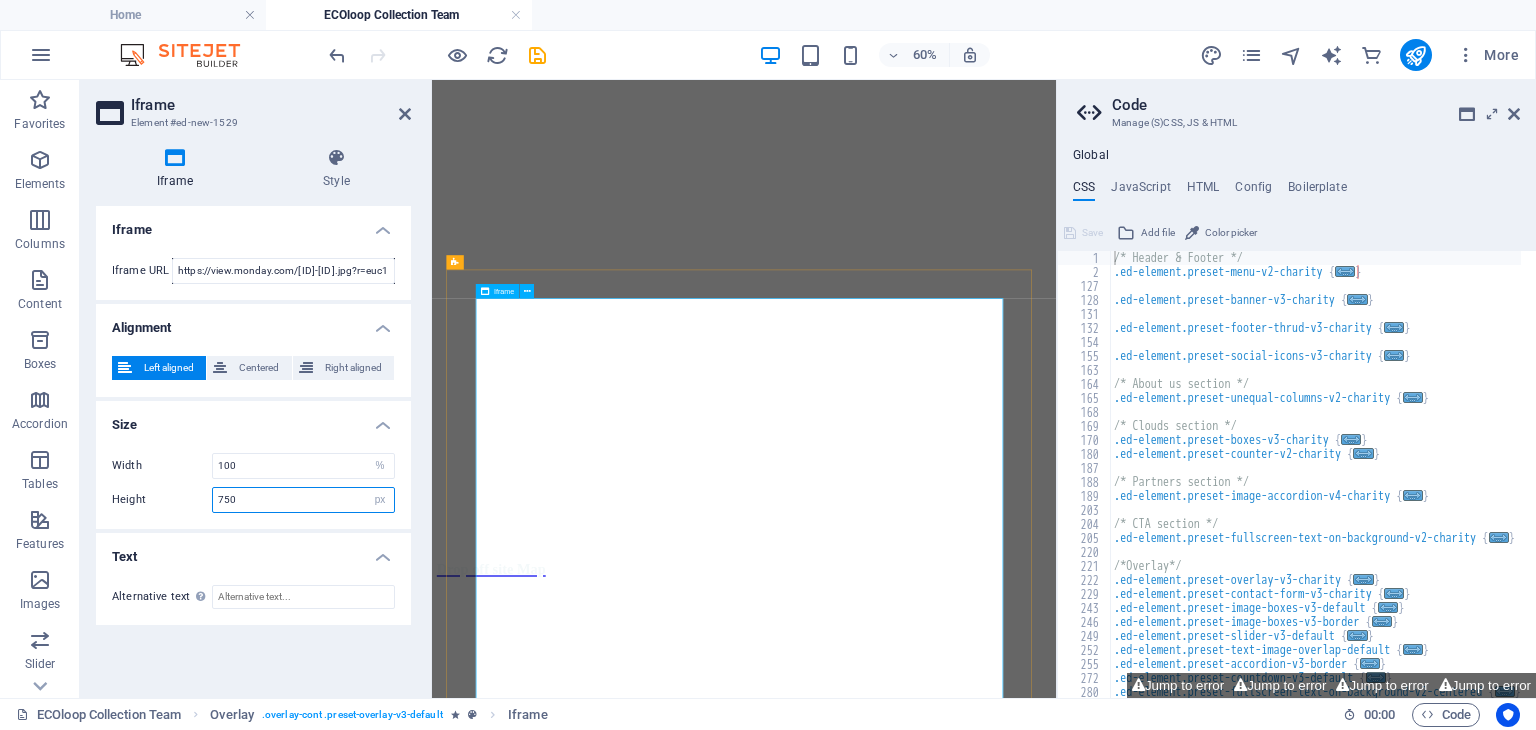 type on "750" 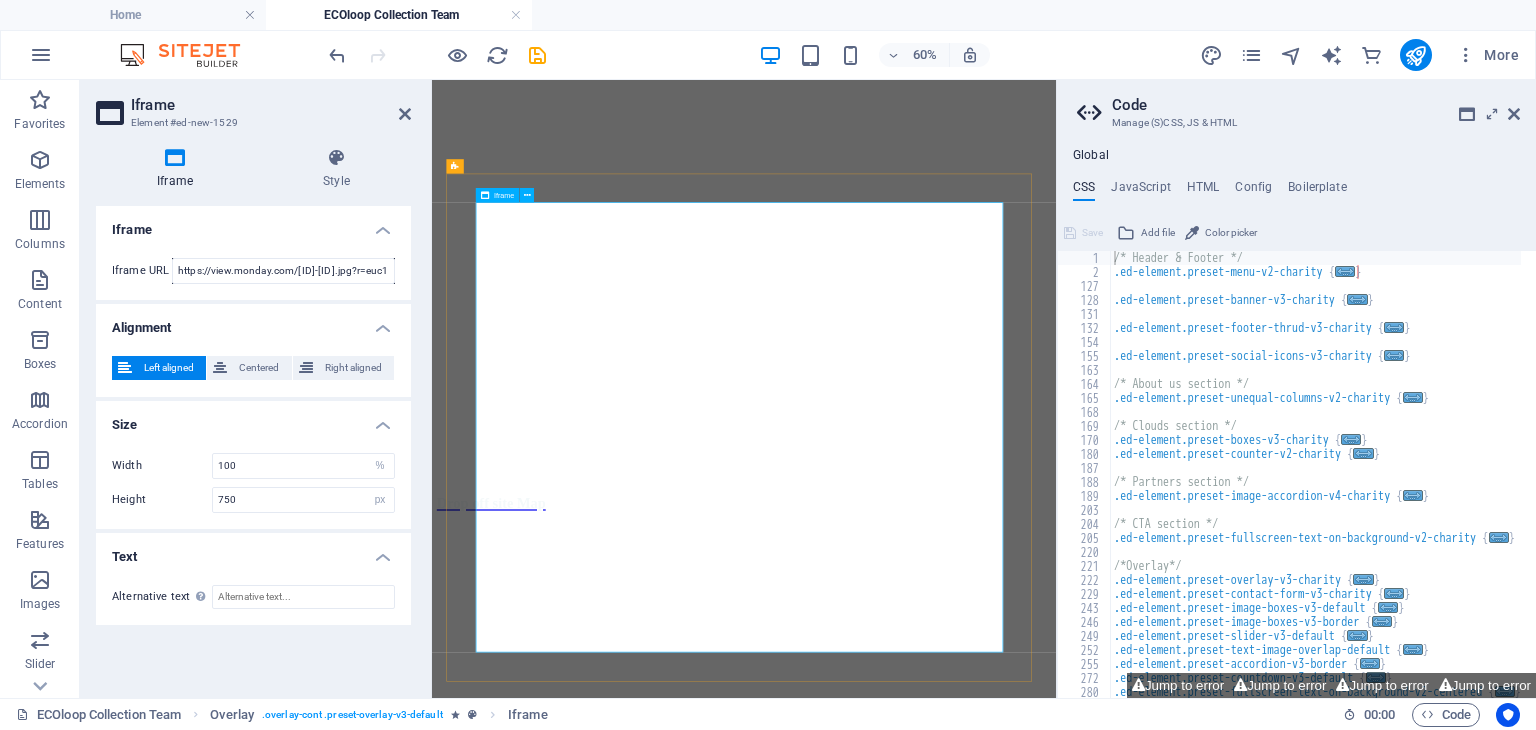 scroll, scrollTop: 1313, scrollLeft: 0, axis: vertical 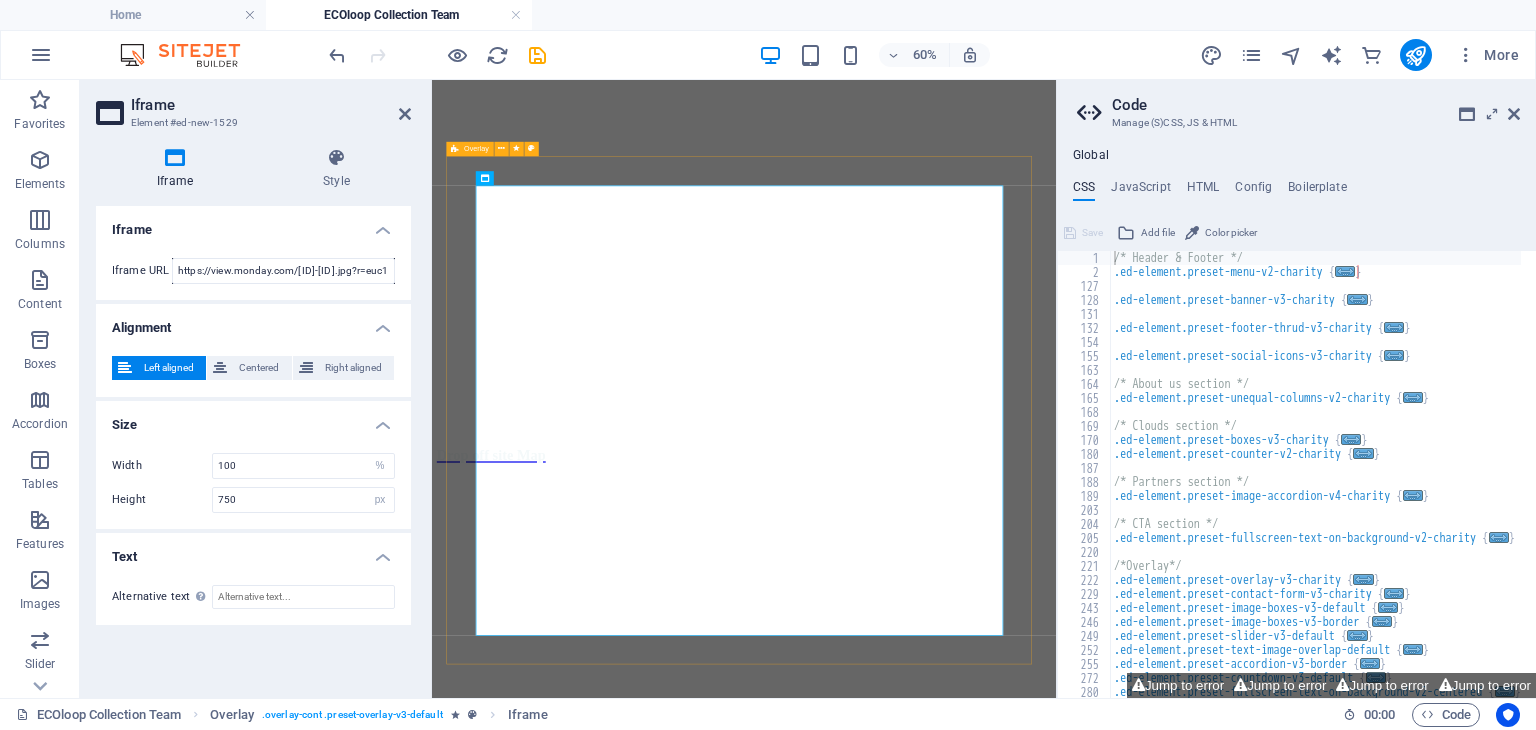 click on "</div>" at bounding box center (952, 2863) 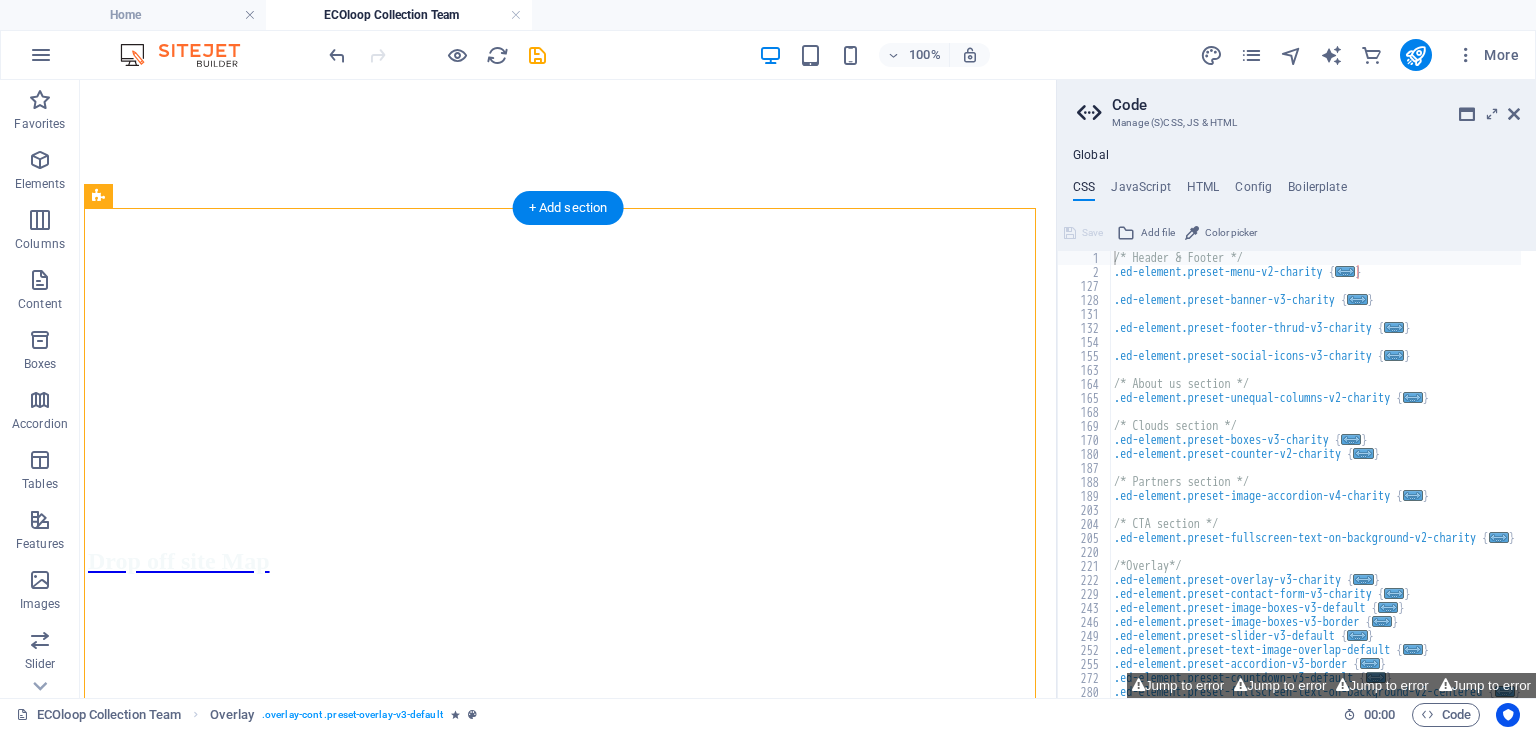 scroll, scrollTop: 892, scrollLeft: 0, axis: vertical 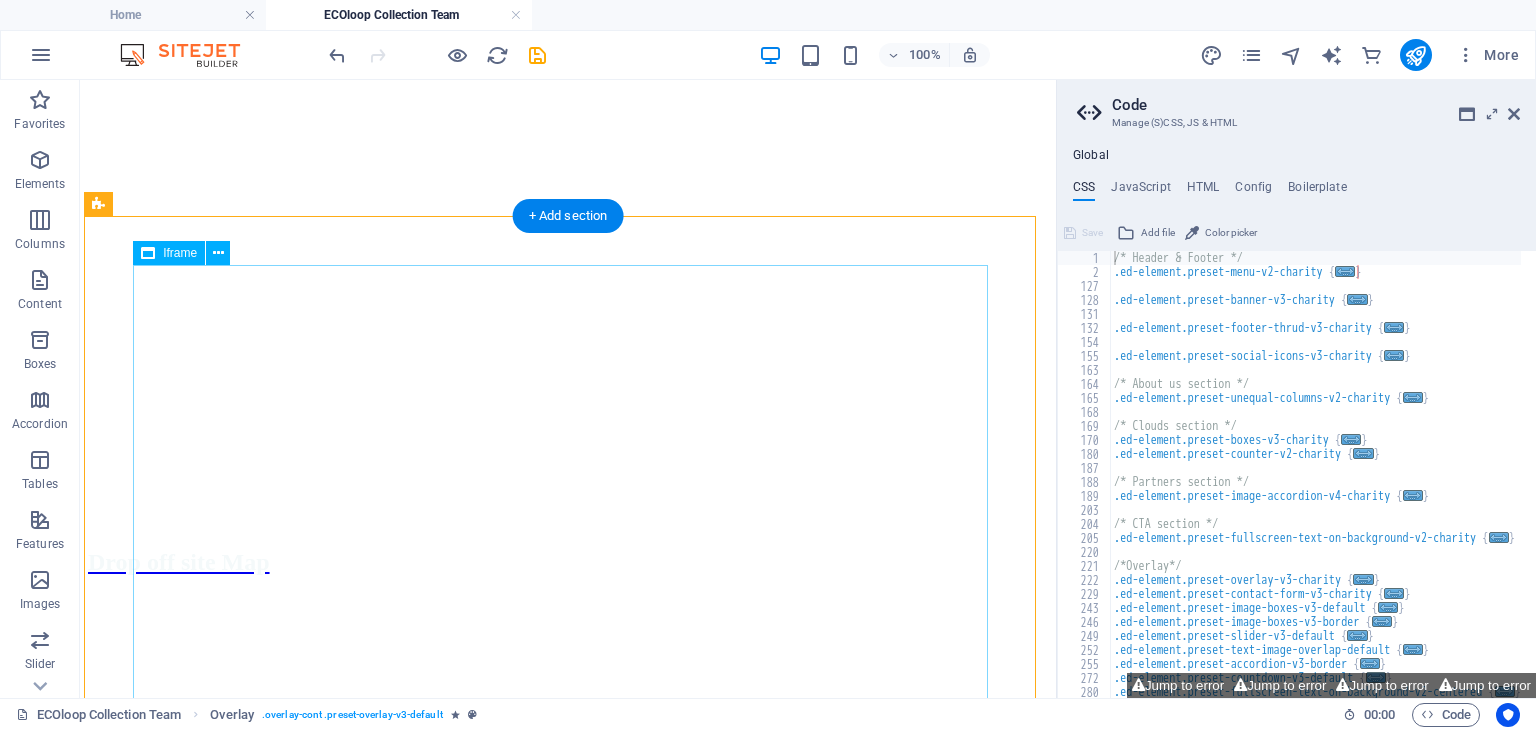 click on "</div>" at bounding box center [568, 2101] 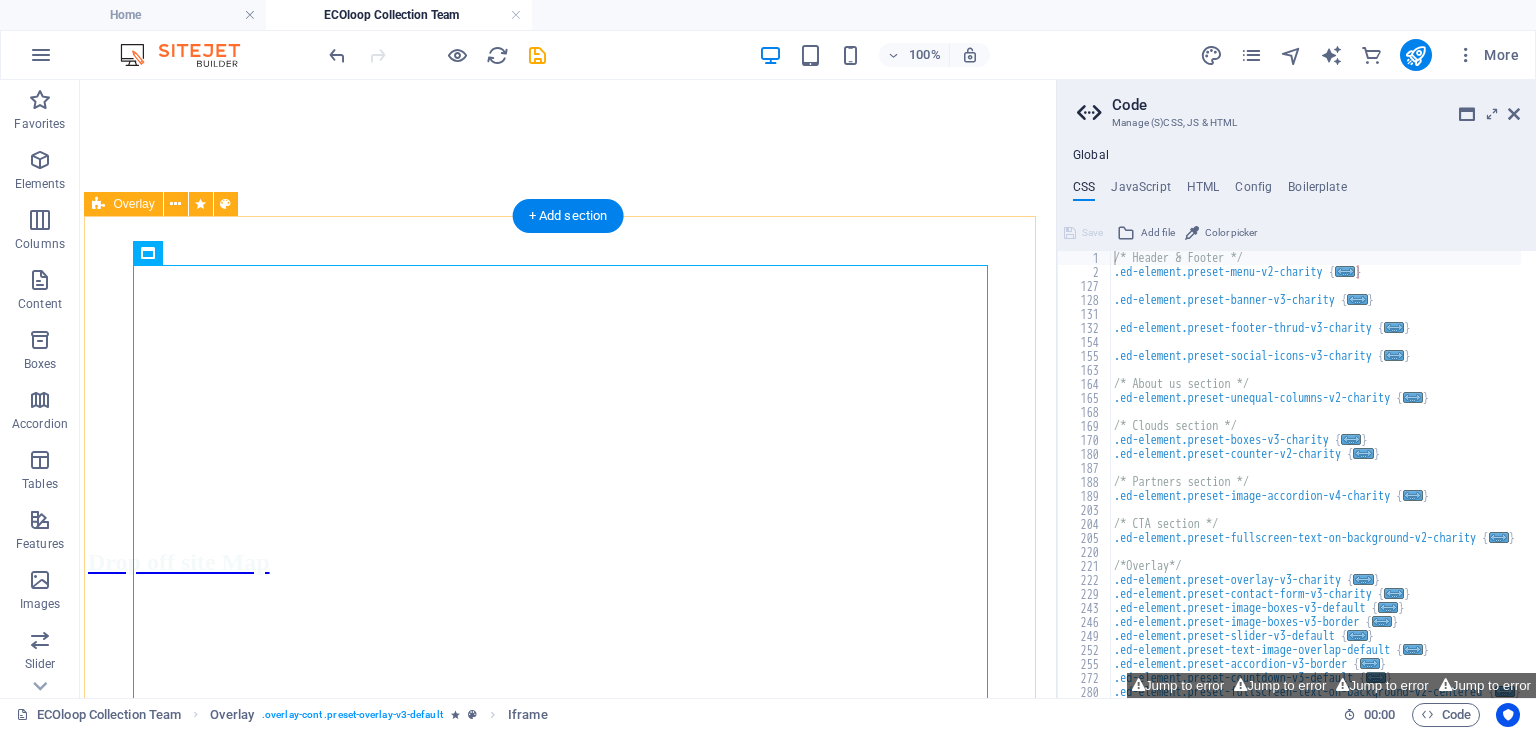 click on "</div>" at bounding box center (568, 2101) 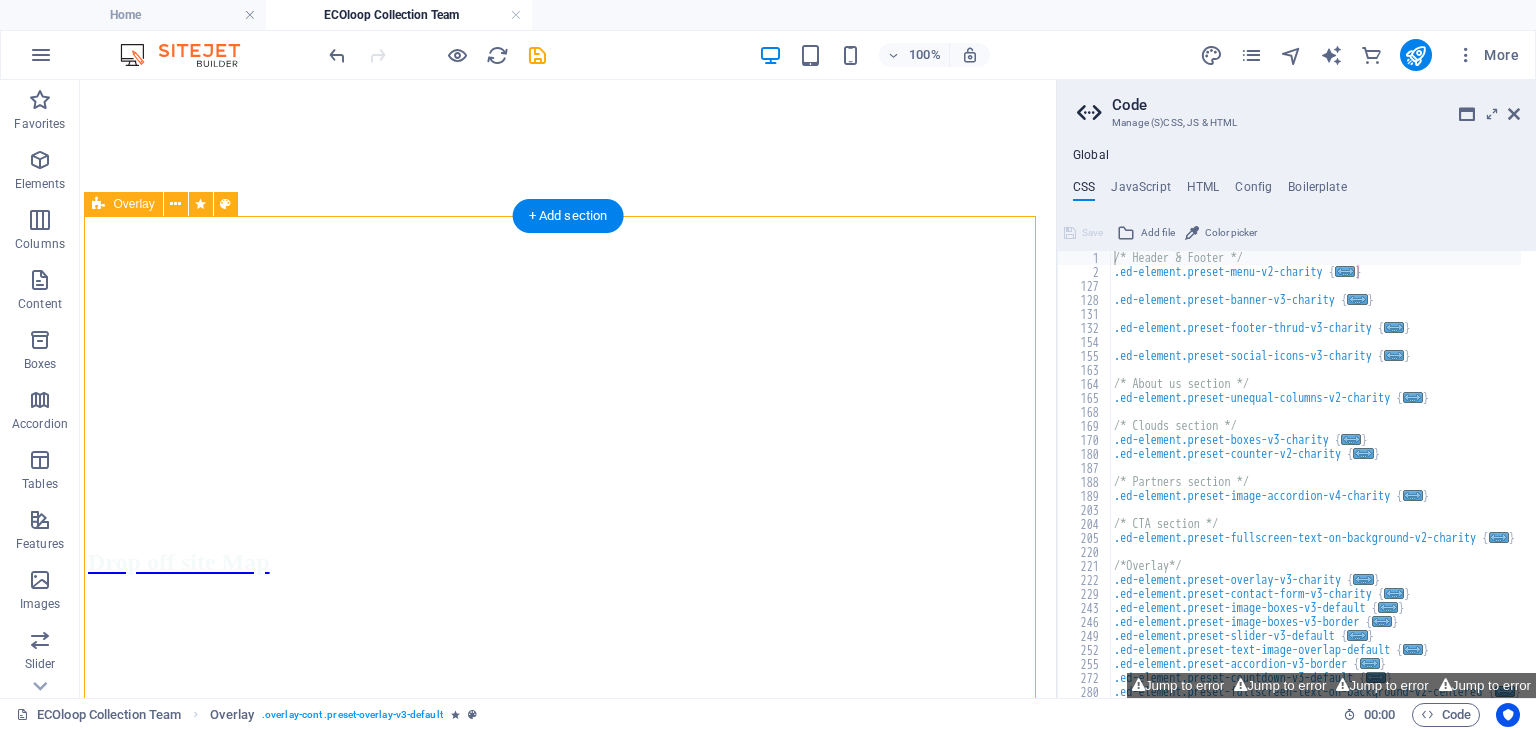 click on "</div>" at bounding box center (568, 2101) 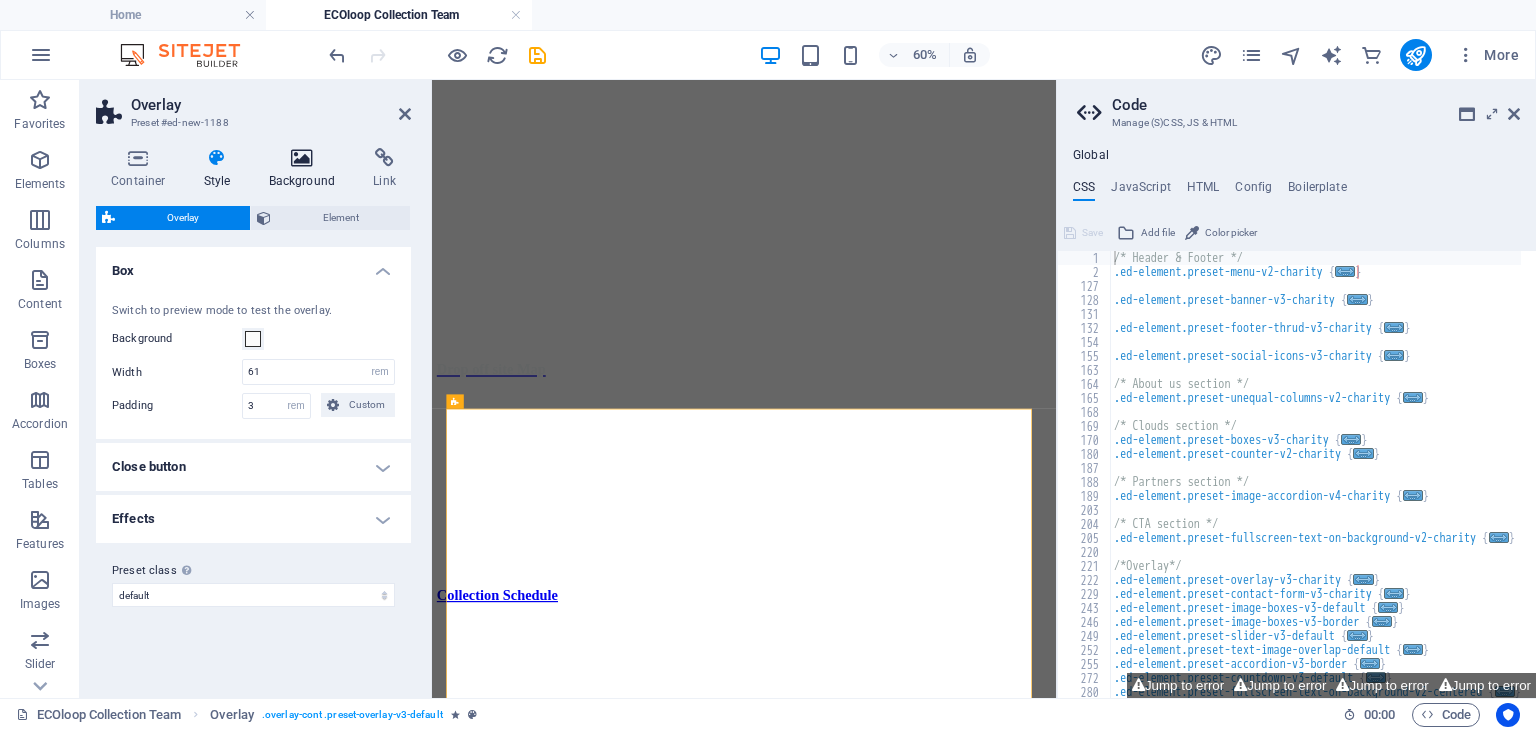 click at bounding box center (302, 158) 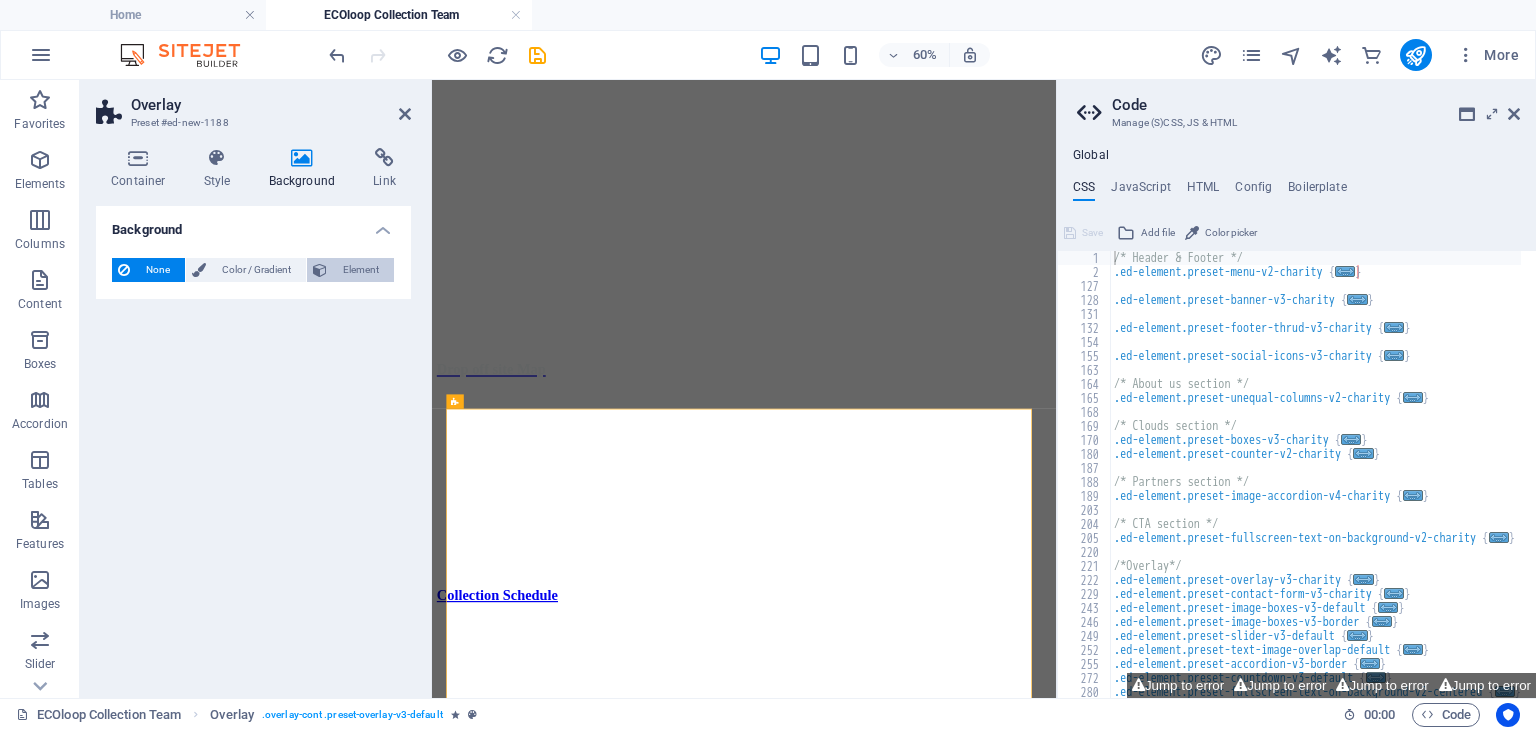 click on "Element" at bounding box center [360, 270] 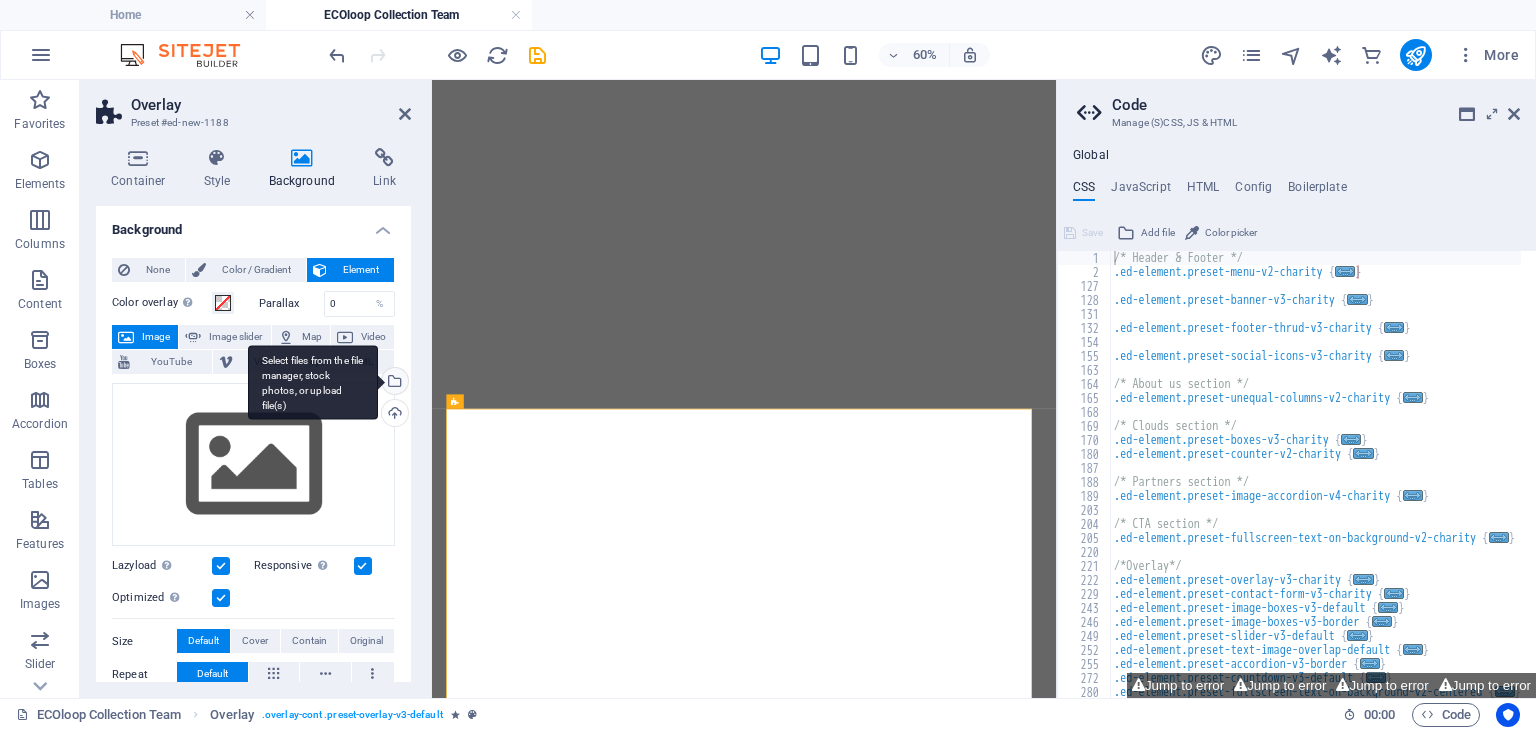 click on "Select files from the file manager, stock photos, or upload file(s)" at bounding box center (393, 383) 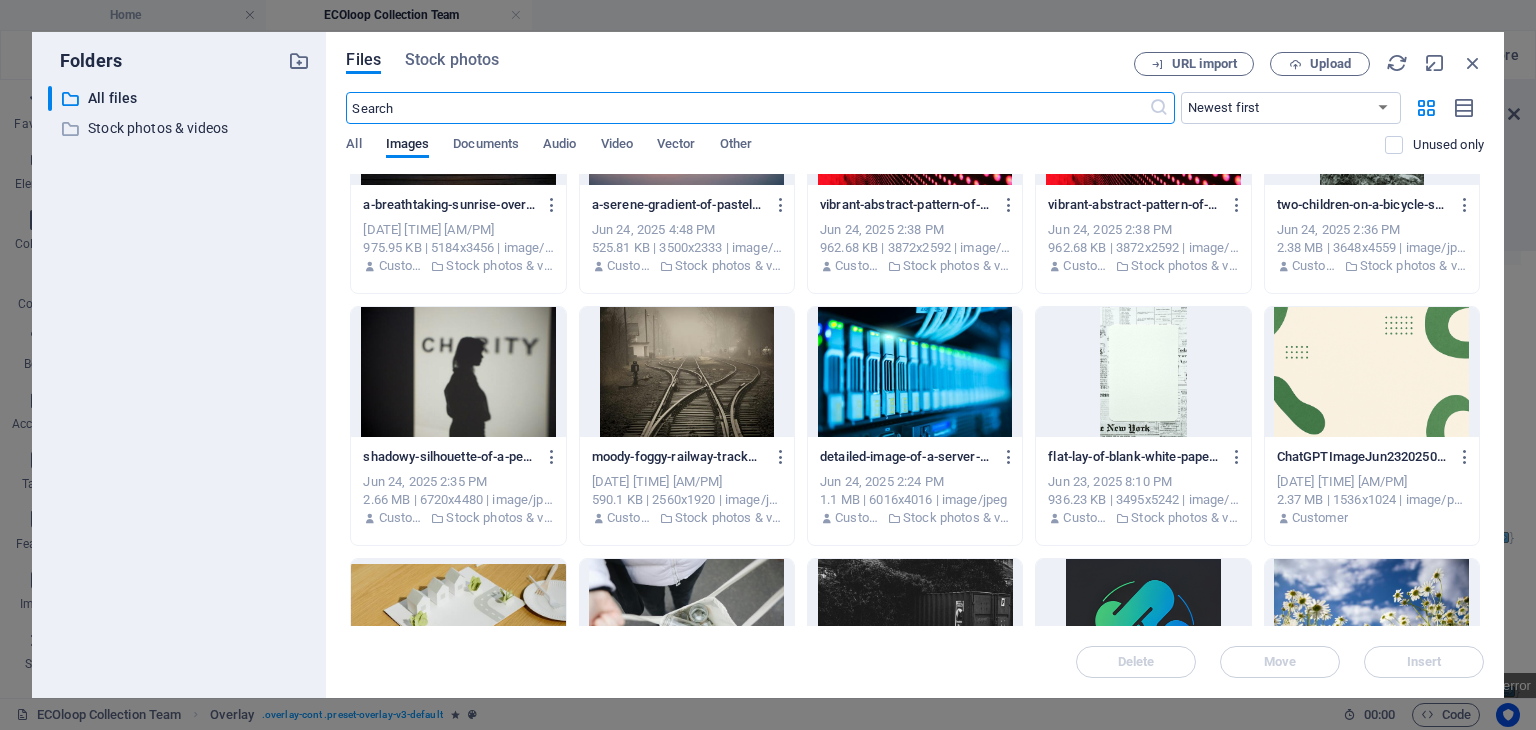 scroll, scrollTop: 4908, scrollLeft: 0, axis: vertical 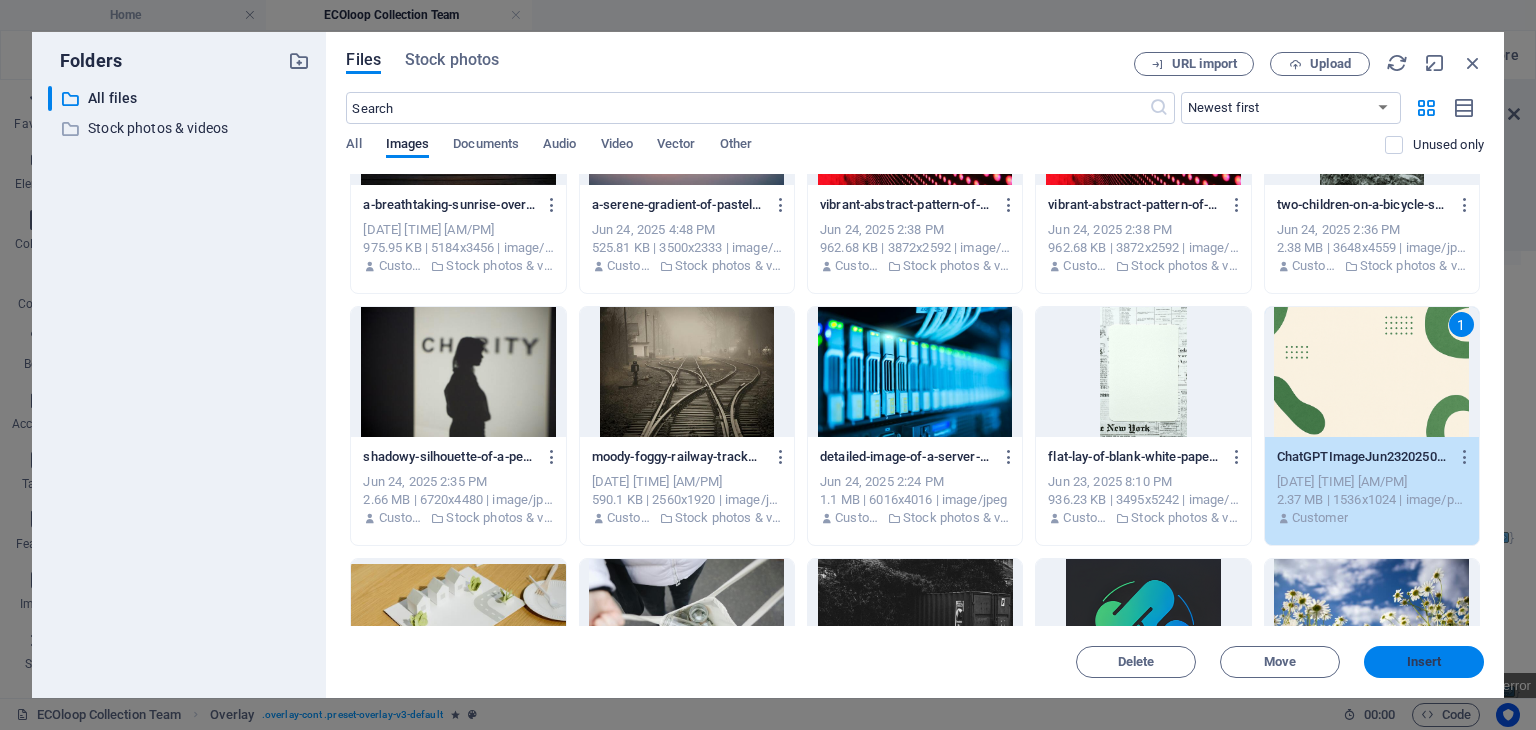 click on "Insert" at bounding box center [1424, 662] 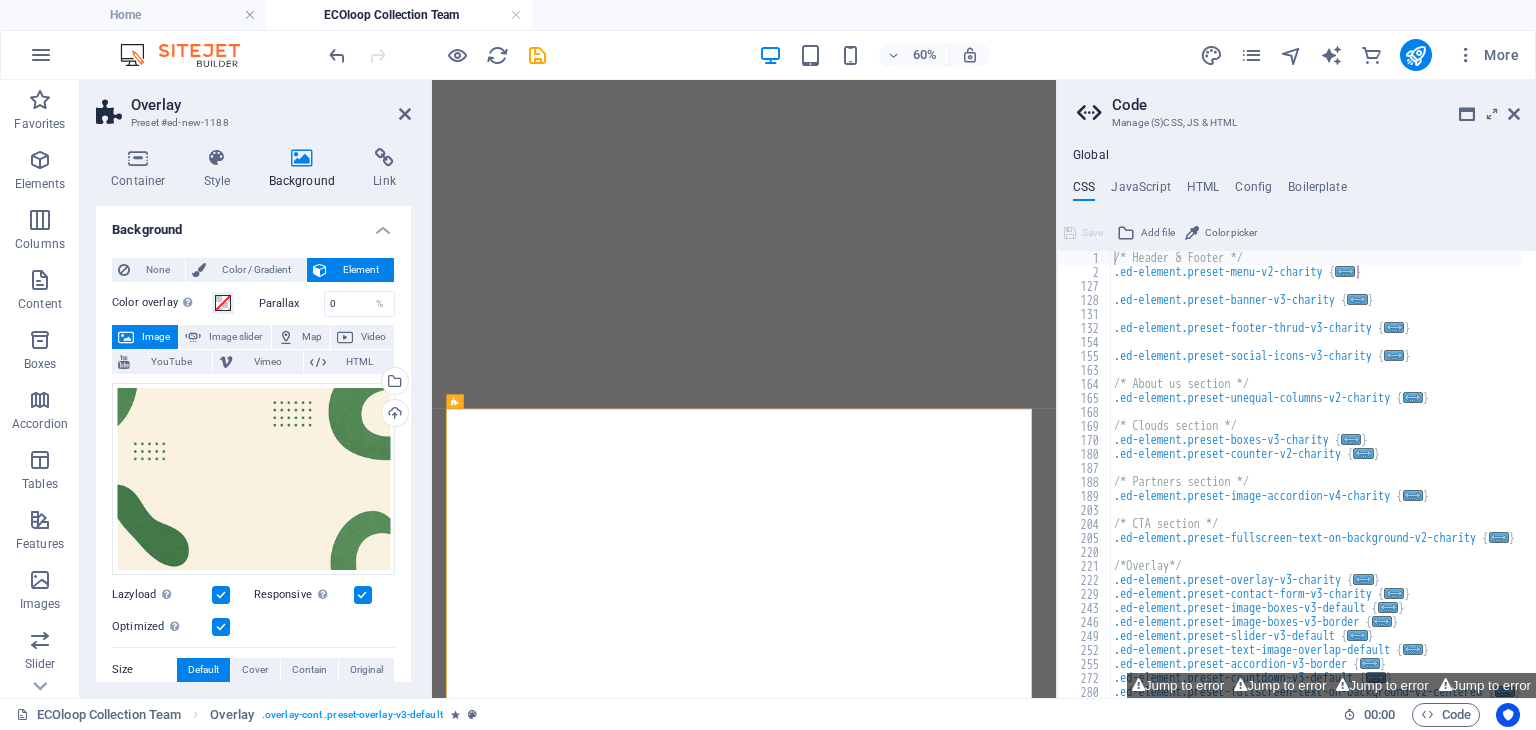 click at bounding box center (952, 64) 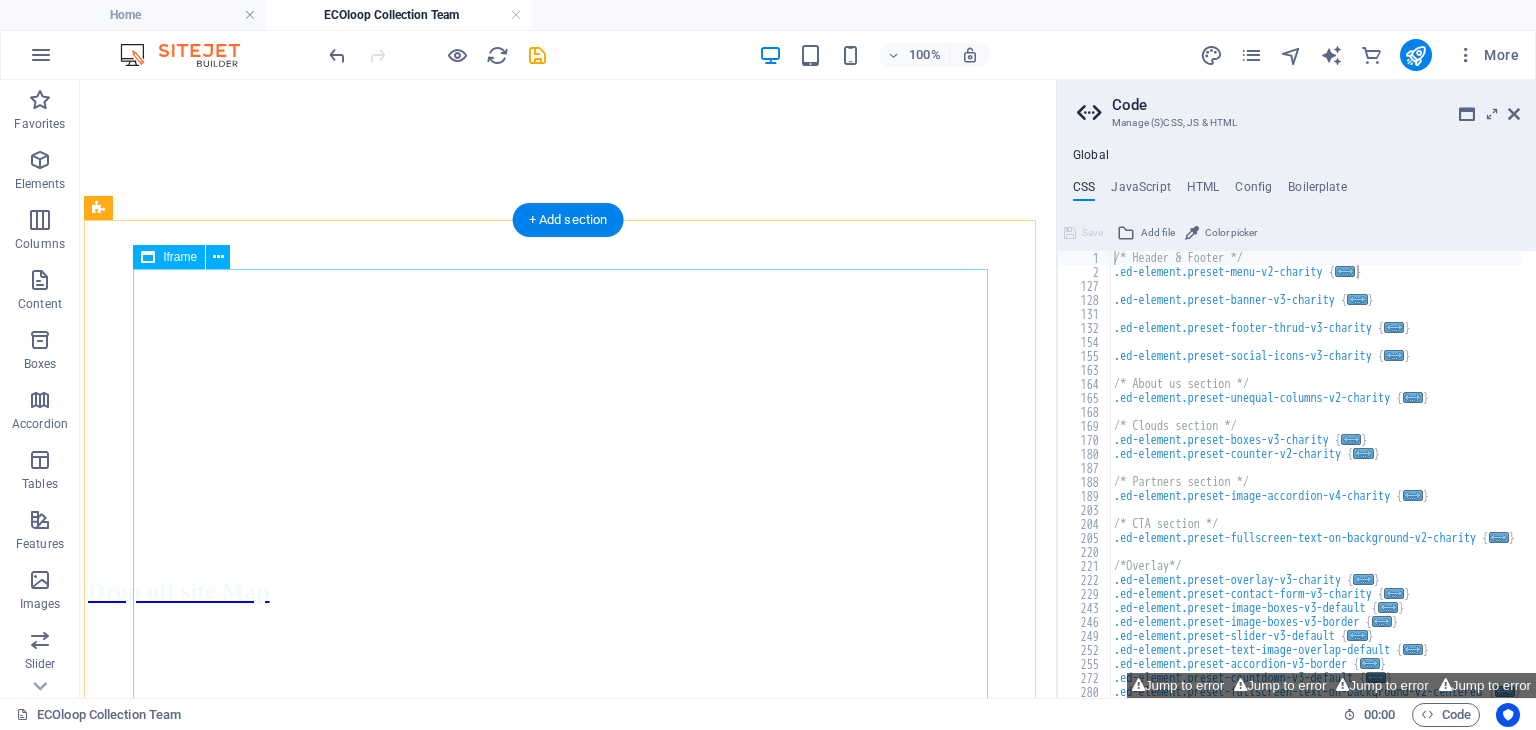 scroll, scrollTop: 859, scrollLeft: 0, axis: vertical 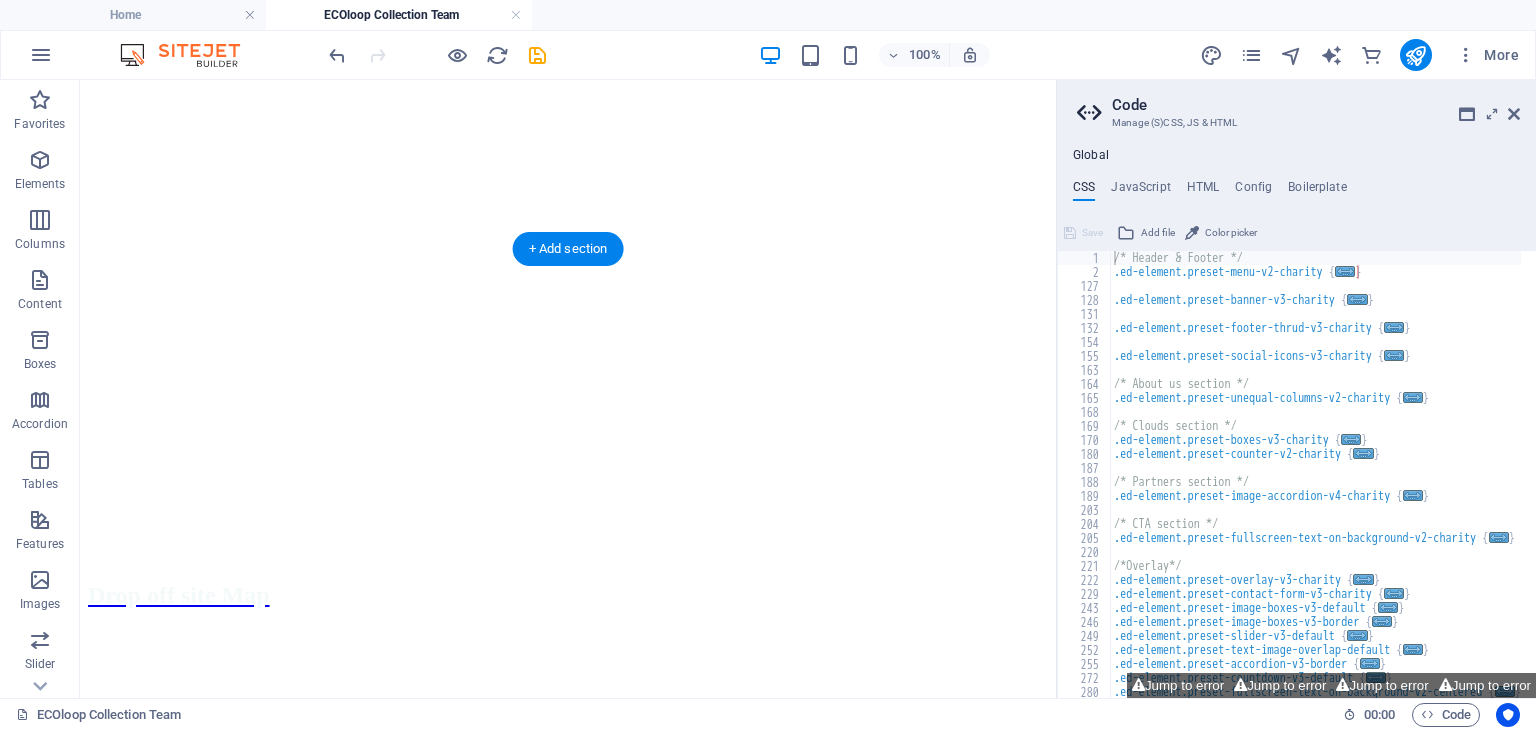 click at bounding box center [568, 1757] 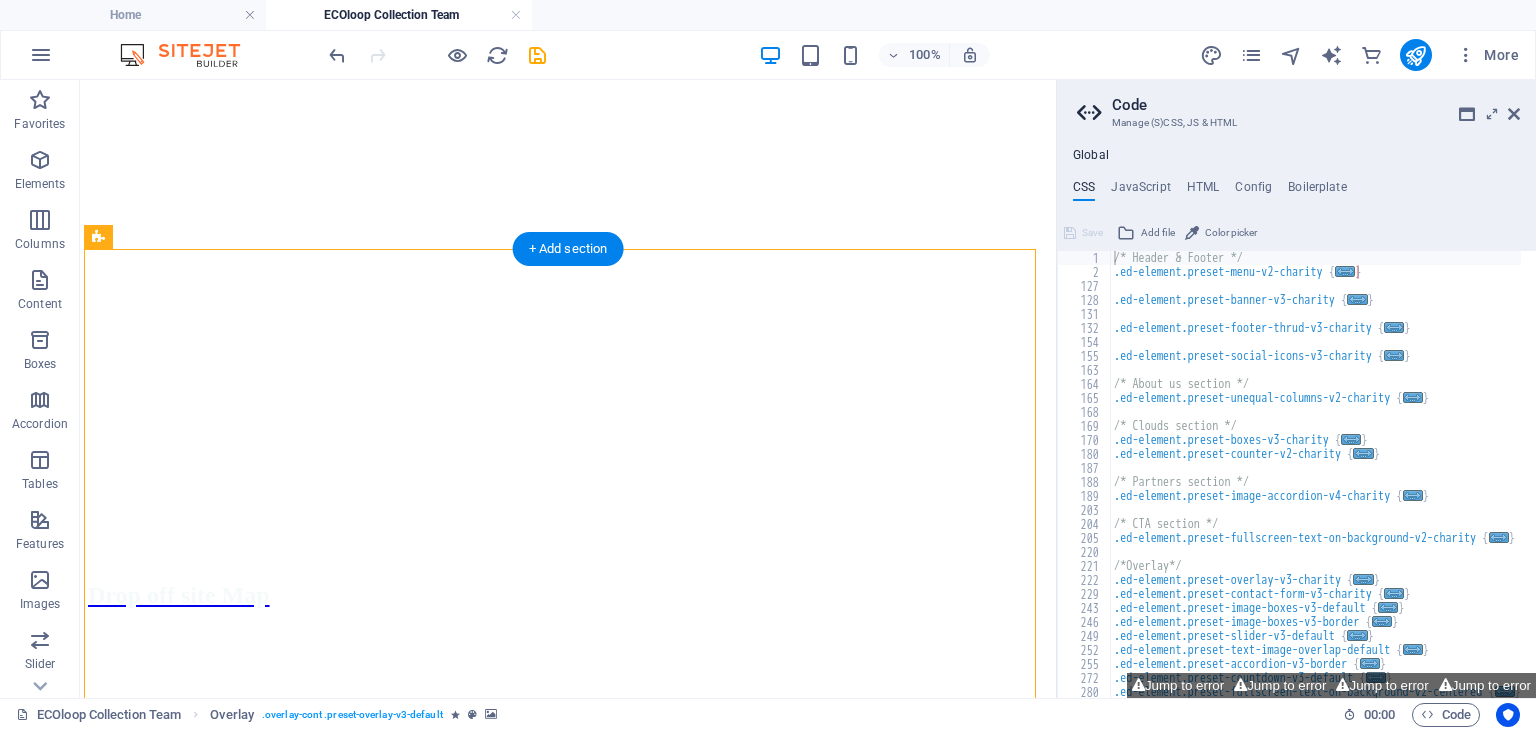 click at bounding box center (568, 1757) 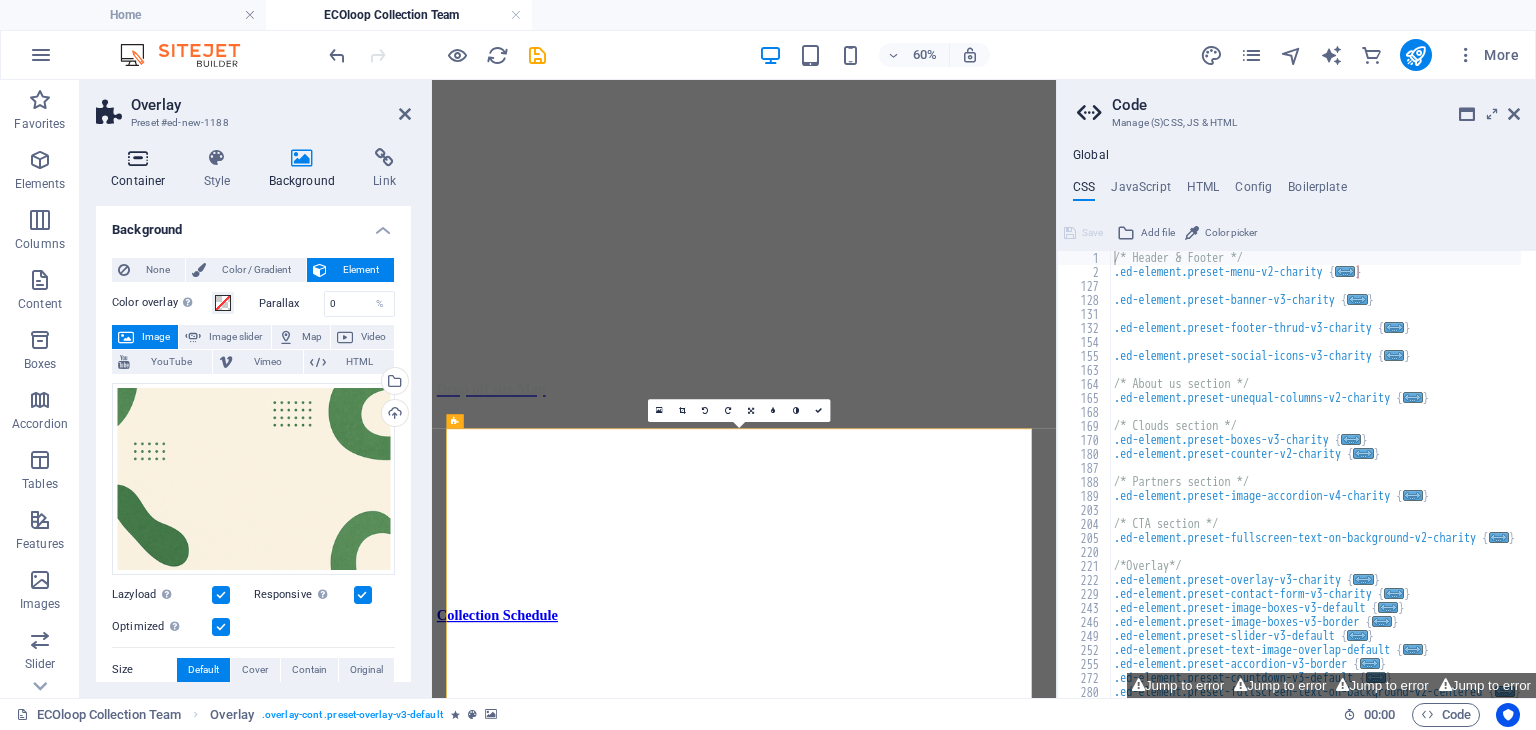 click at bounding box center (138, 158) 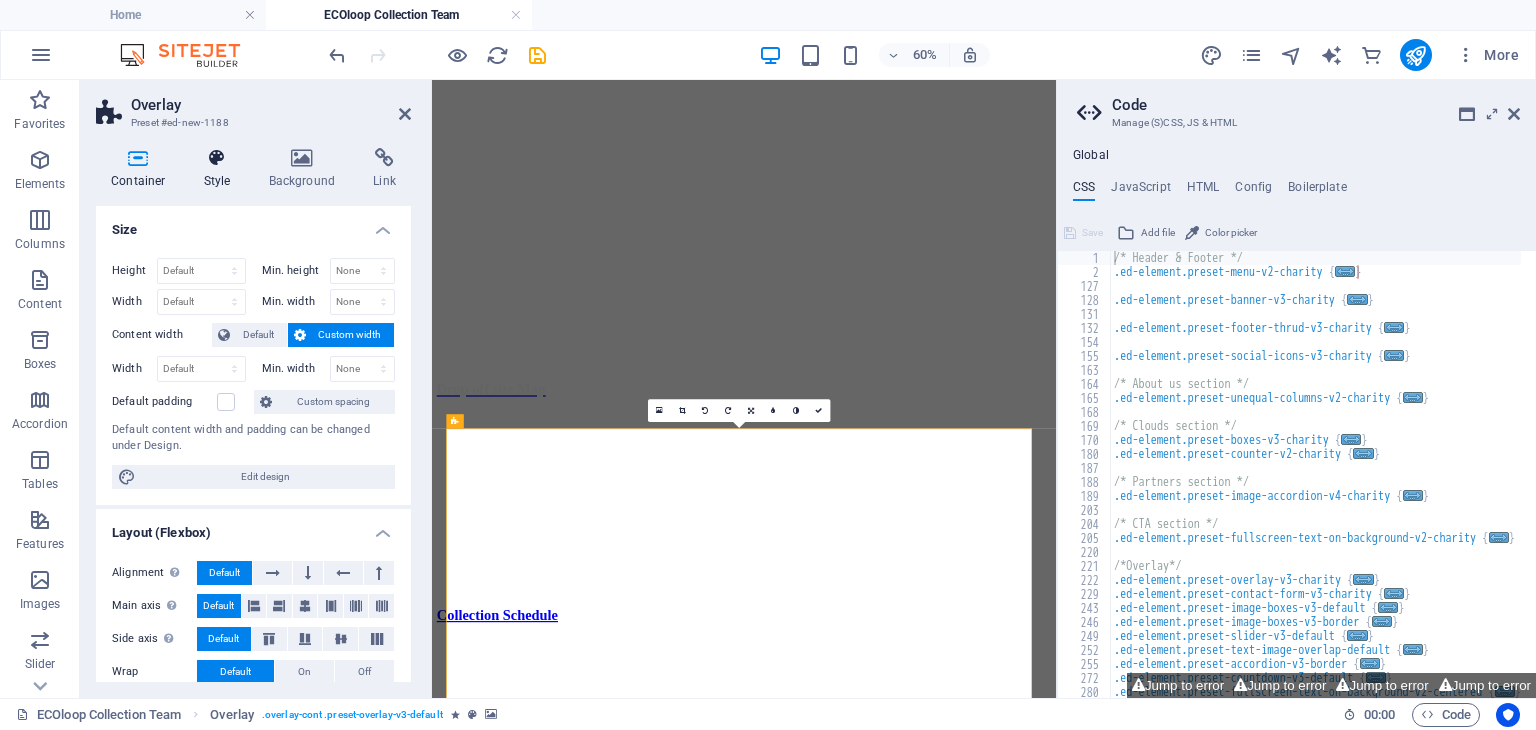click at bounding box center [217, 158] 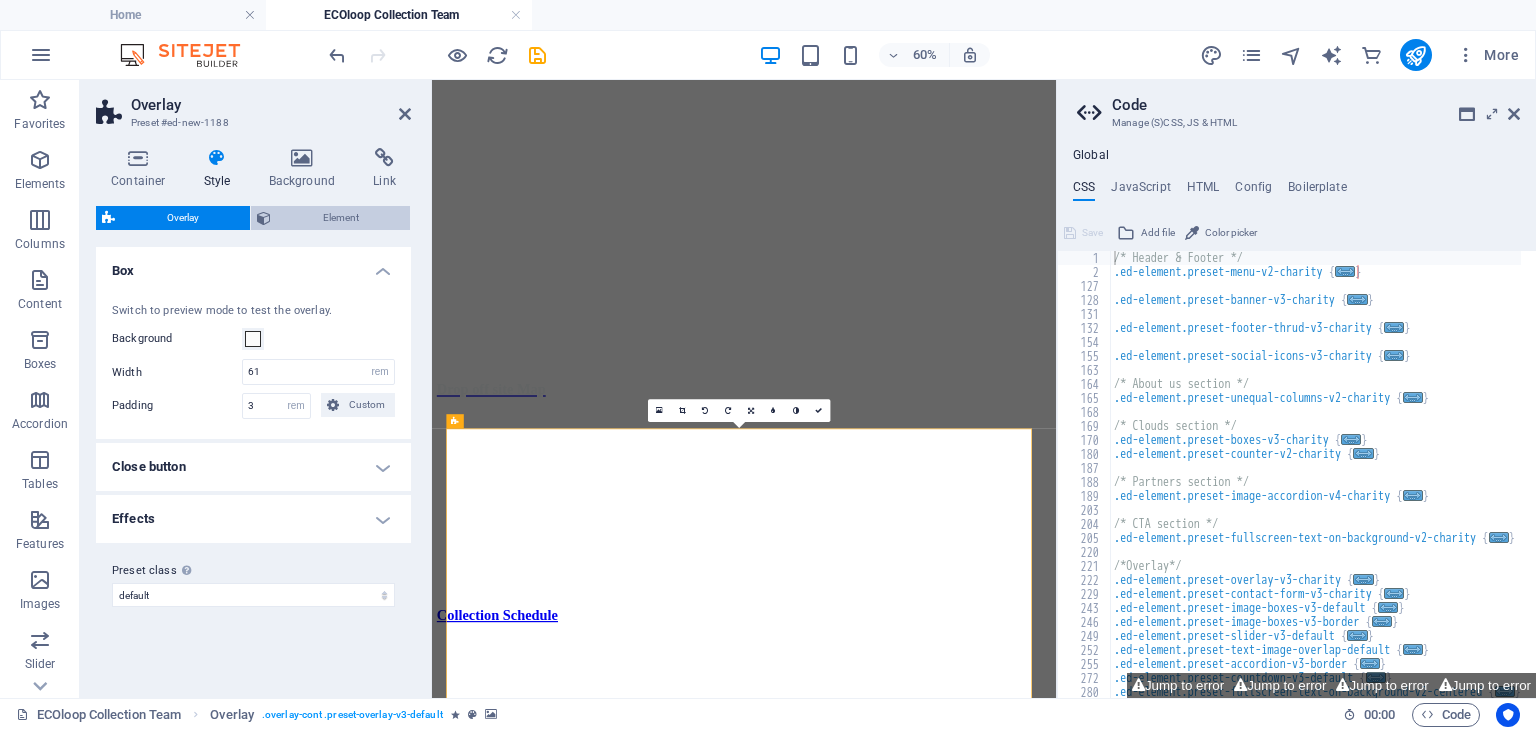 click on "Element" at bounding box center (340, 218) 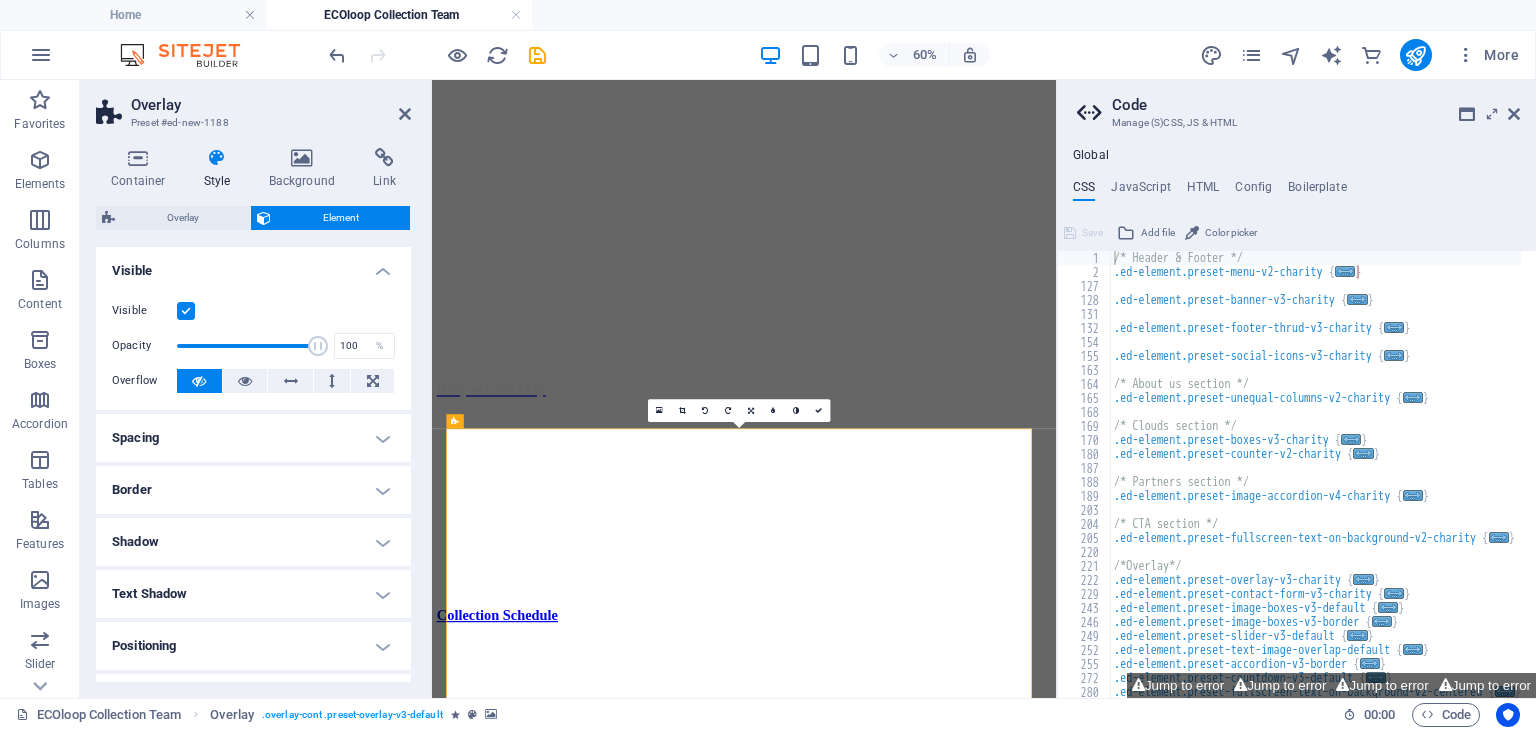 scroll, scrollTop: 196, scrollLeft: 0, axis: vertical 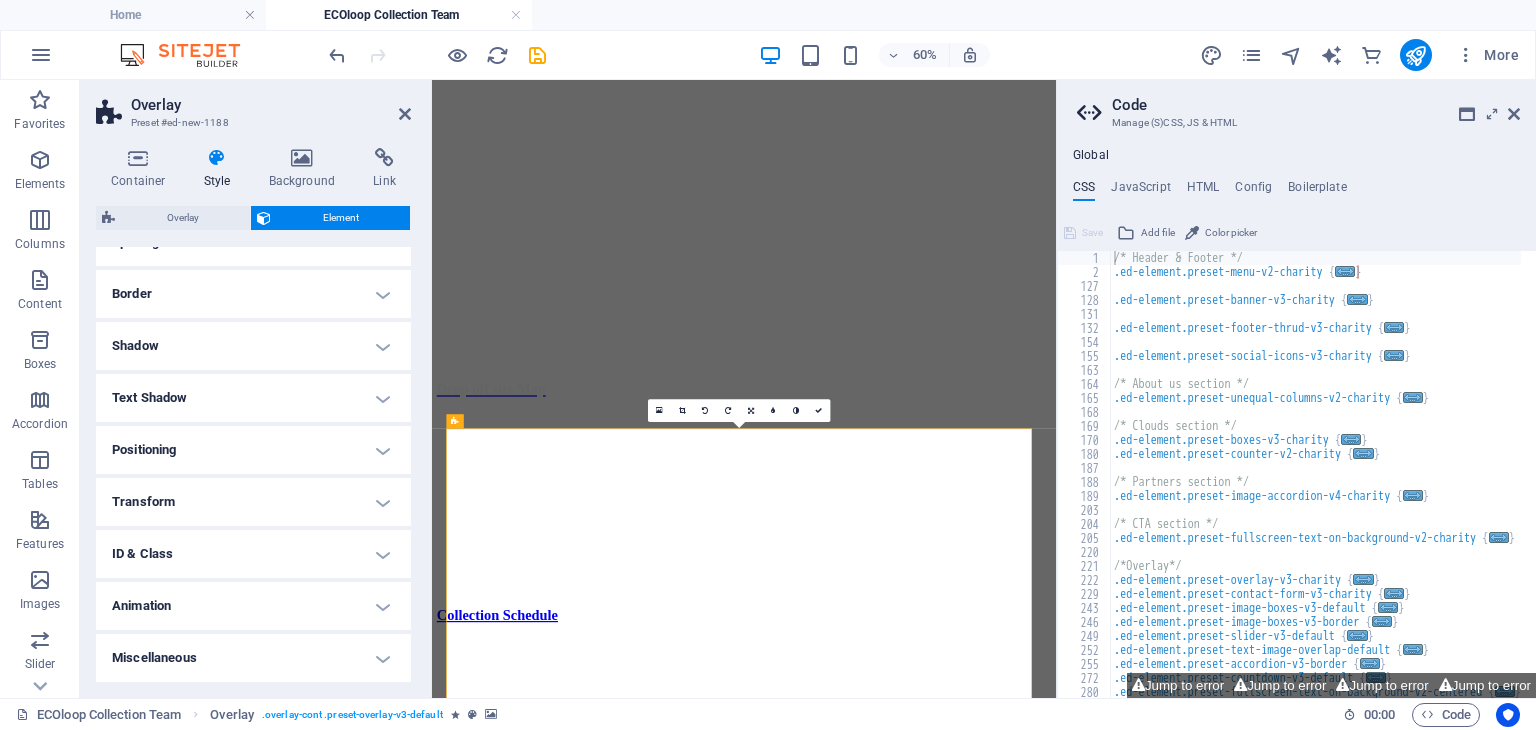 click on "Animation" at bounding box center (253, 606) 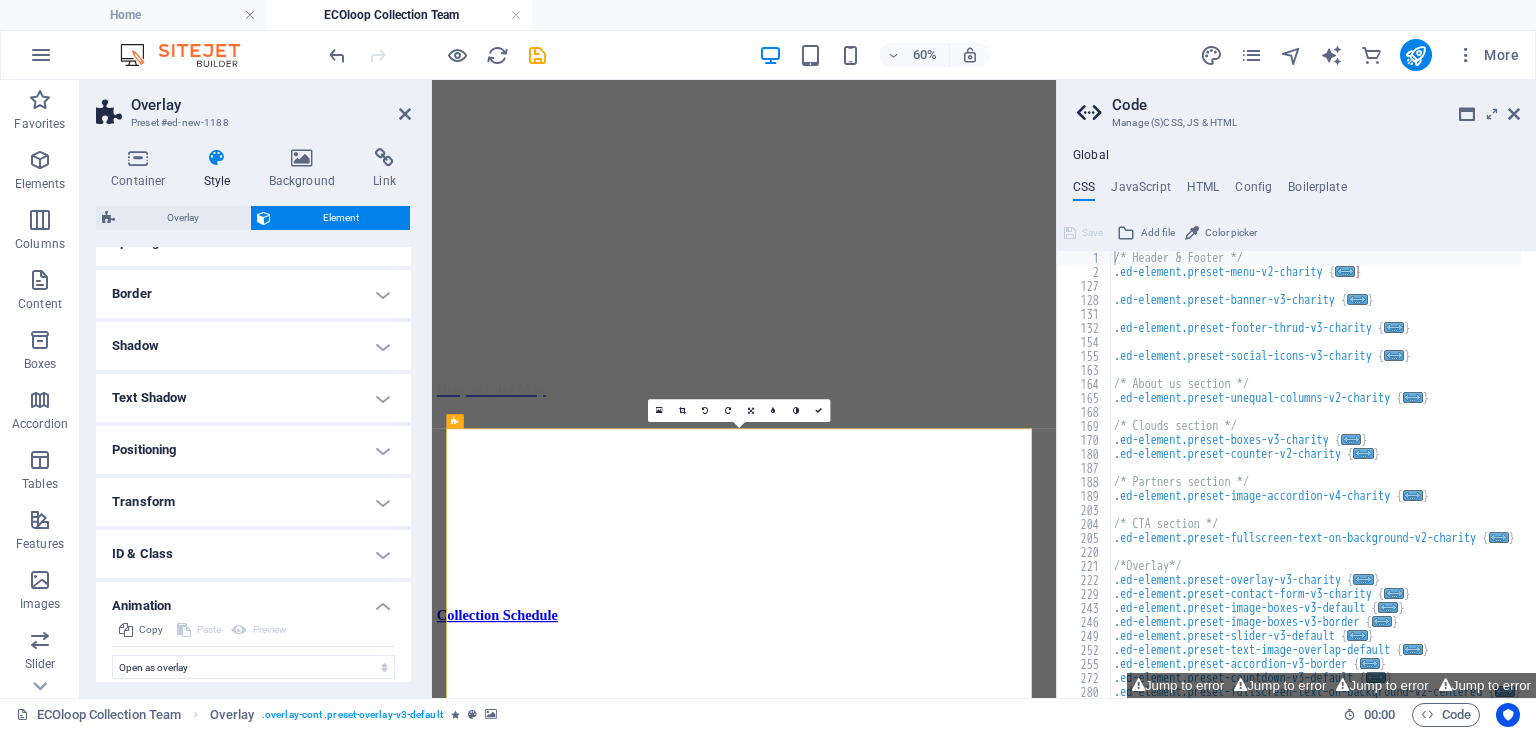 scroll, scrollTop: 332, scrollLeft: 0, axis: vertical 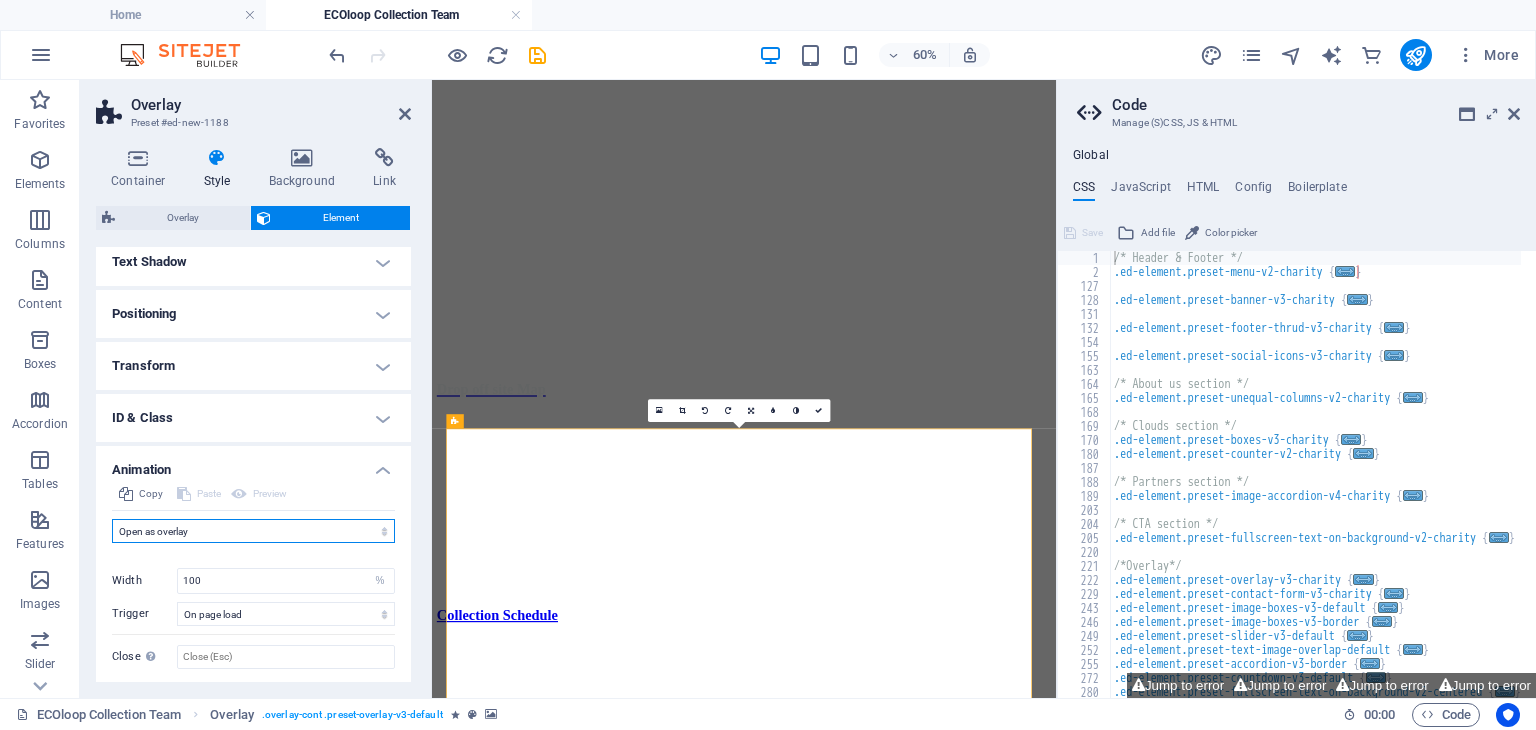 click on "Don't animate Show / Hide Slide up/down Zoom in/out Slide left to right Slide right to left Slide top to bottom Slide bottom to top Pulse Blink Open as overlay" at bounding box center (253, 531) 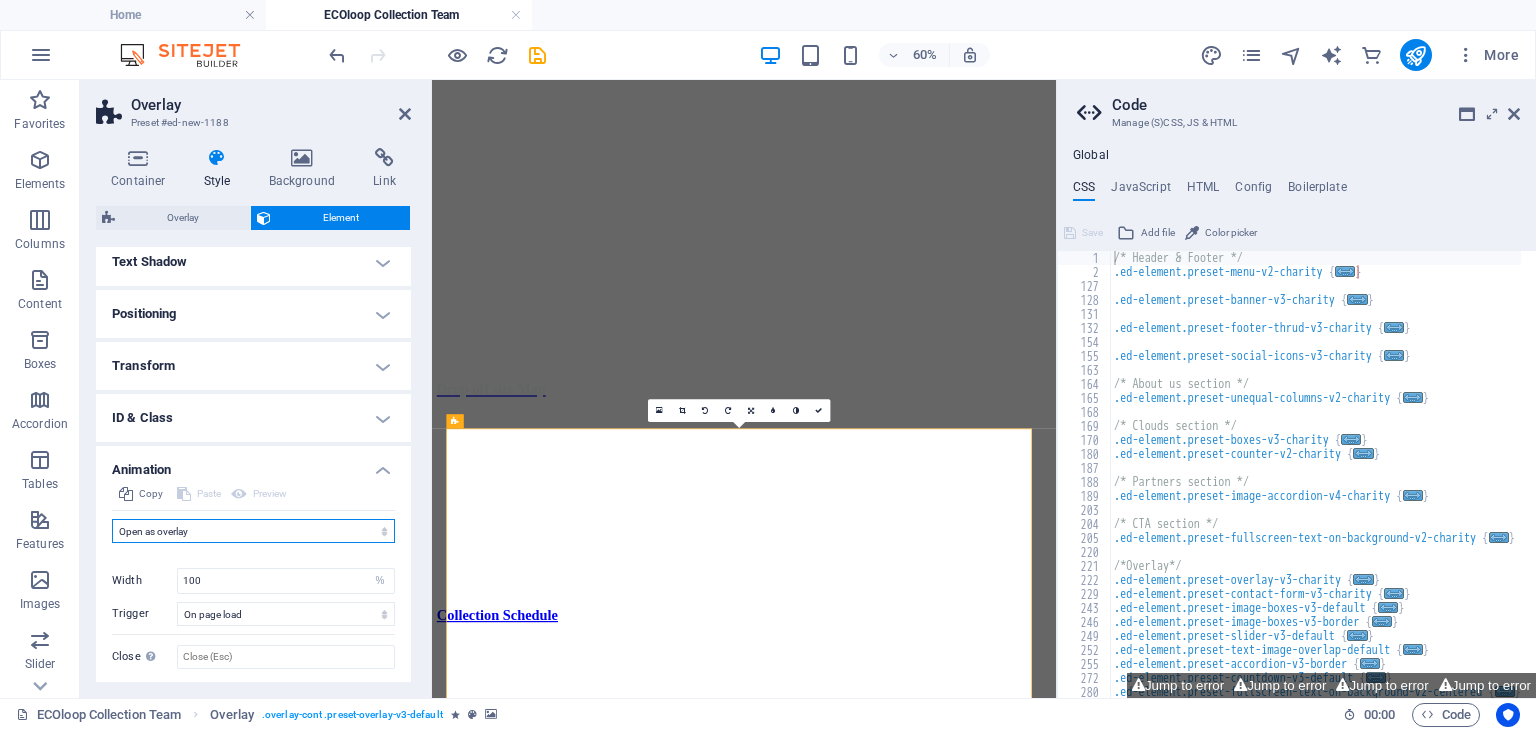 click on "Don't animate Show / Hide Slide up/down Zoom in/out Slide left to right Slide right to left Slide top to bottom Slide bottom to top Pulse Blink Open as overlay" at bounding box center [253, 531] 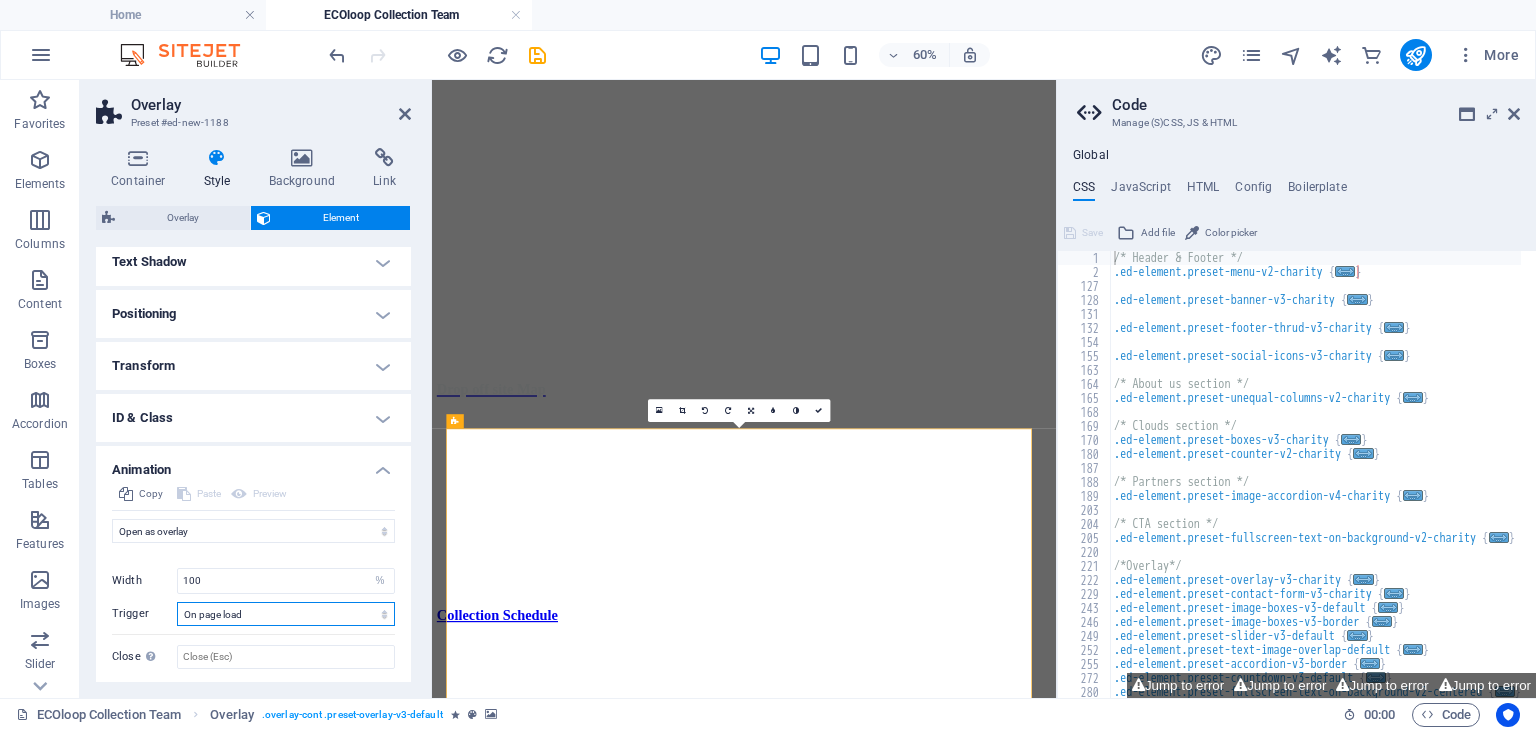 click on "No automatic trigger On page load Element scrolled into view" at bounding box center [286, 614] 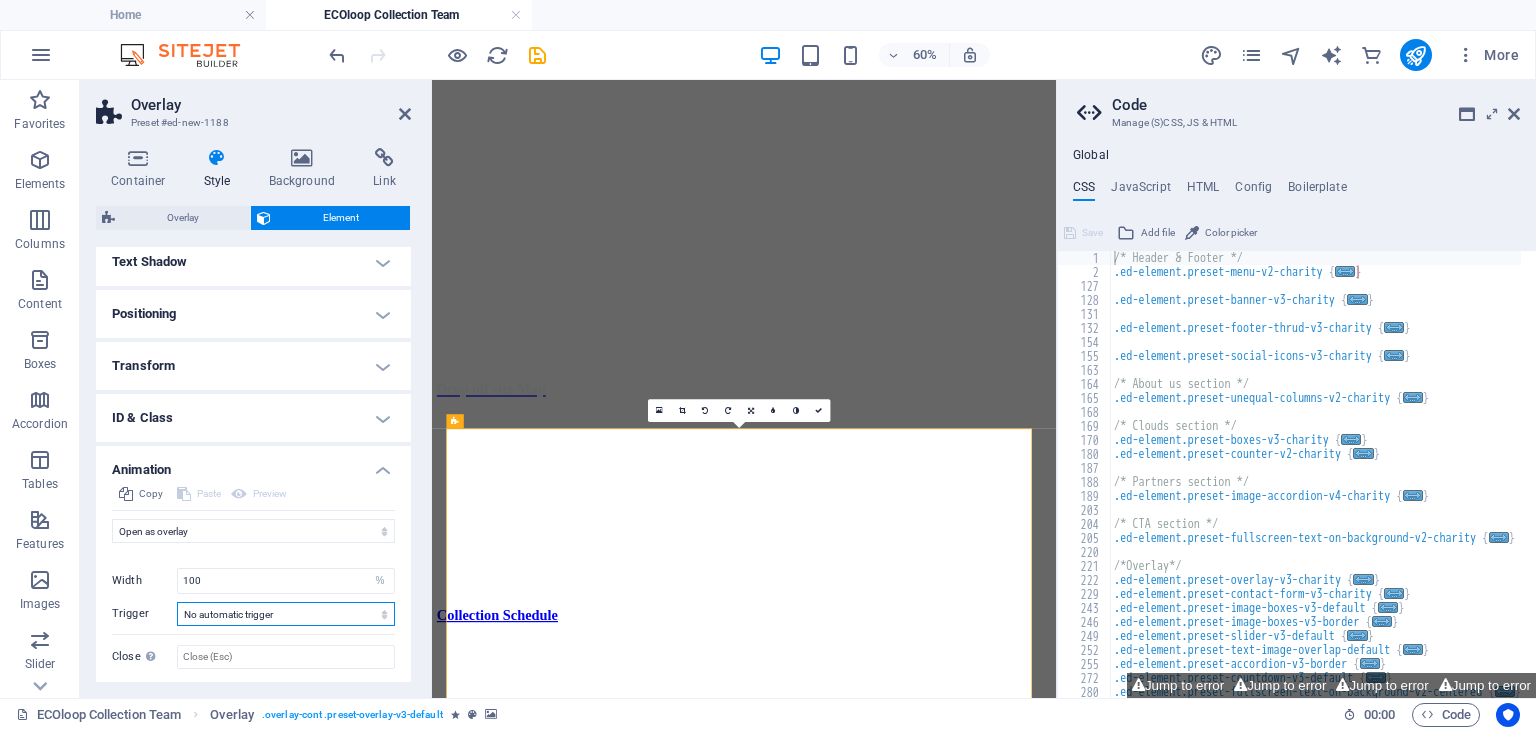 click on "No automatic trigger On page load Element scrolled into view" at bounding box center (286, 614) 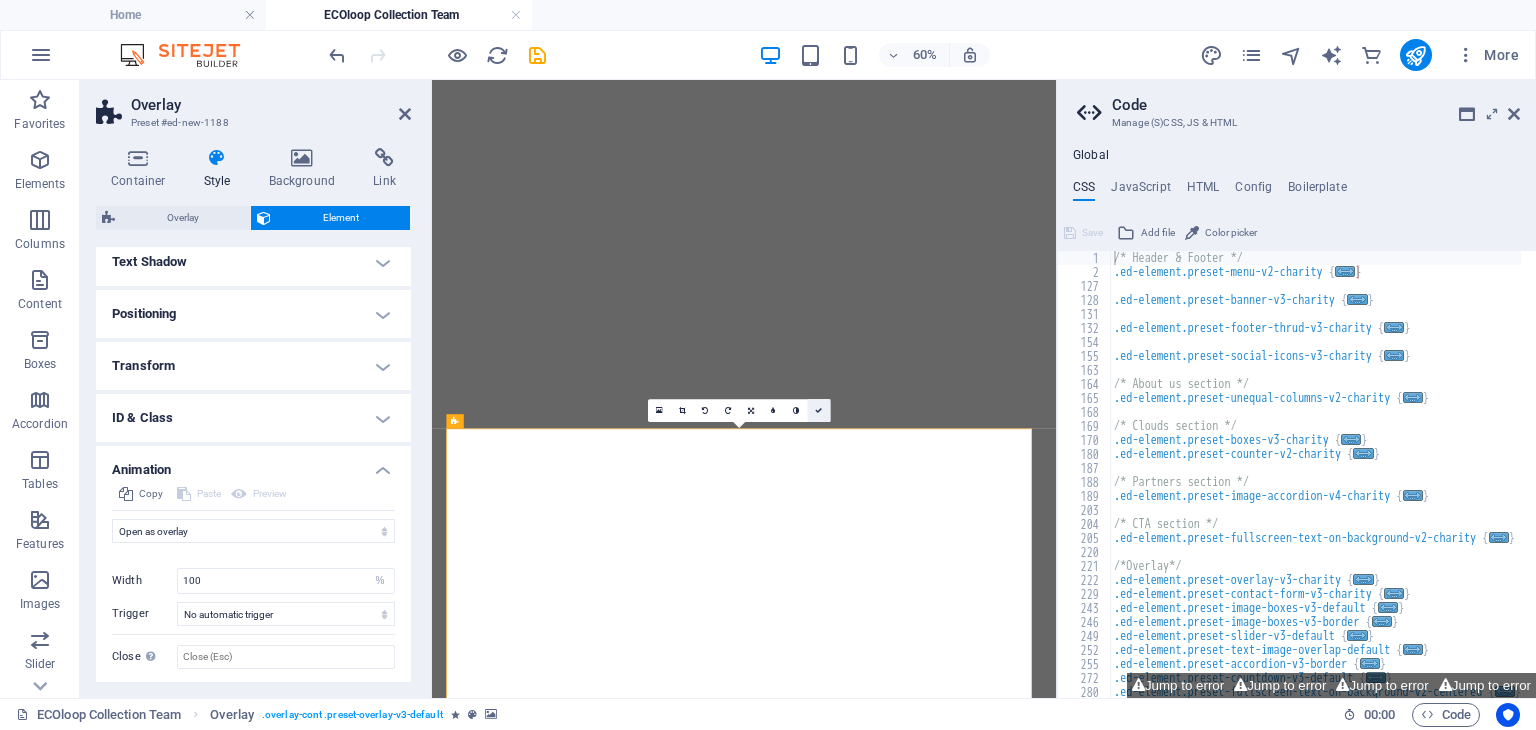 click at bounding box center [818, 410] 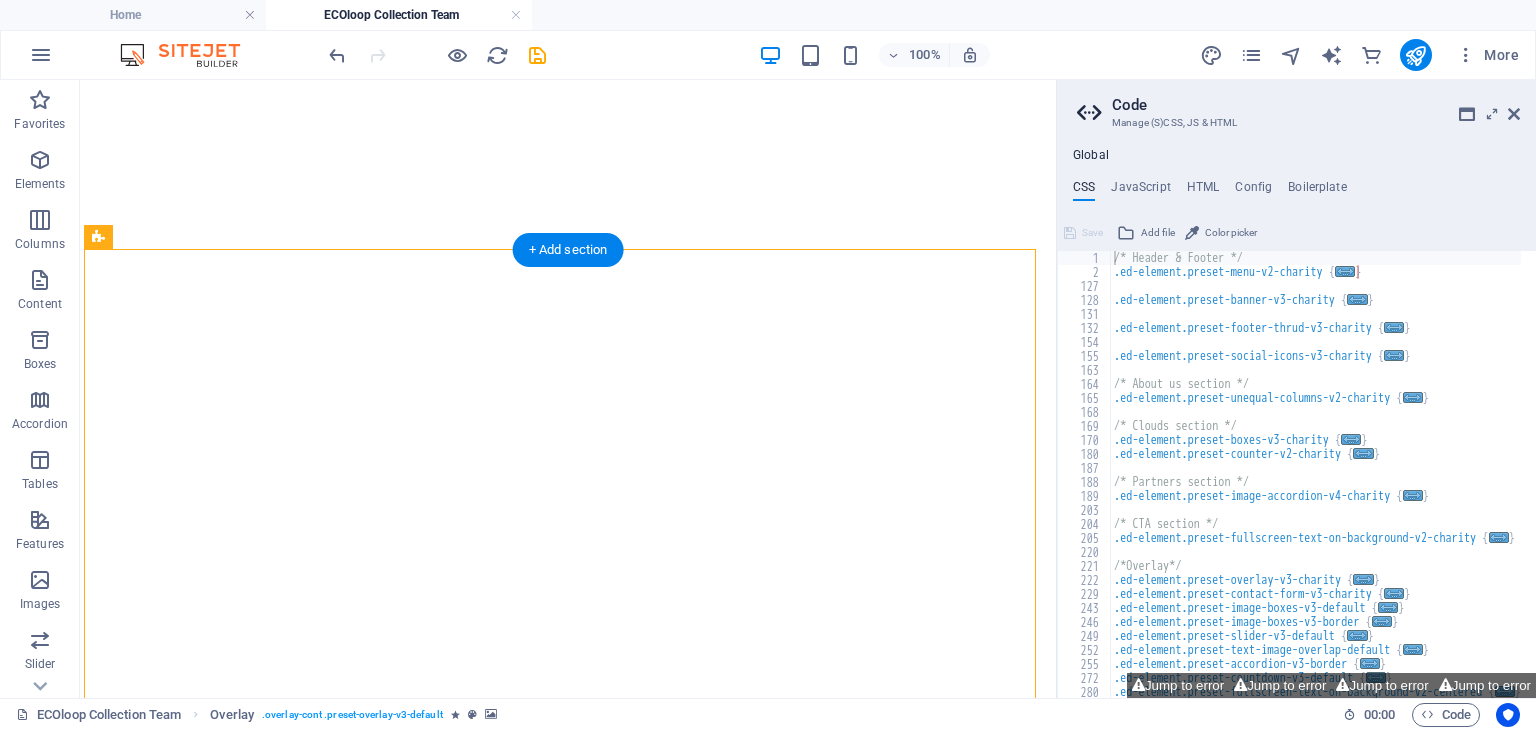click at bounding box center (568, 97) 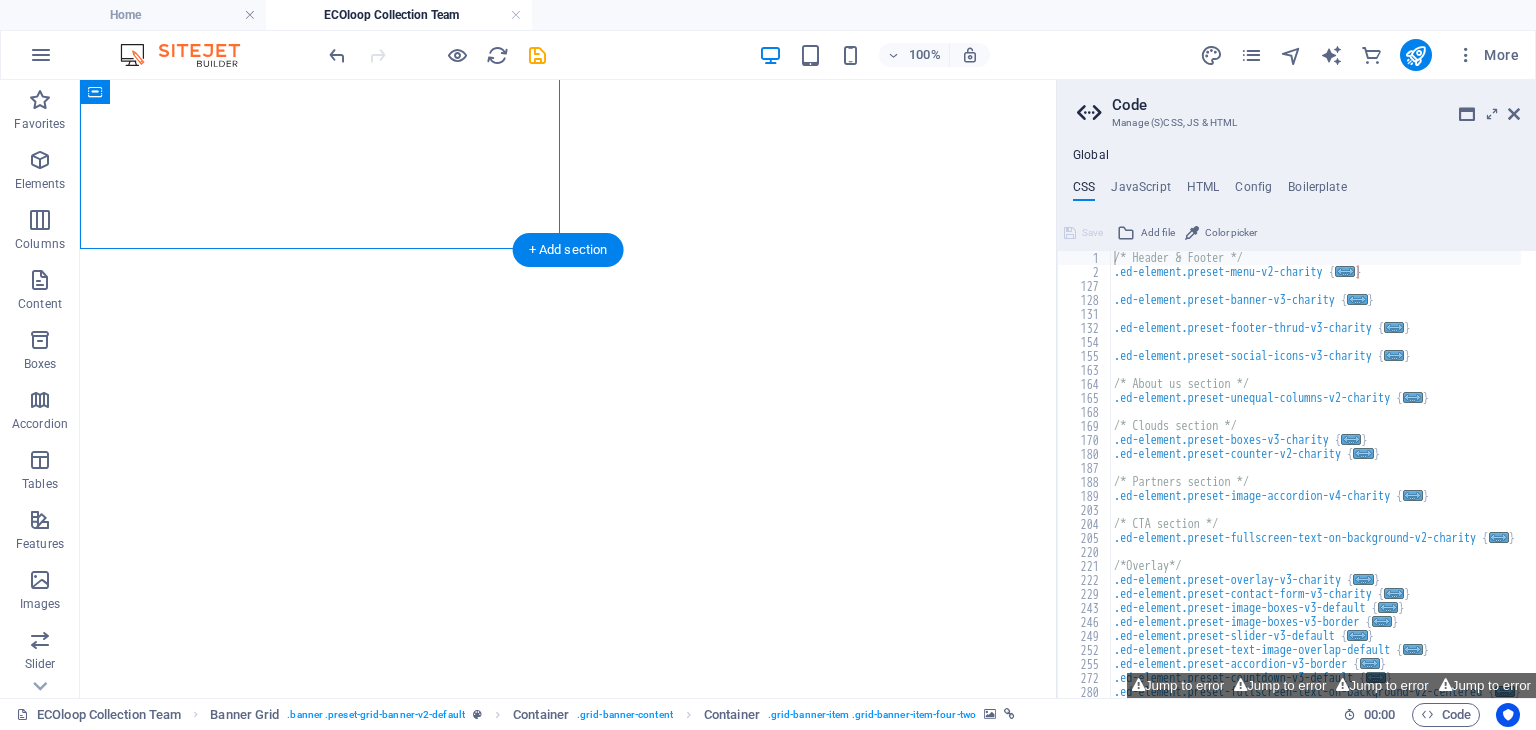 click at bounding box center (568, 97) 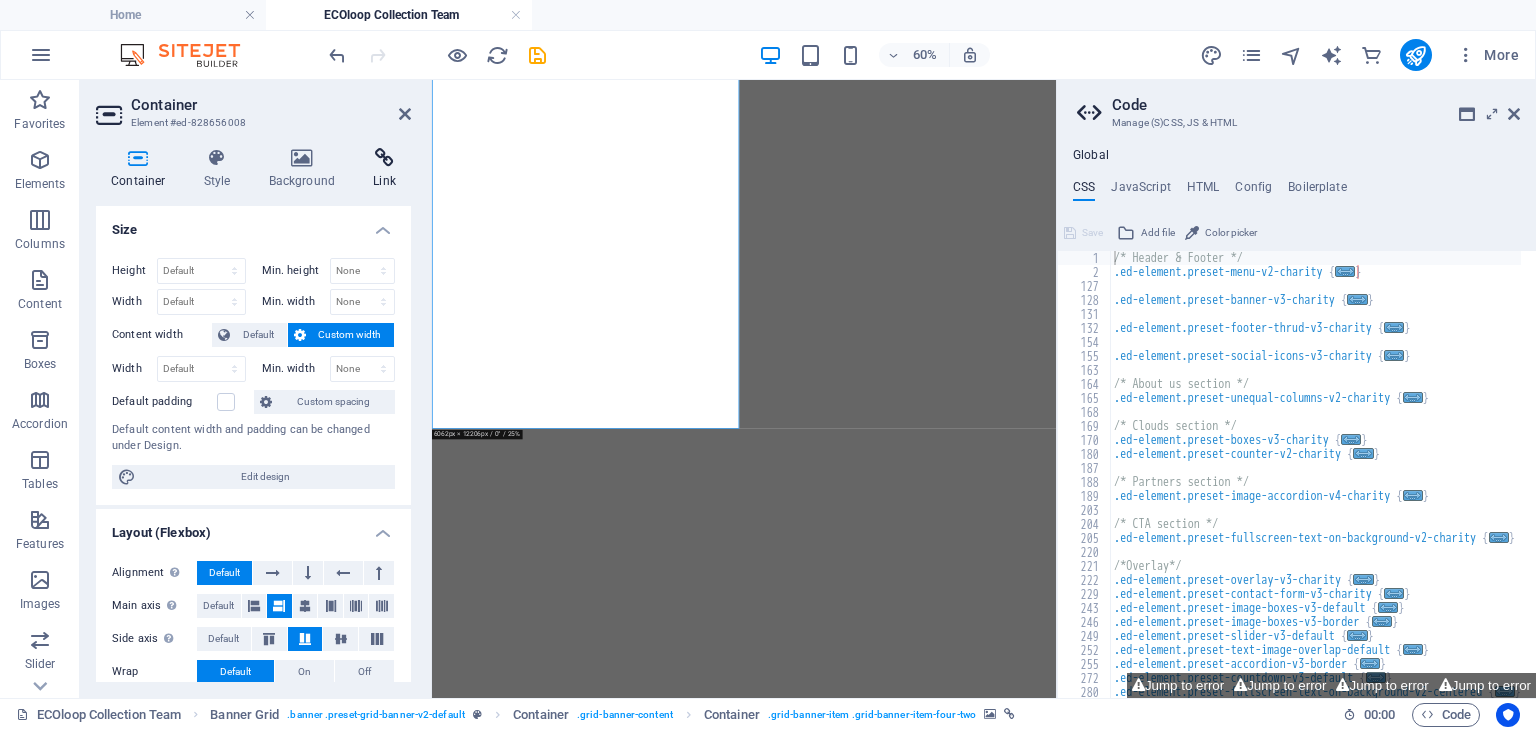 click on "Link" at bounding box center [384, 169] 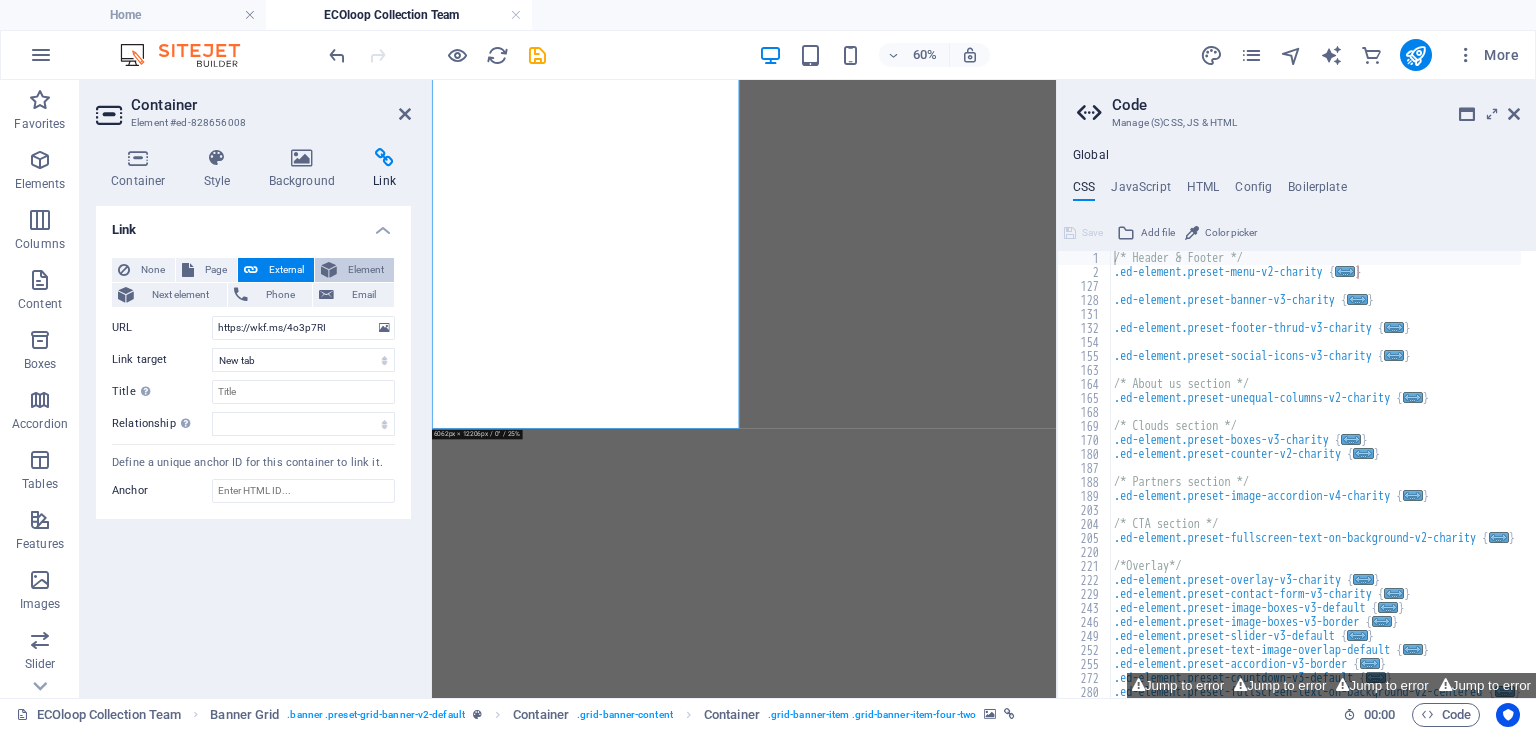 click on "Element" at bounding box center (365, 270) 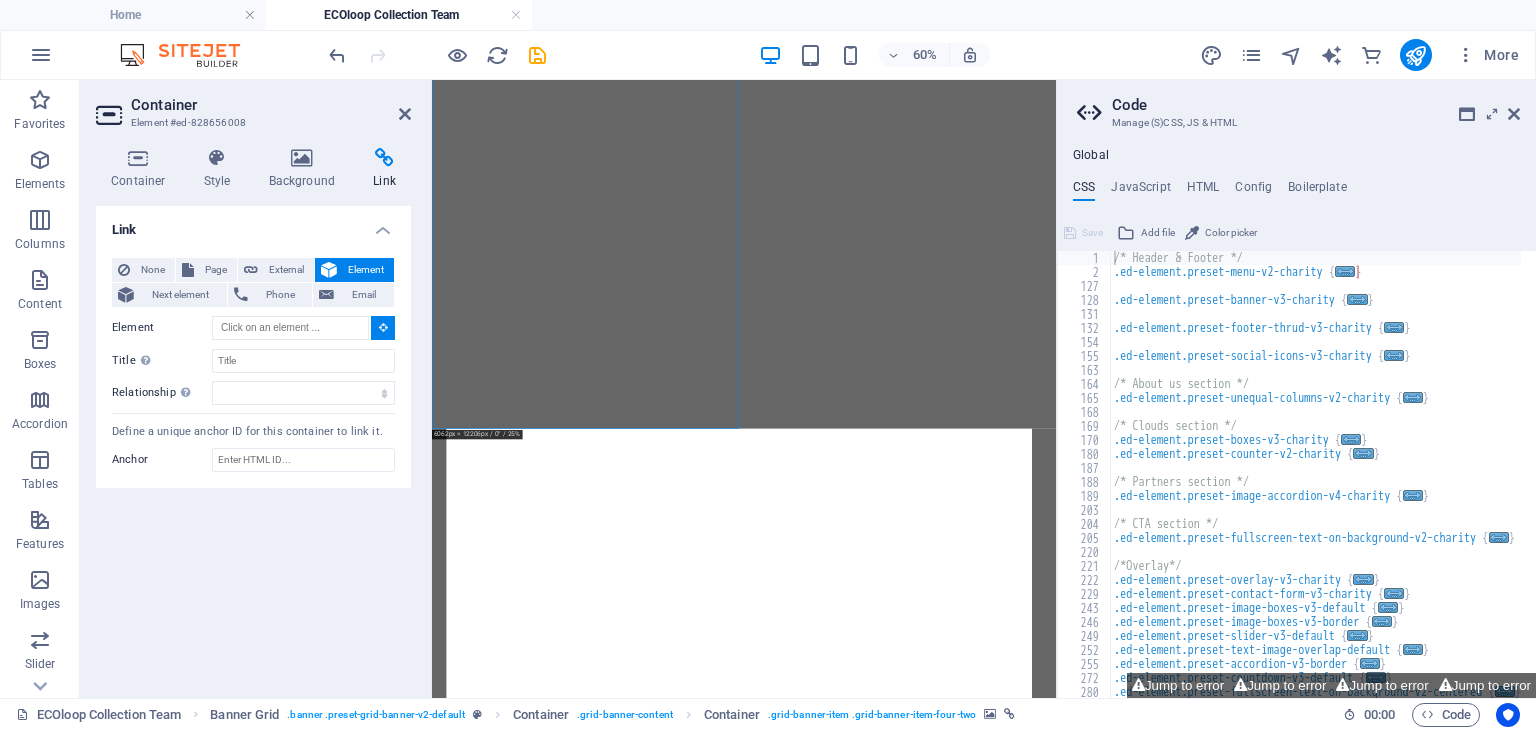 click at bounding box center (952, 2940) 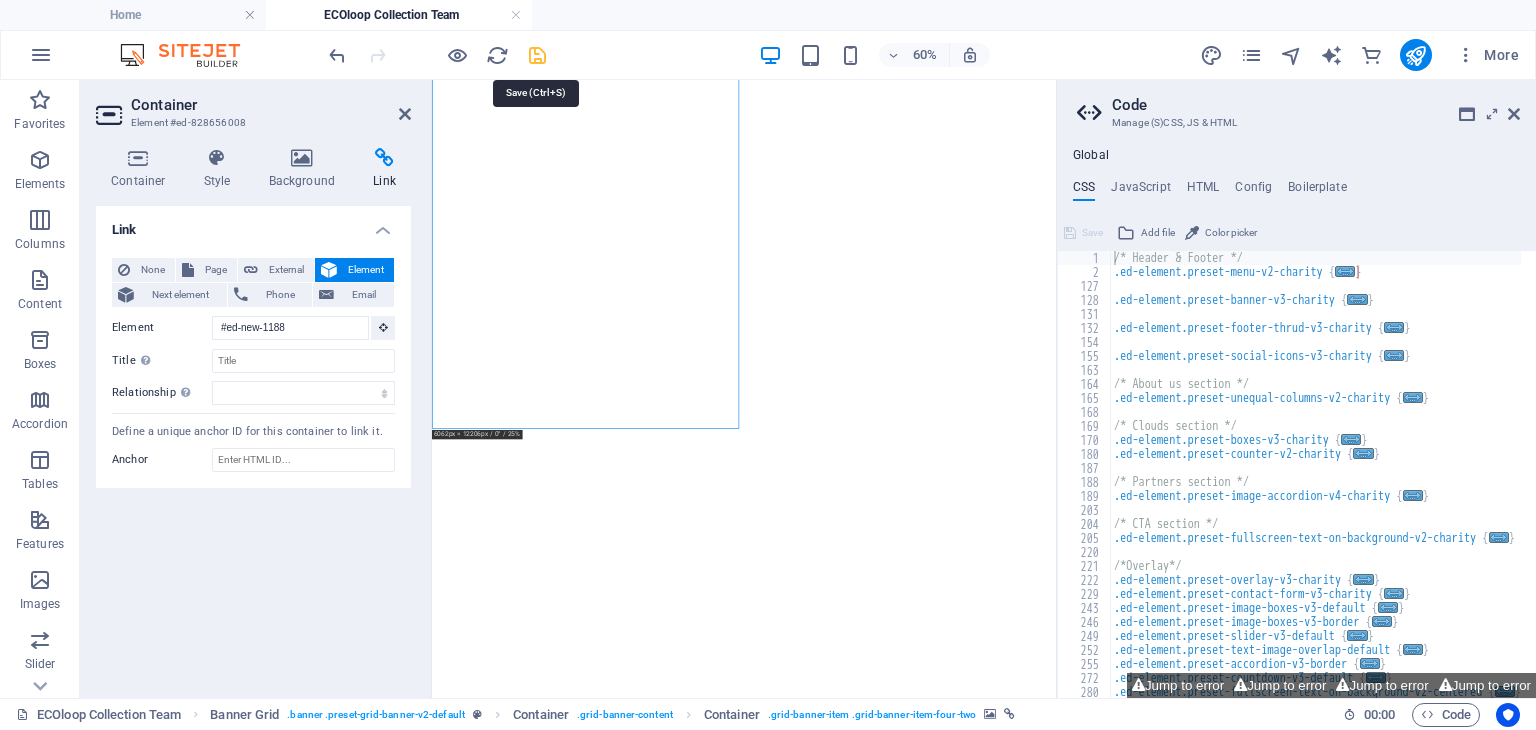 click at bounding box center [537, 55] 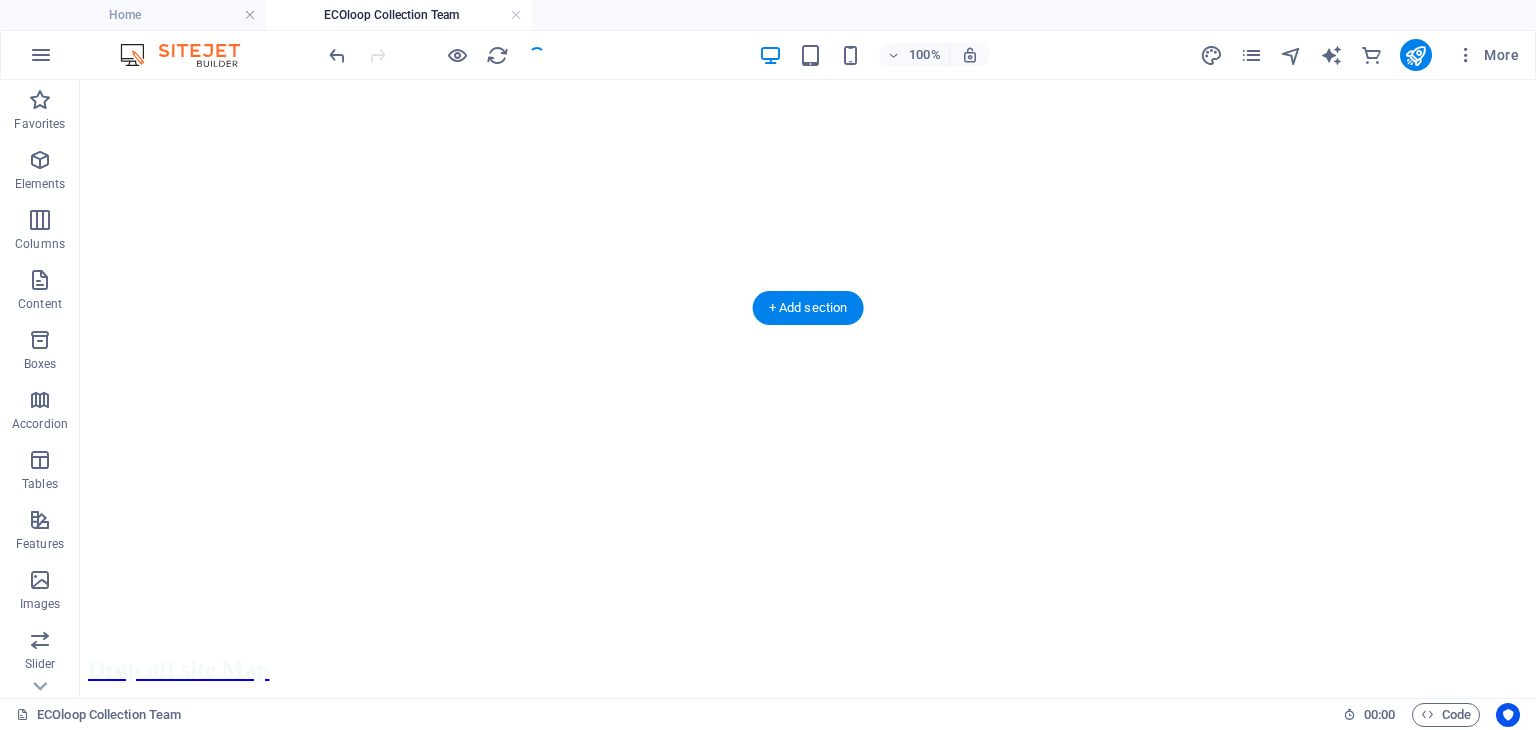 scroll, scrollTop: 786, scrollLeft: 0, axis: vertical 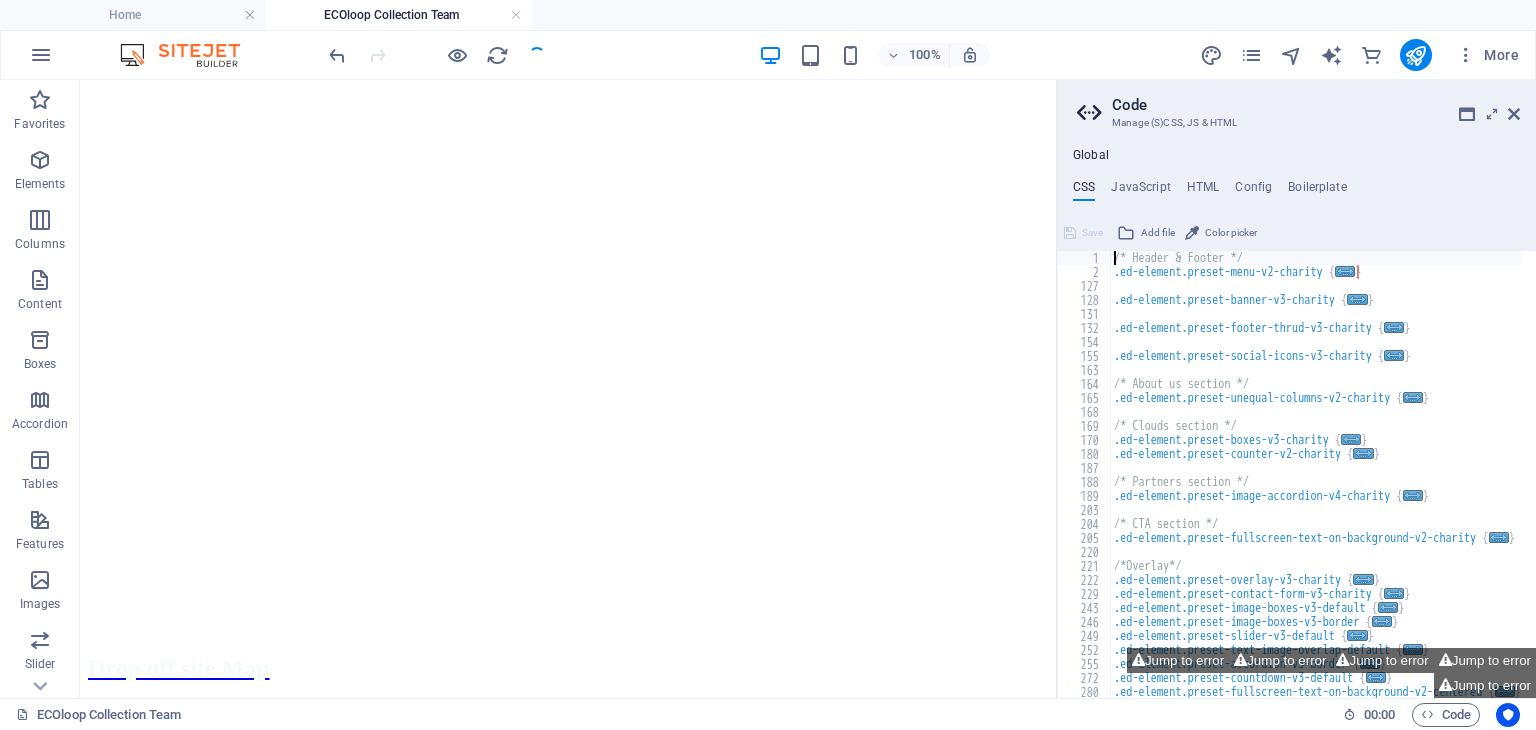 click on "Code Manage (S)CSS, JS & HTML Global CSS JavaScript HTML Config Boilerplate /* Header & Footer */ 1 2 127 128 131 132 154 155 163 164 165 168 169 170 180 187 188 189 203 204 205 220 221 222 229 243 246 249 252 255 272 280 /* Header & Footer */ .ed-element.preset-menu-v2-charity   { ... } .ed-element.preset-banner-v3-charity   { ... } .ed-element.preset-footer-thrud-v3-charity   { ... } .ed-element.preset-social-icons-v3-charity   { ... } /* About us section */ .ed-element.preset-unequal-columns-v2-charity   { ... } /* Clouds section */ .ed-element.preset-boxes-v3-charity   { ... } .ed-element.preset-counter-v2-charity   { ... } /* Partners section */ .ed-element.preset-image-accordion-v4-charity   { ... } /* CTA section */ .ed-element.preset-fullscreen-text-on-background-v2-charity   { ... } /*Overlay*/ .ed-element.preset-overlay-v3-charity   { ... } .ed-element.preset-contact-form-v3-charity   { ... } .ed-element.preset-image-boxes-v3-default   { ... } .ed-element.preset-image-boxes-v3-border   { ... }   { }" at bounding box center (1296, 389) 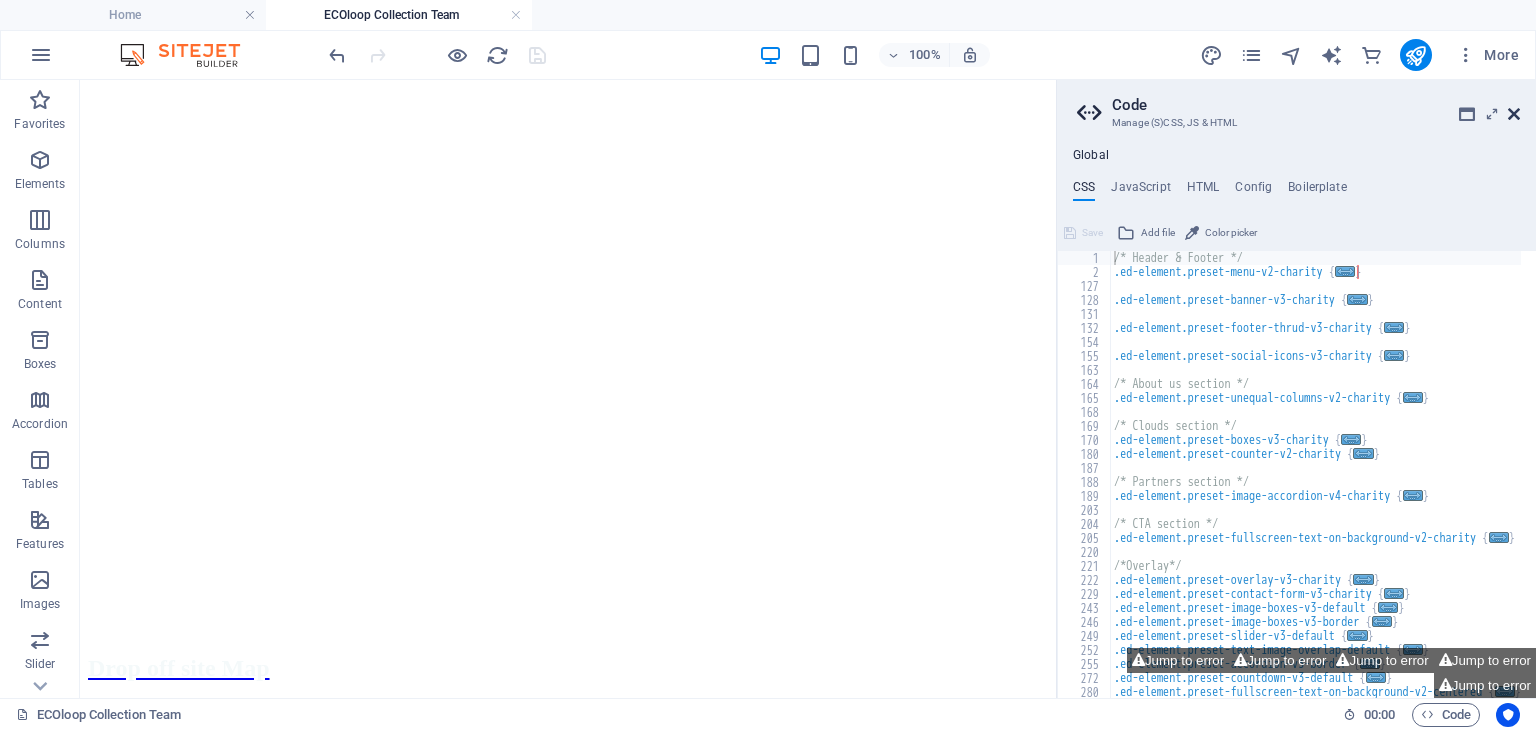 click at bounding box center (1514, 114) 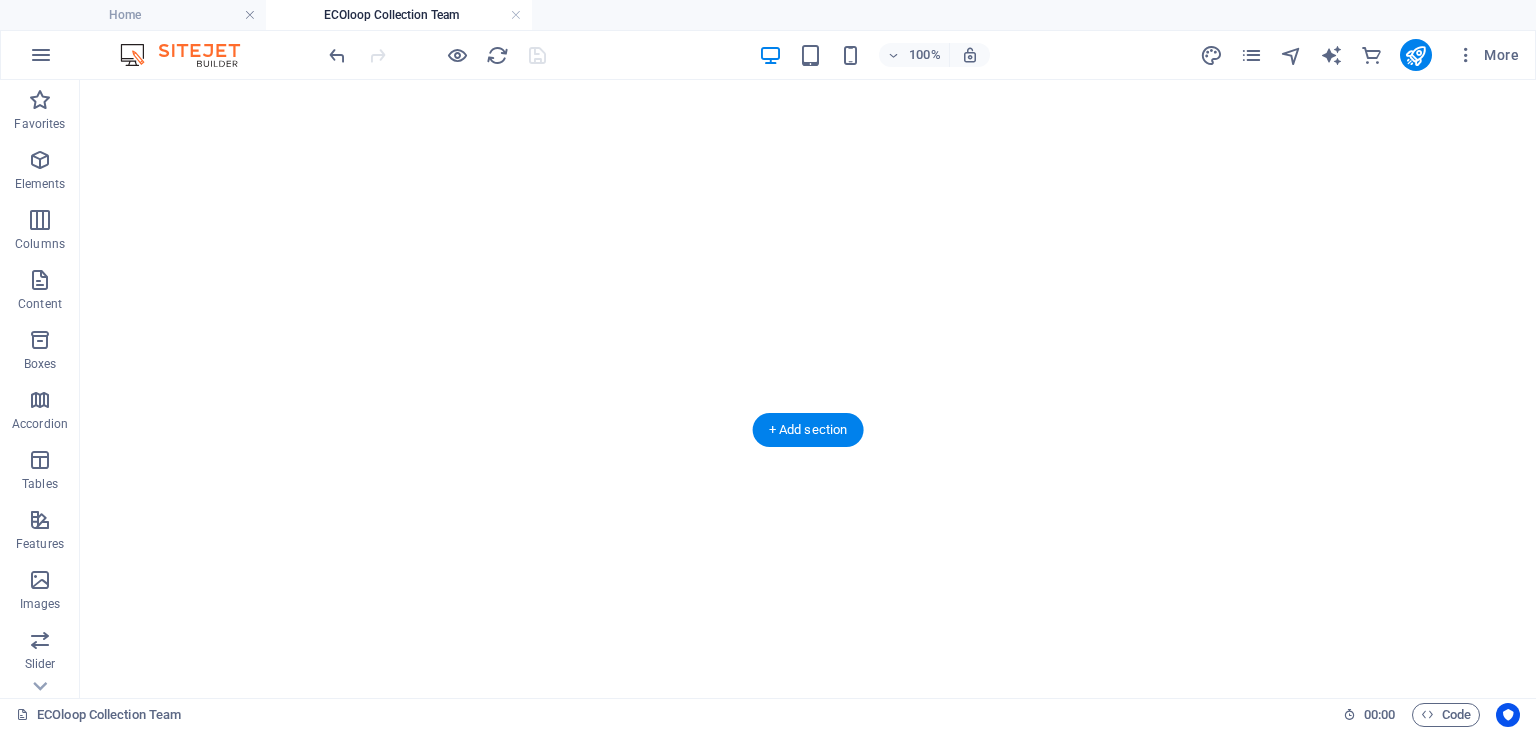 scroll, scrollTop: 678, scrollLeft: 0, axis: vertical 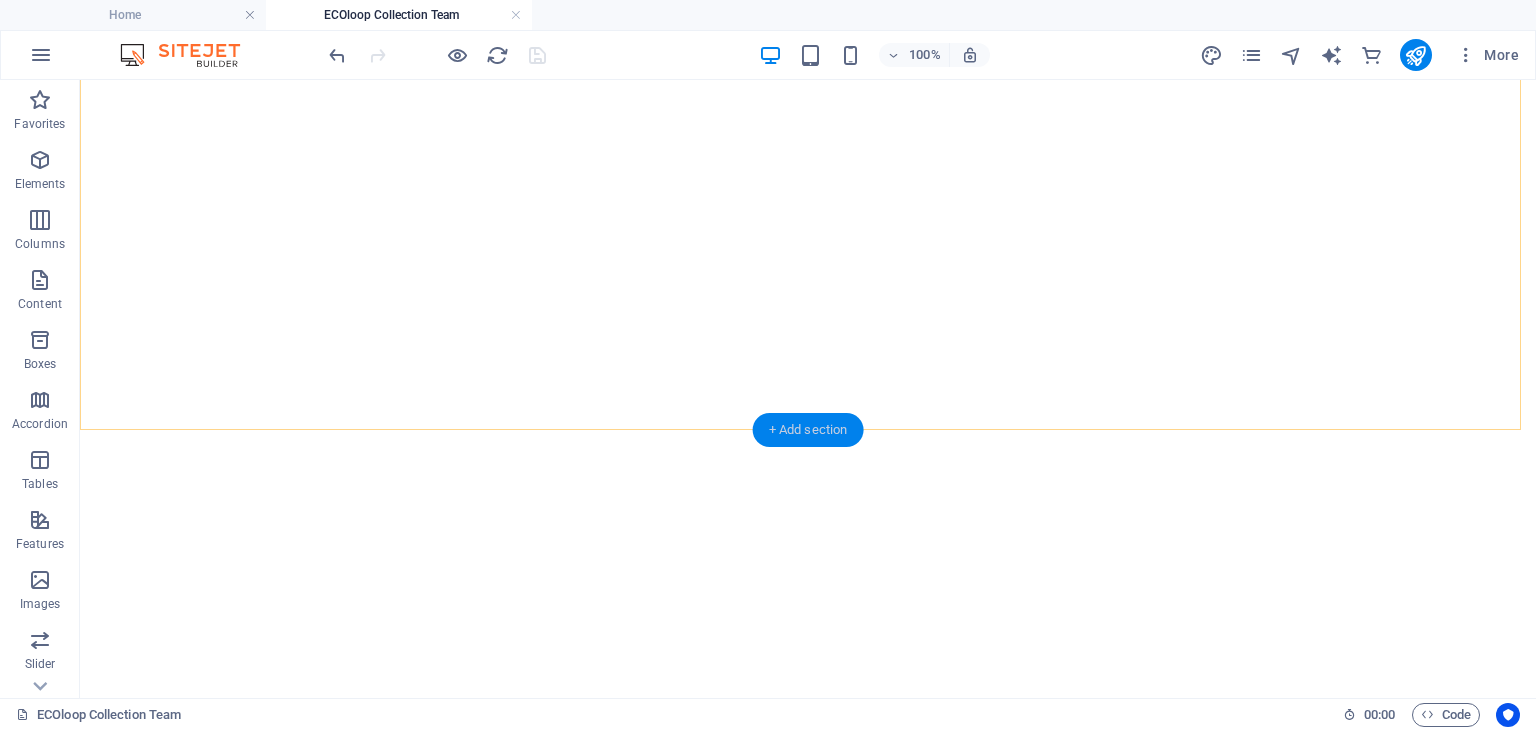 click on "+ Add section" at bounding box center [808, 430] 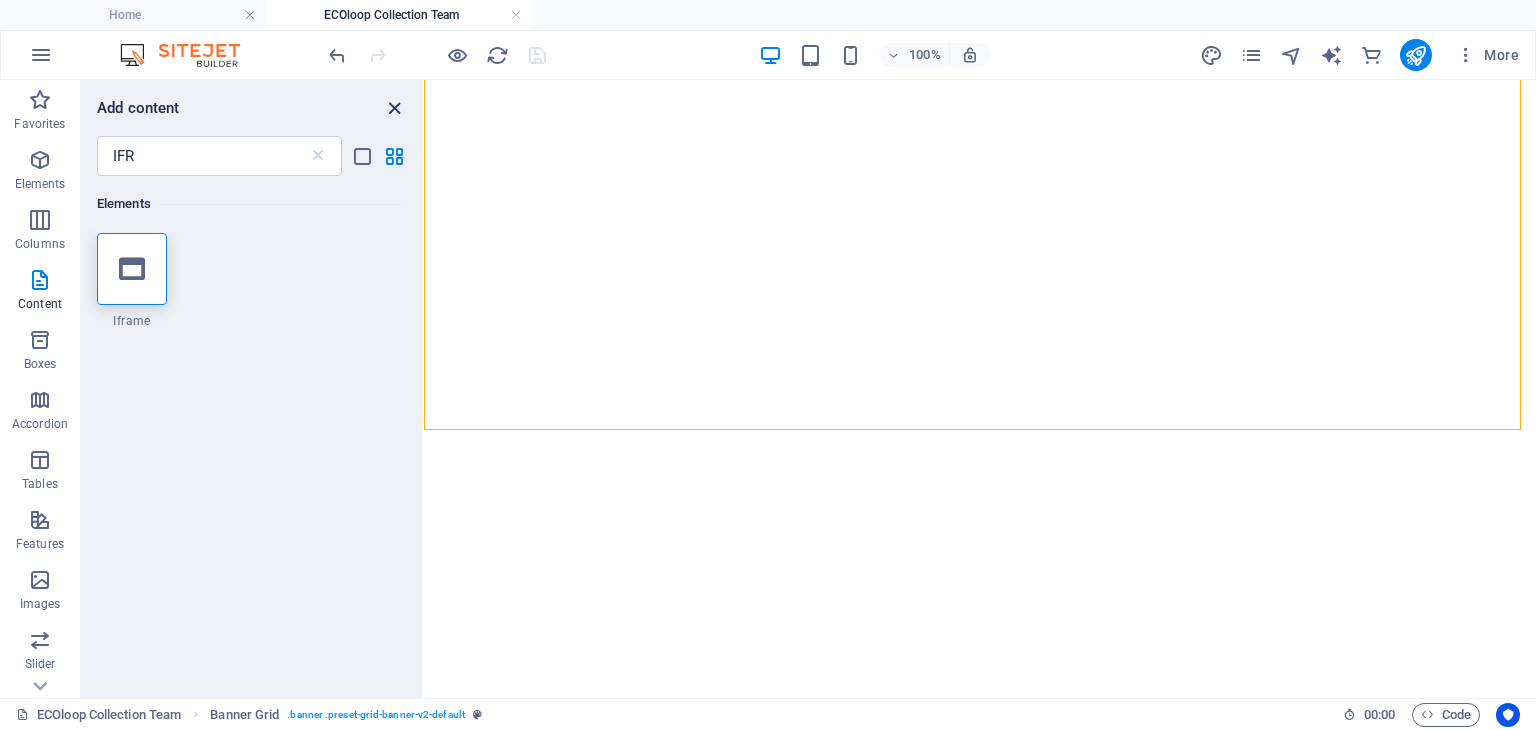click at bounding box center (394, 108) 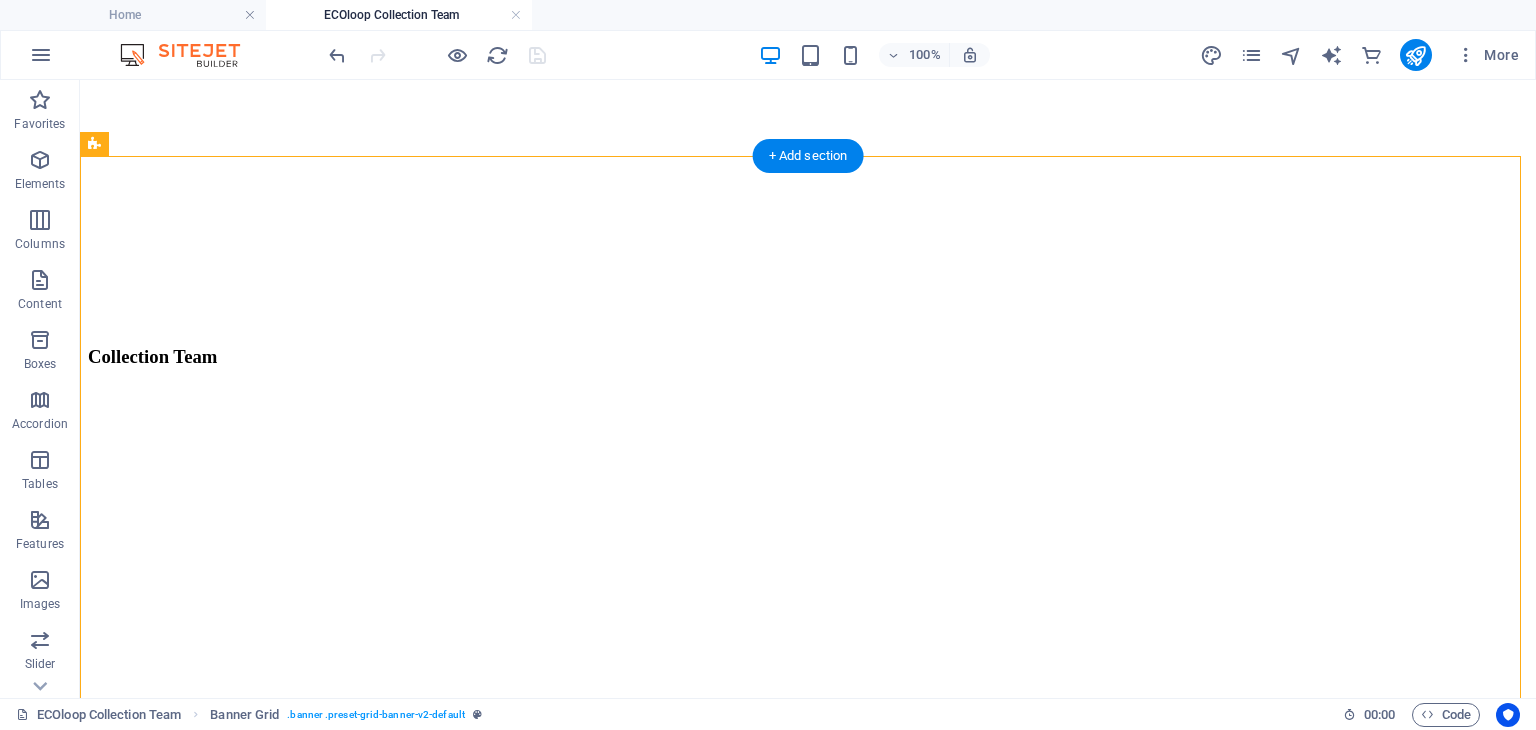 scroll, scrollTop: 333, scrollLeft: 0, axis: vertical 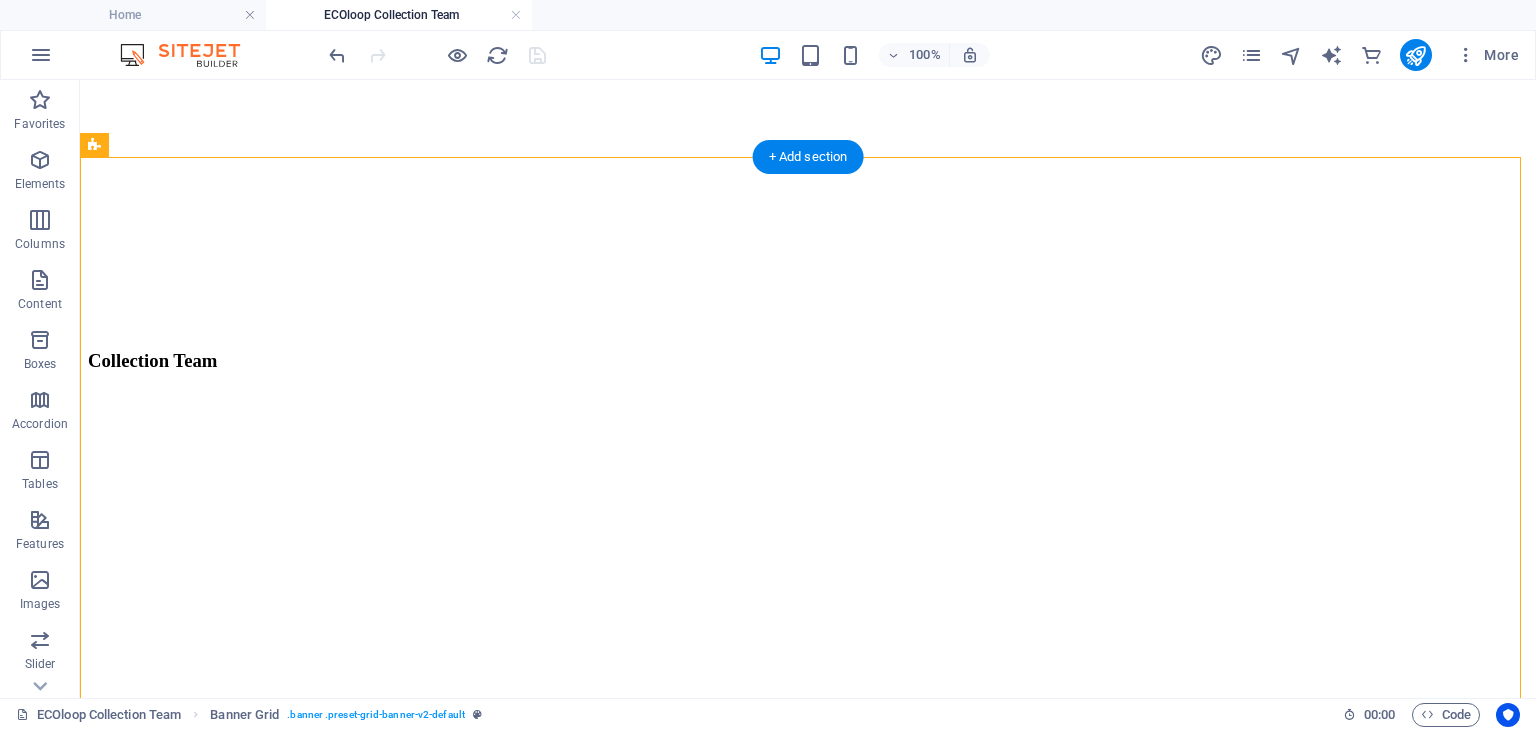 click at bounding box center [808, 1155] 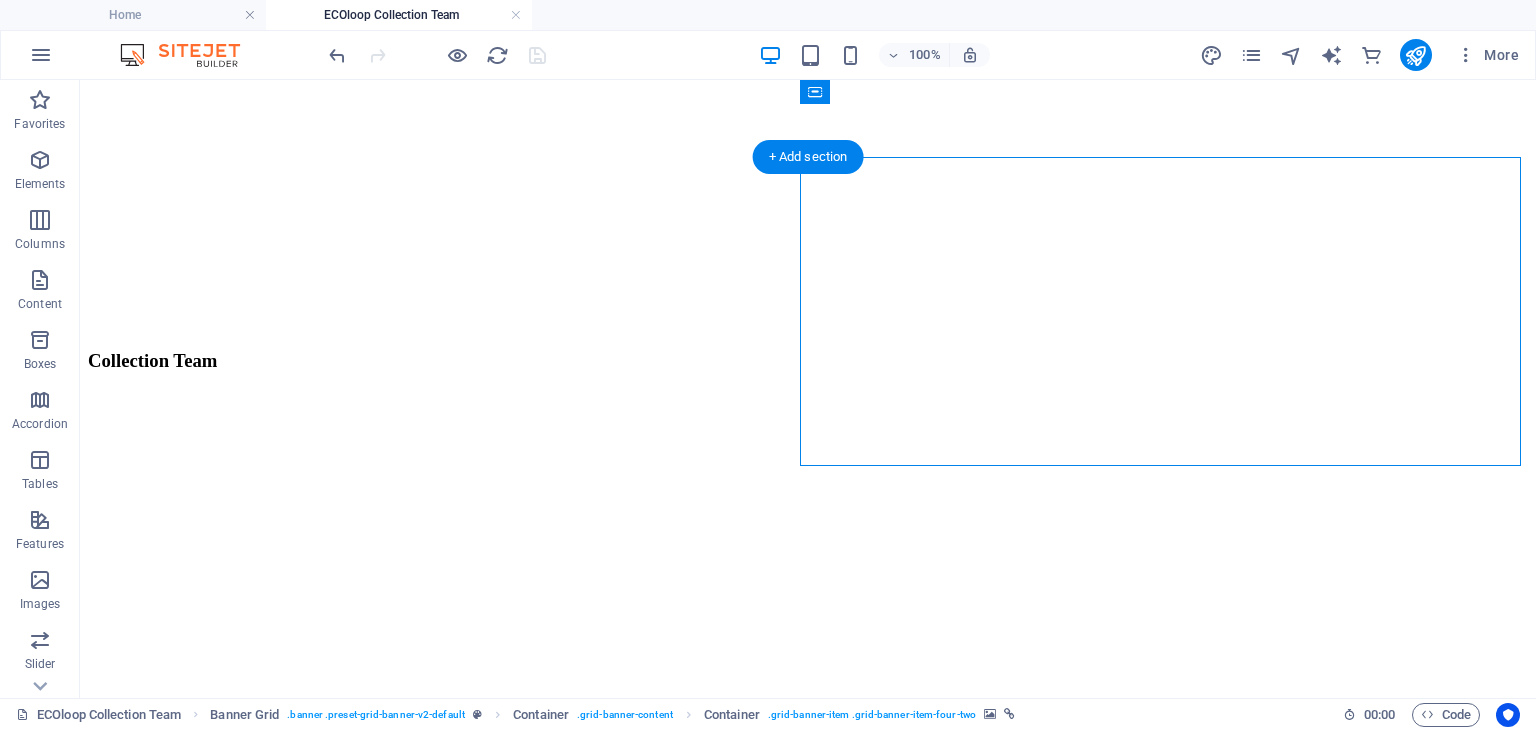 click at bounding box center [808, 1155] 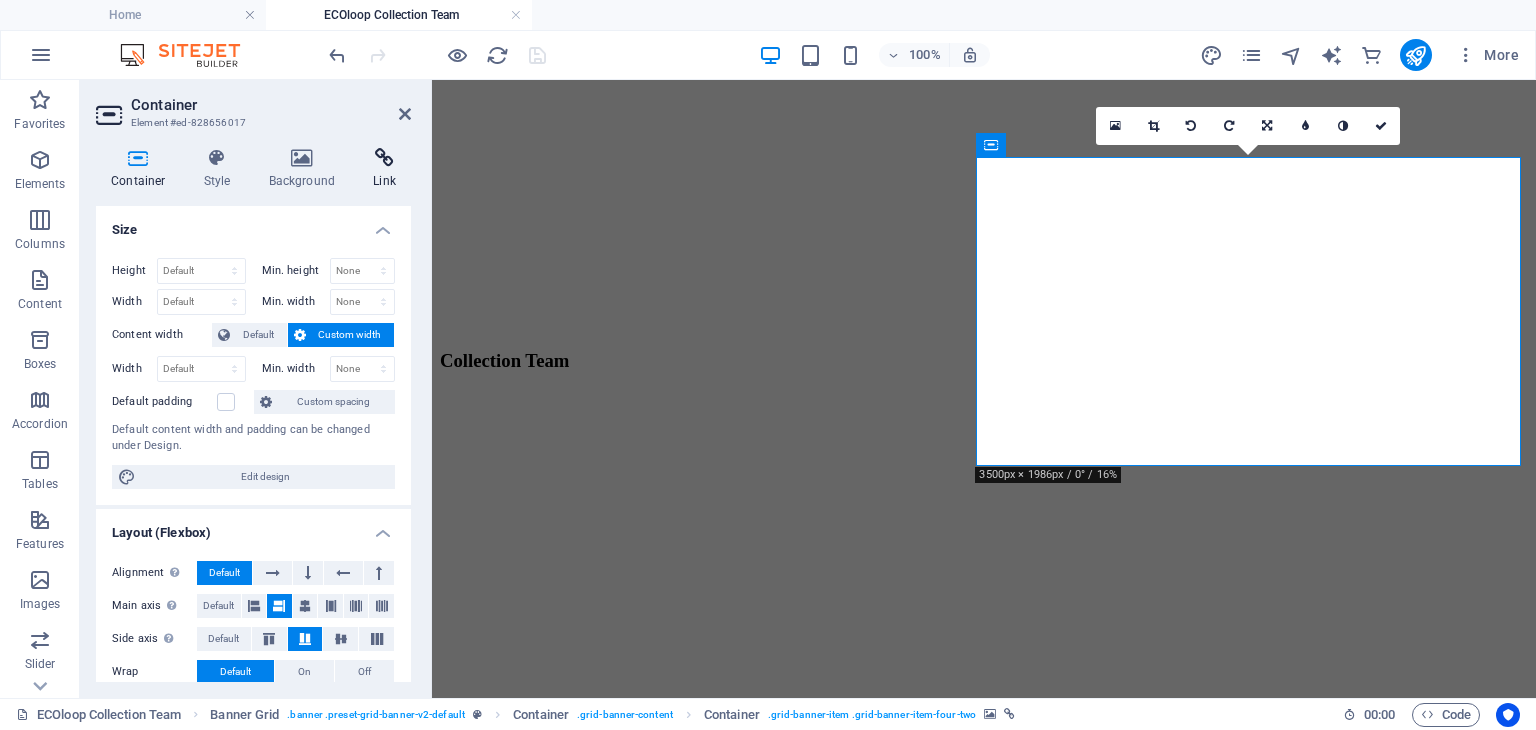 click at bounding box center [384, 158] 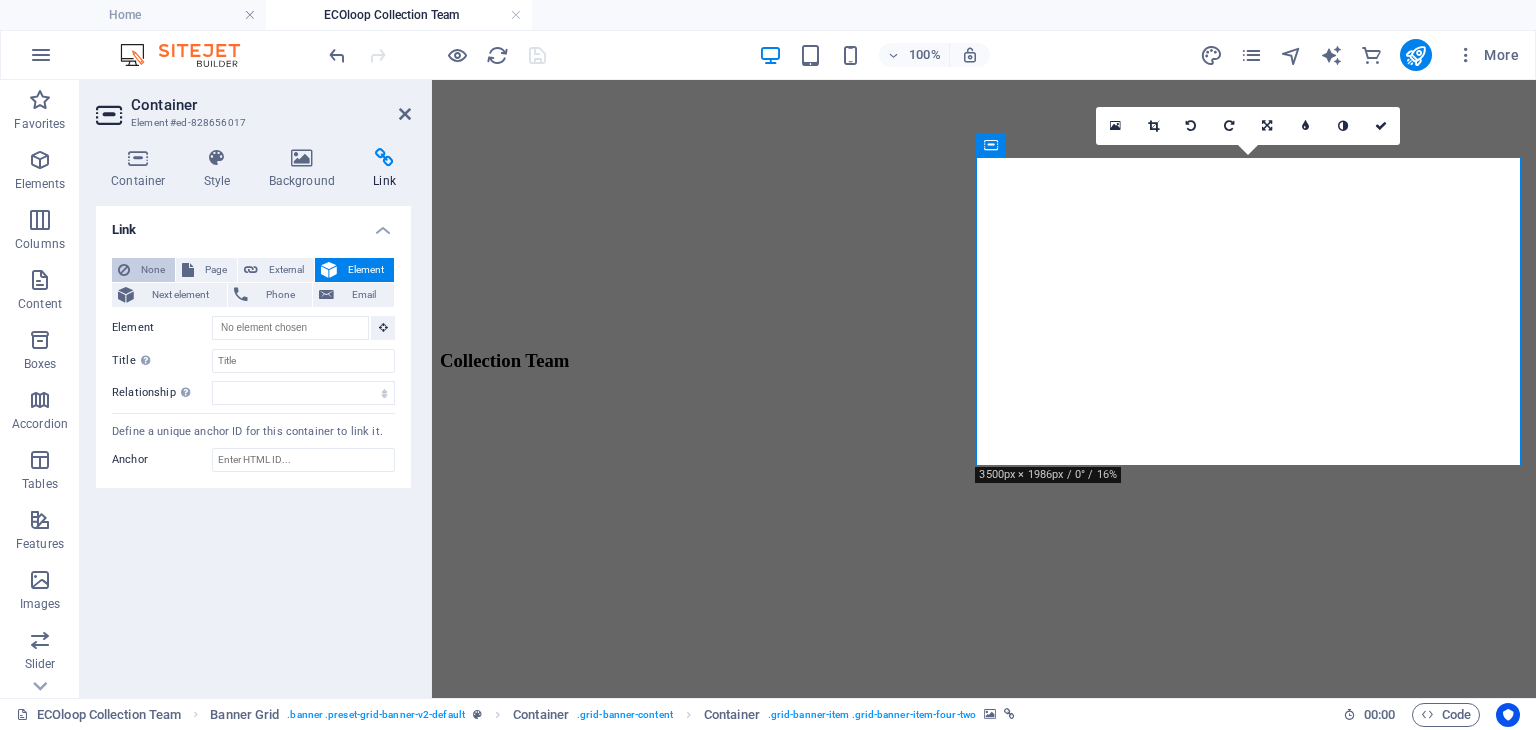 click on "None" at bounding box center [152, 270] 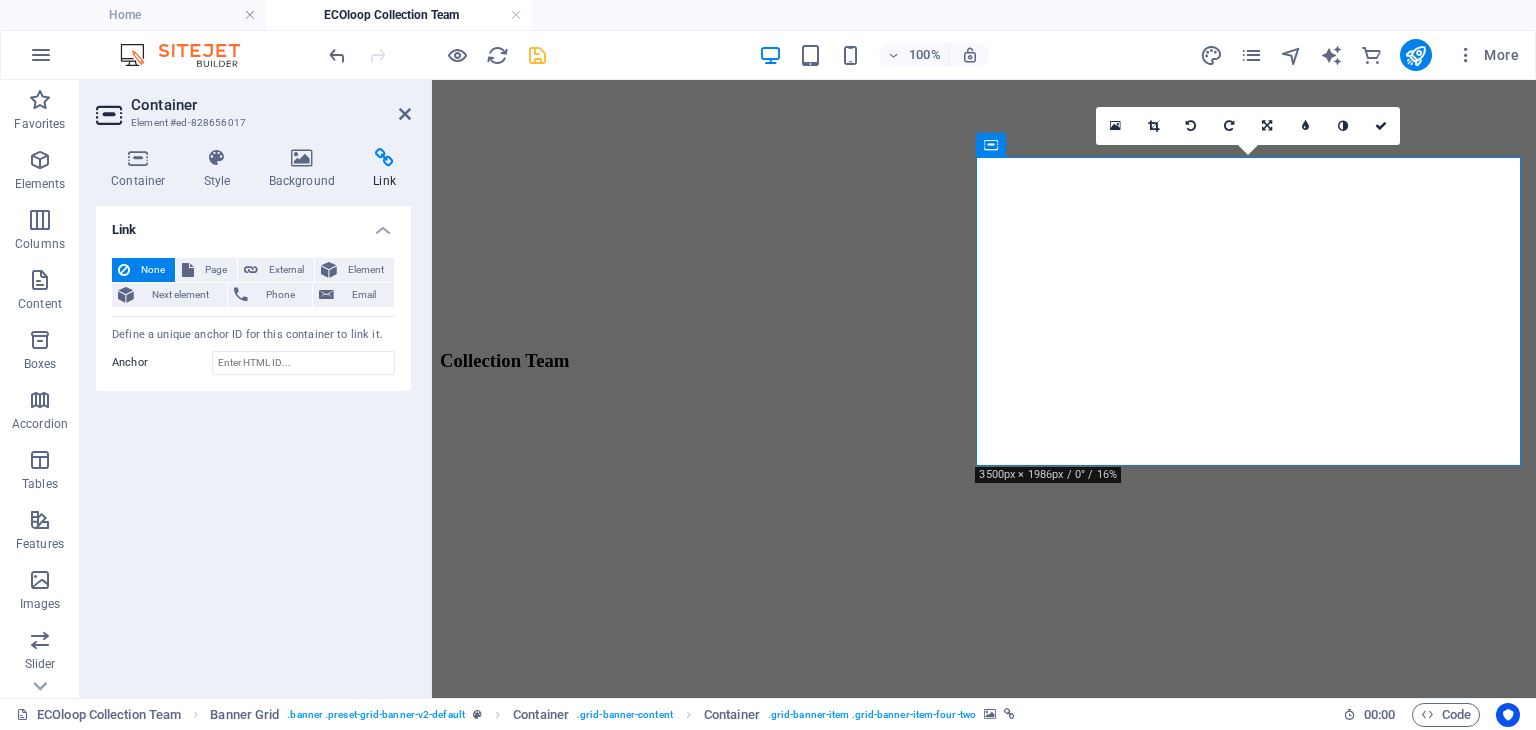 click at bounding box center [984, 470] 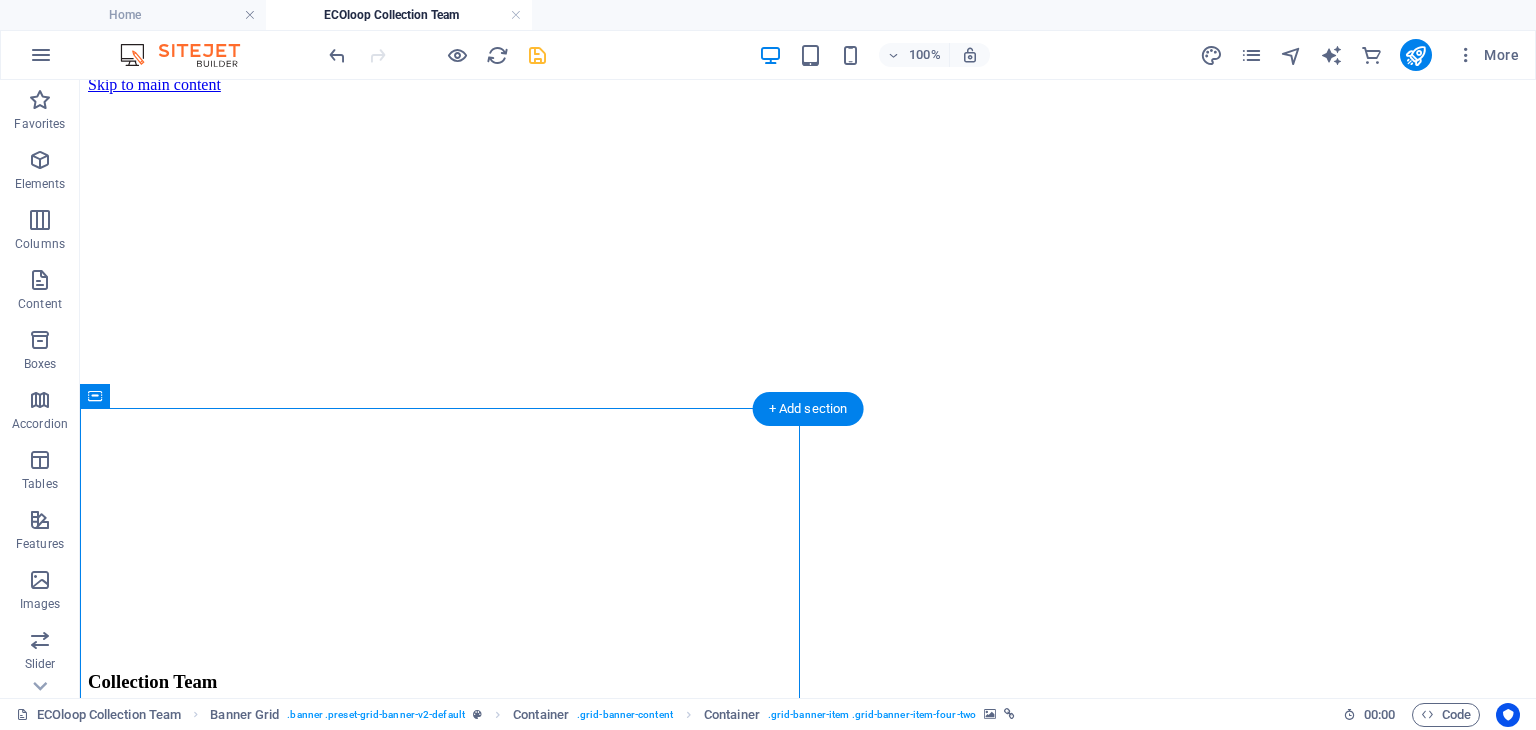 scroll, scrollTop: 0, scrollLeft: 0, axis: both 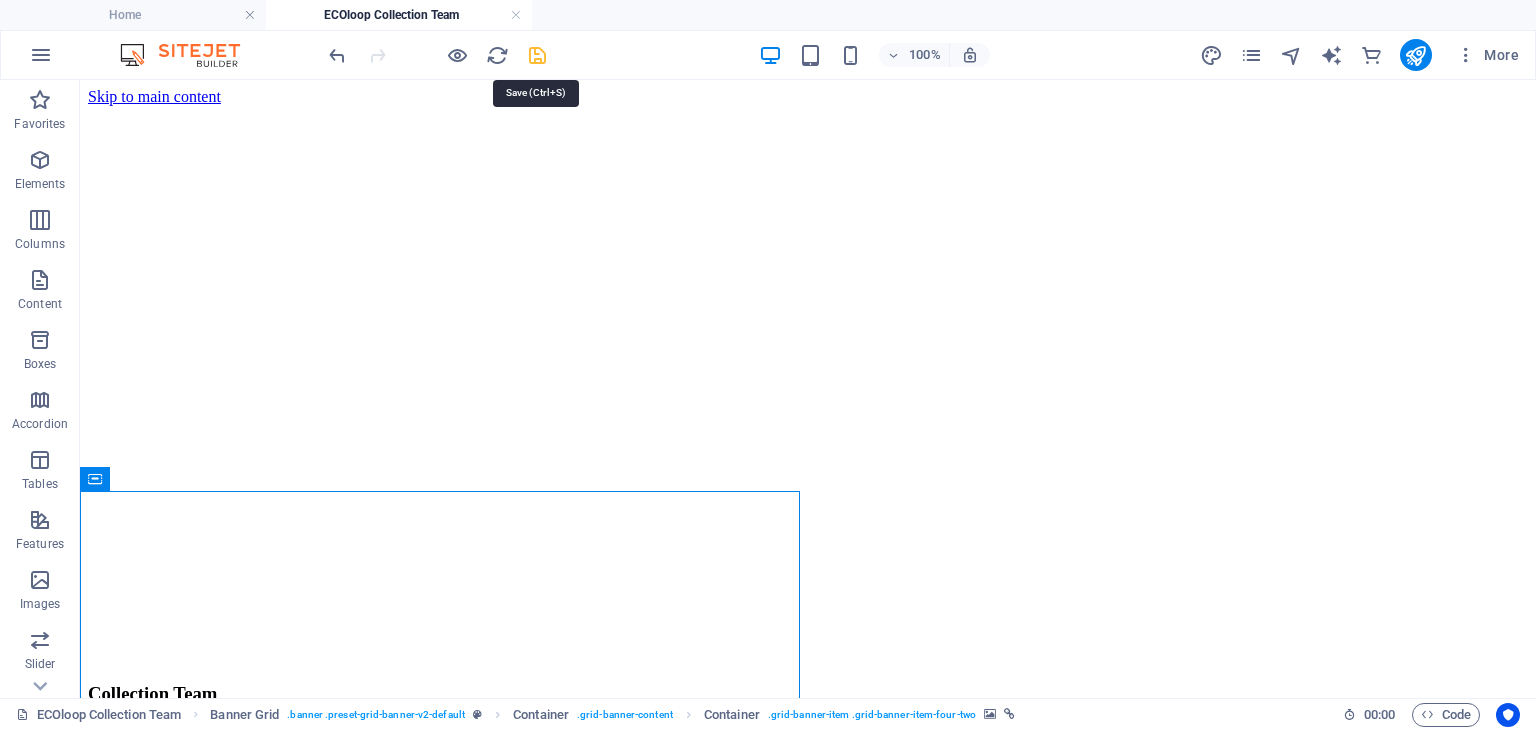 click at bounding box center (537, 55) 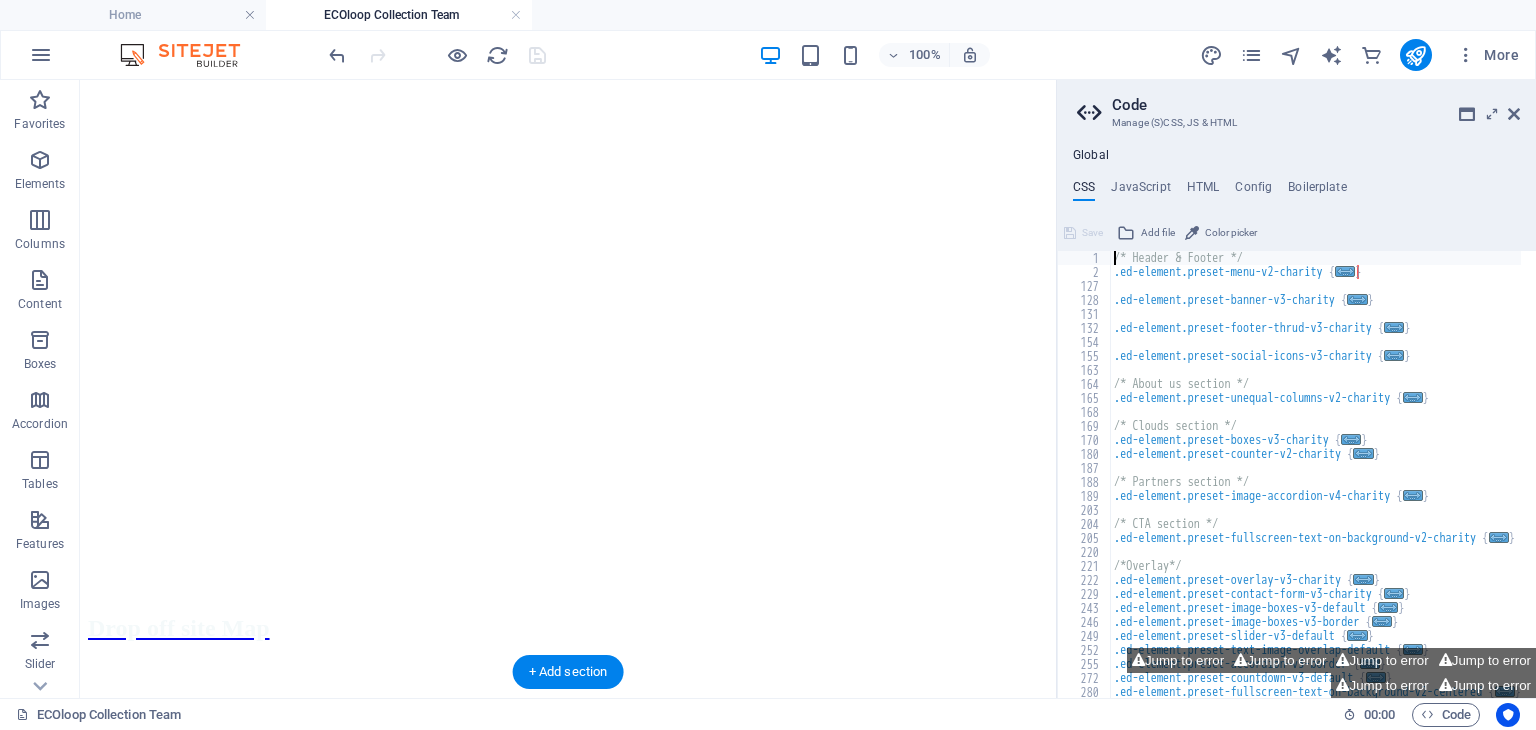scroll, scrollTop: 0, scrollLeft: 0, axis: both 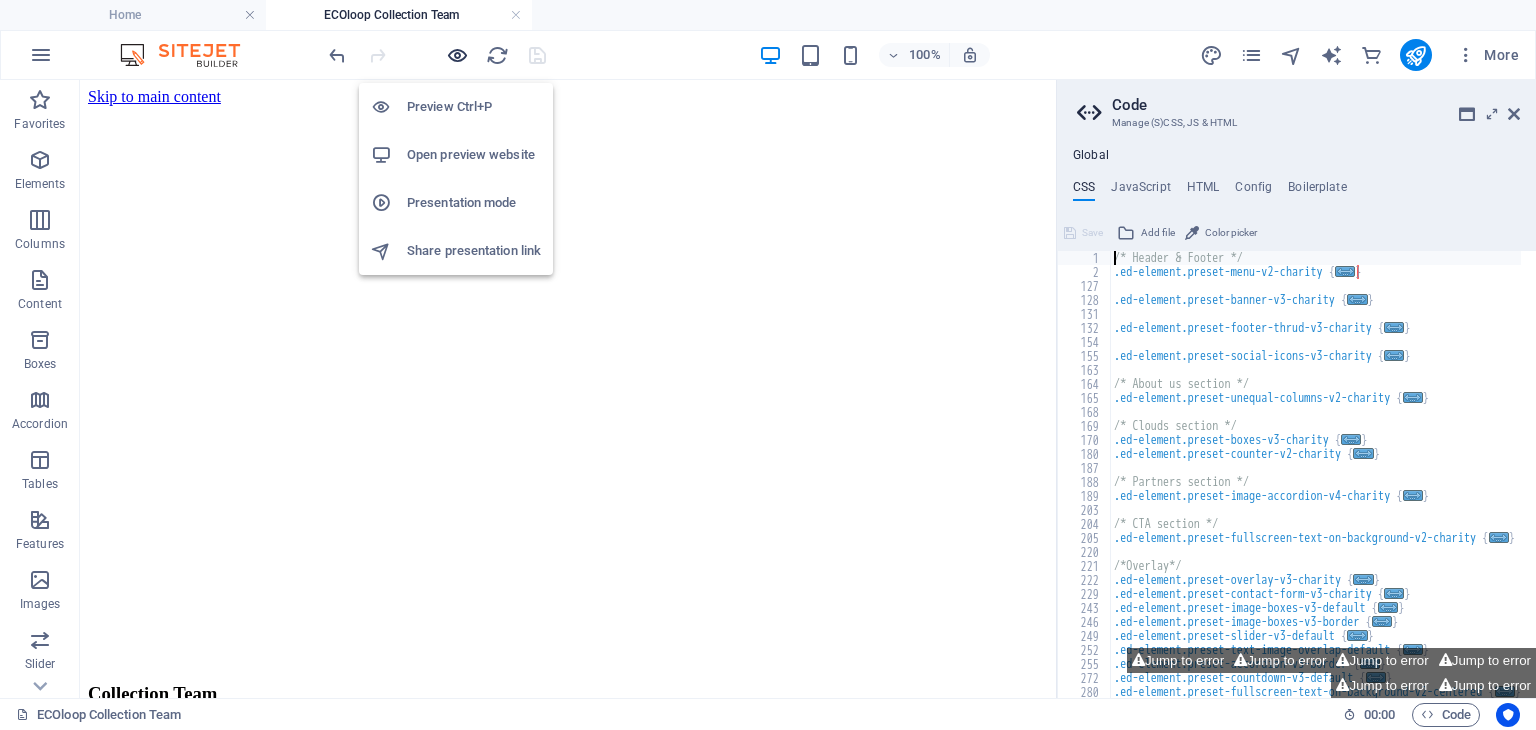 click at bounding box center (457, 55) 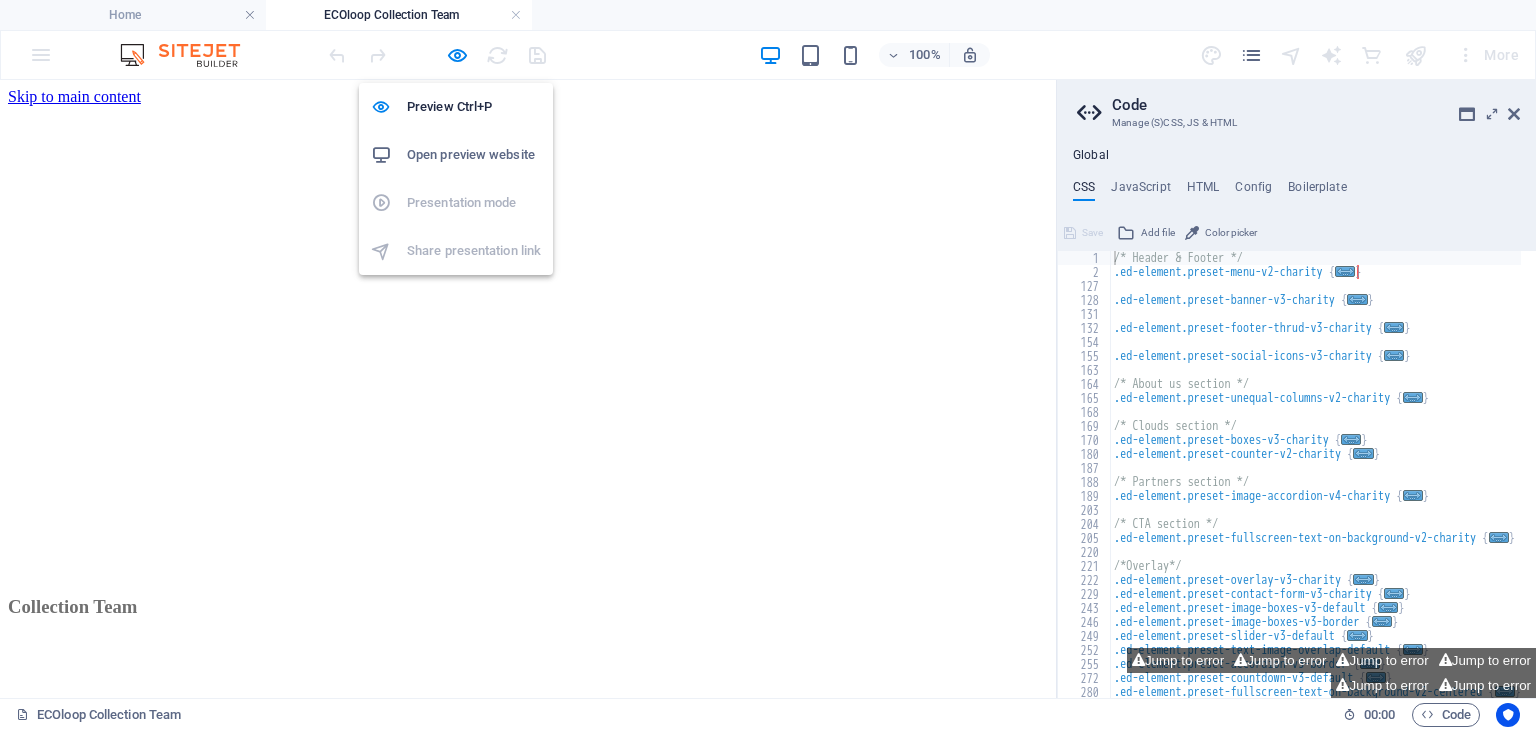 click on "Open preview website" at bounding box center (474, 155) 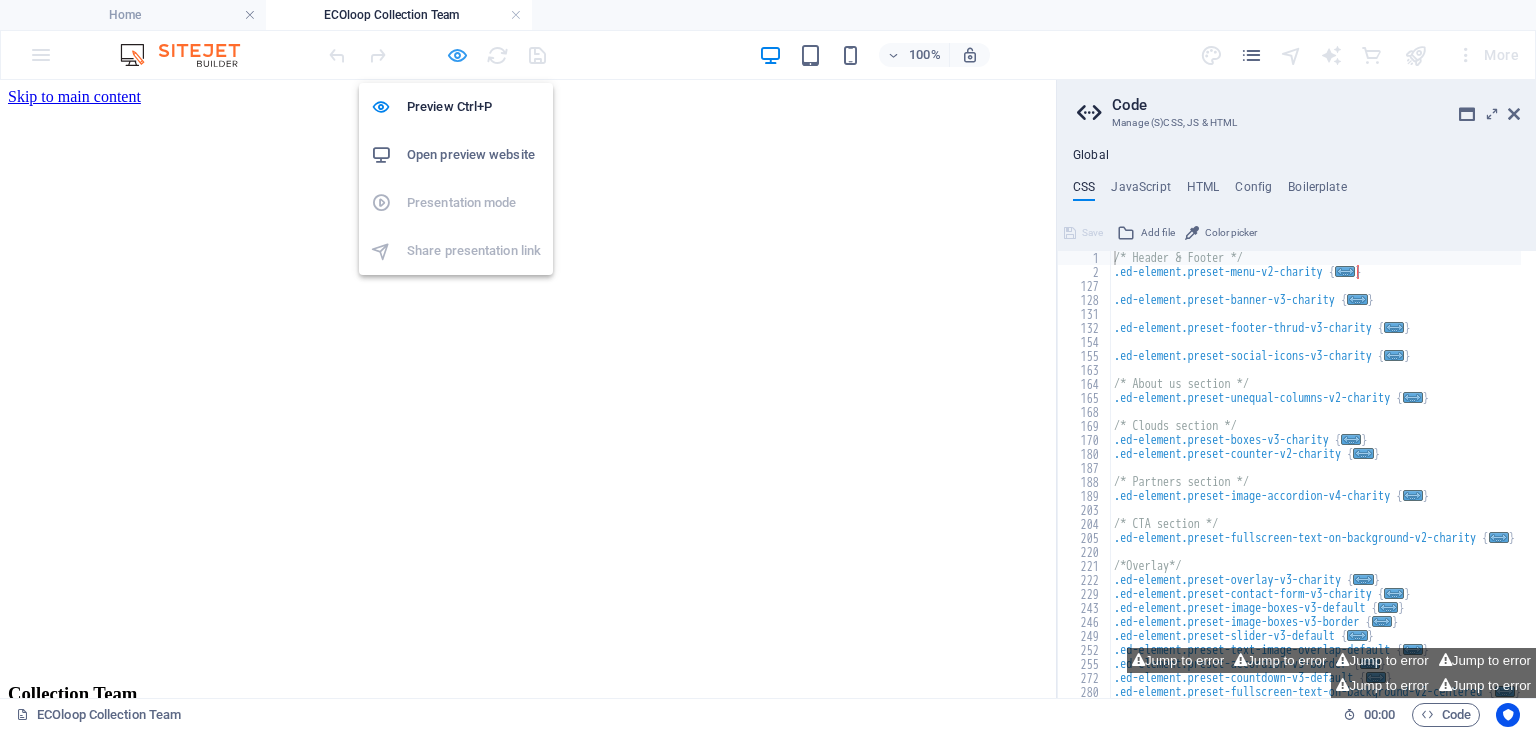 click at bounding box center (457, 55) 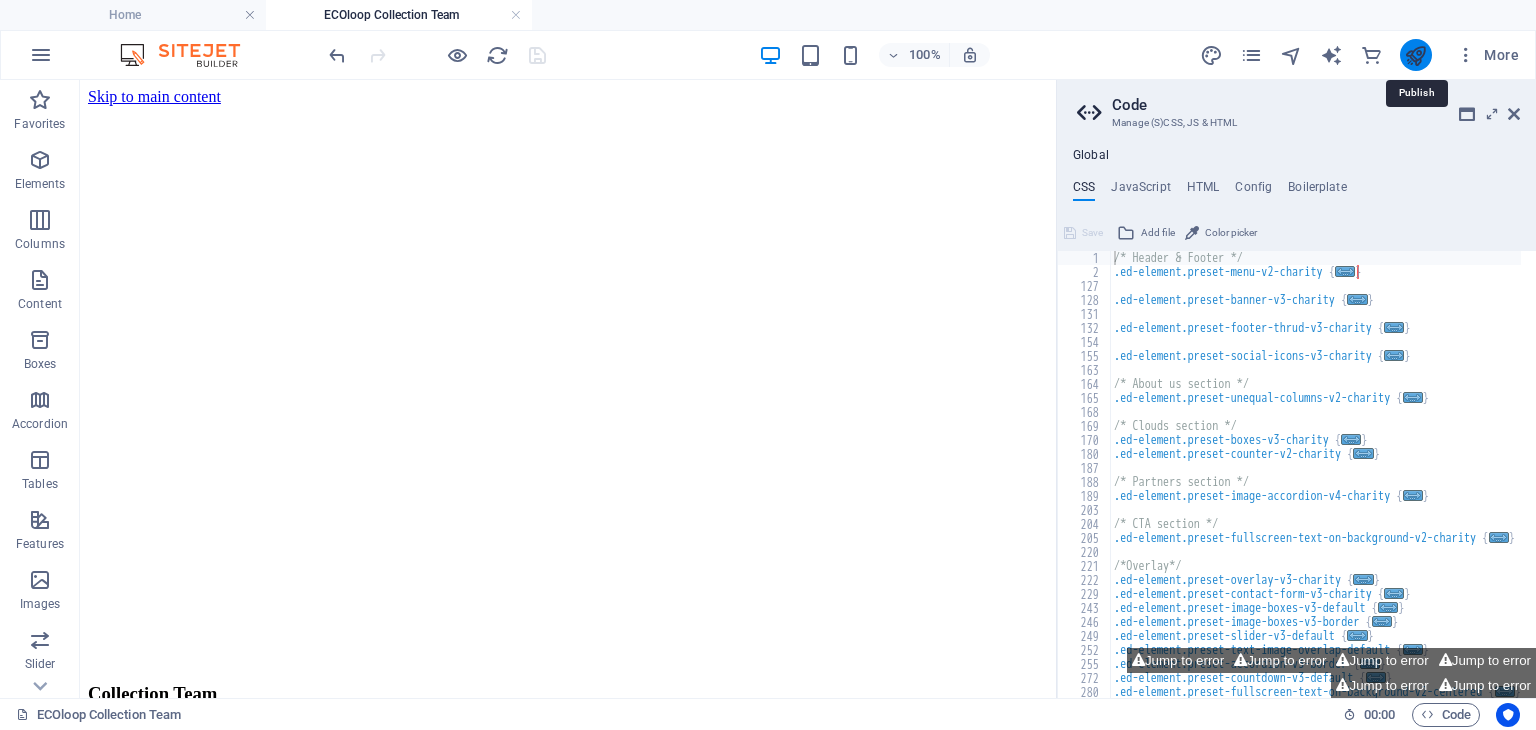 click at bounding box center [1415, 55] 